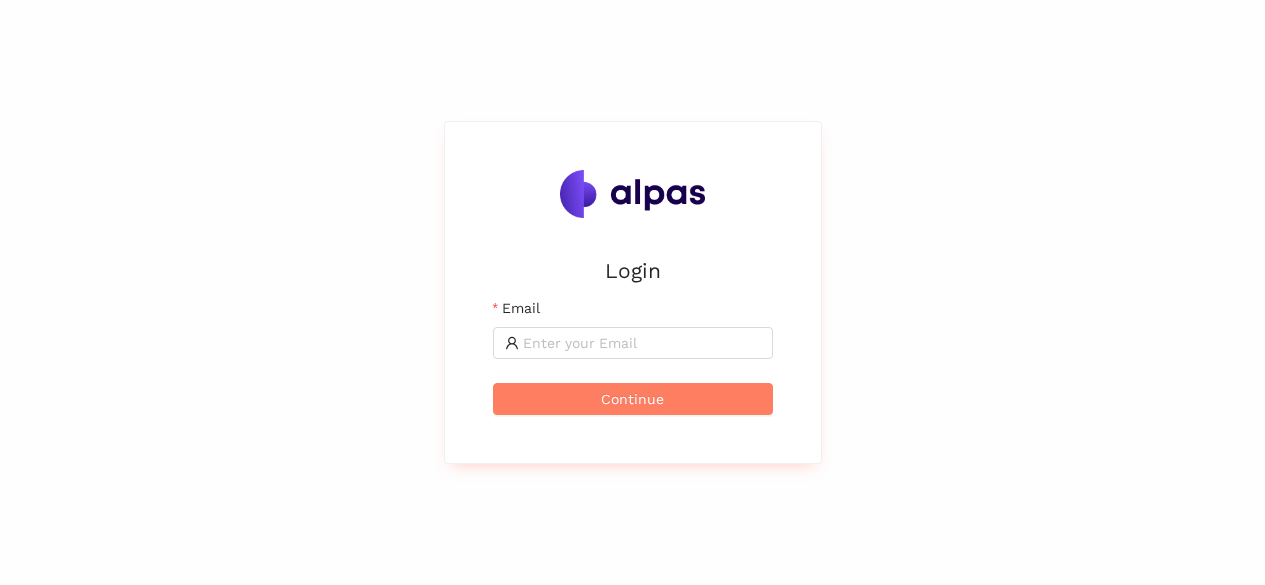 scroll, scrollTop: 0, scrollLeft: 0, axis: both 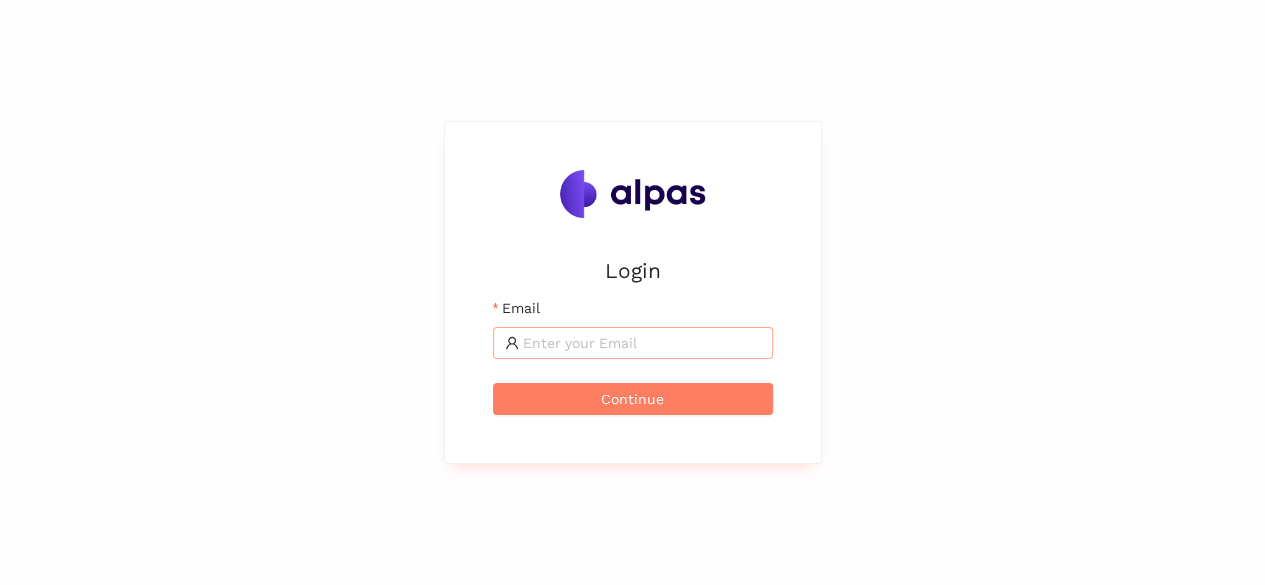 click at bounding box center [633, 343] 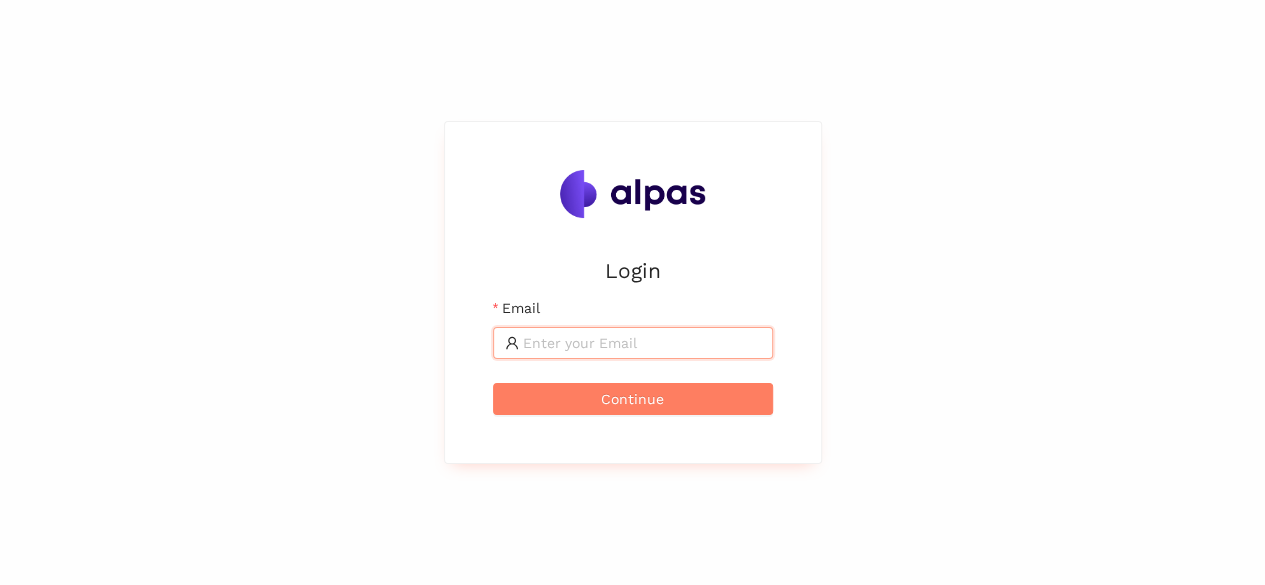 click on "Email" at bounding box center (642, 343) 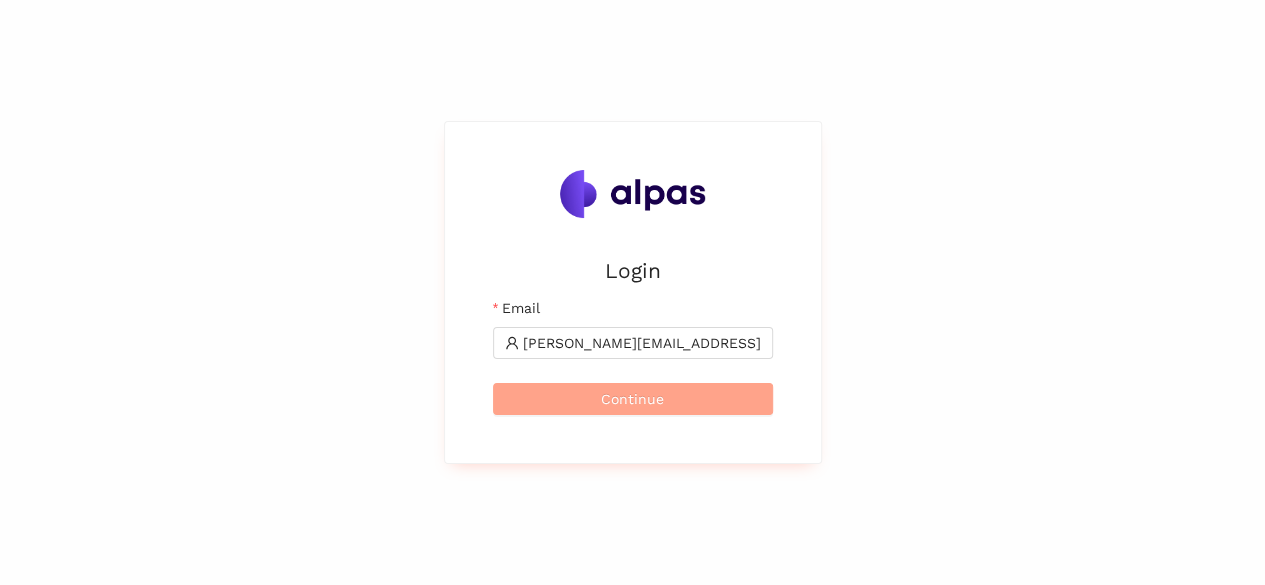 click on "Continue" at bounding box center [633, 399] 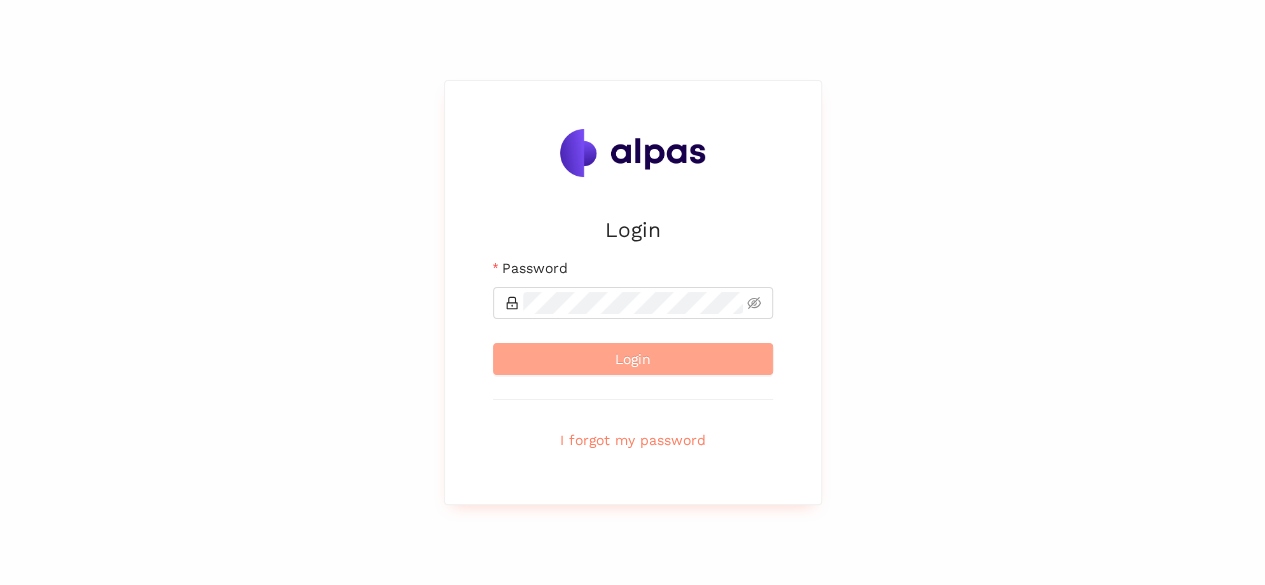 click on "Login" at bounding box center (633, 359) 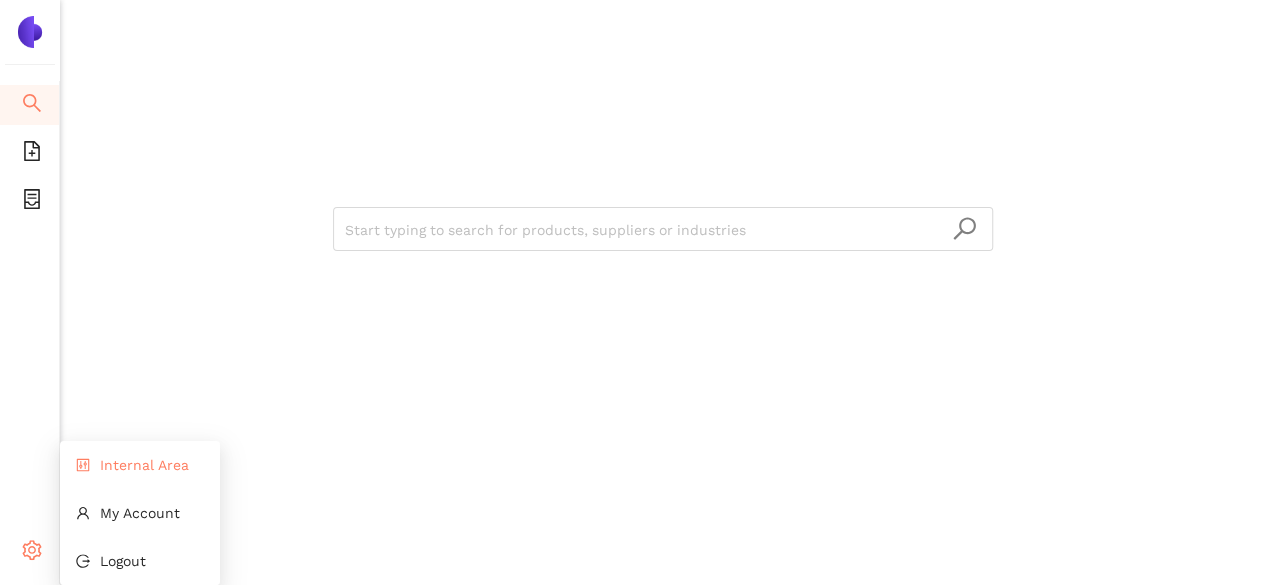 click on "Internal Area" at bounding box center [140, 465] 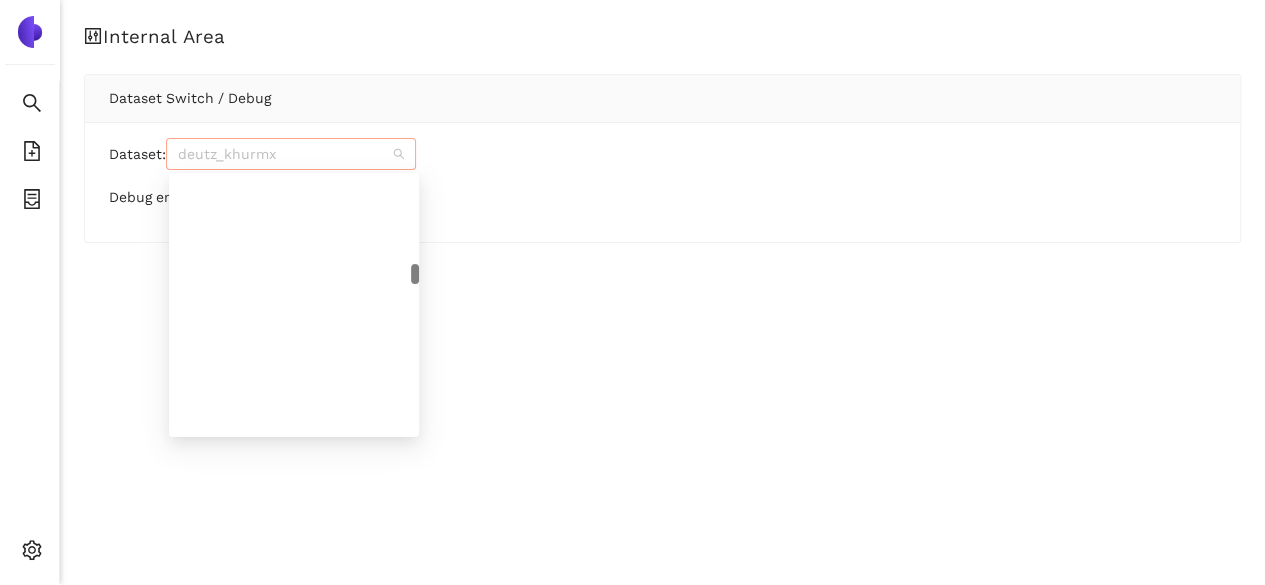 scroll, scrollTop: 4416, scrollLeft: 0, axis: vertical 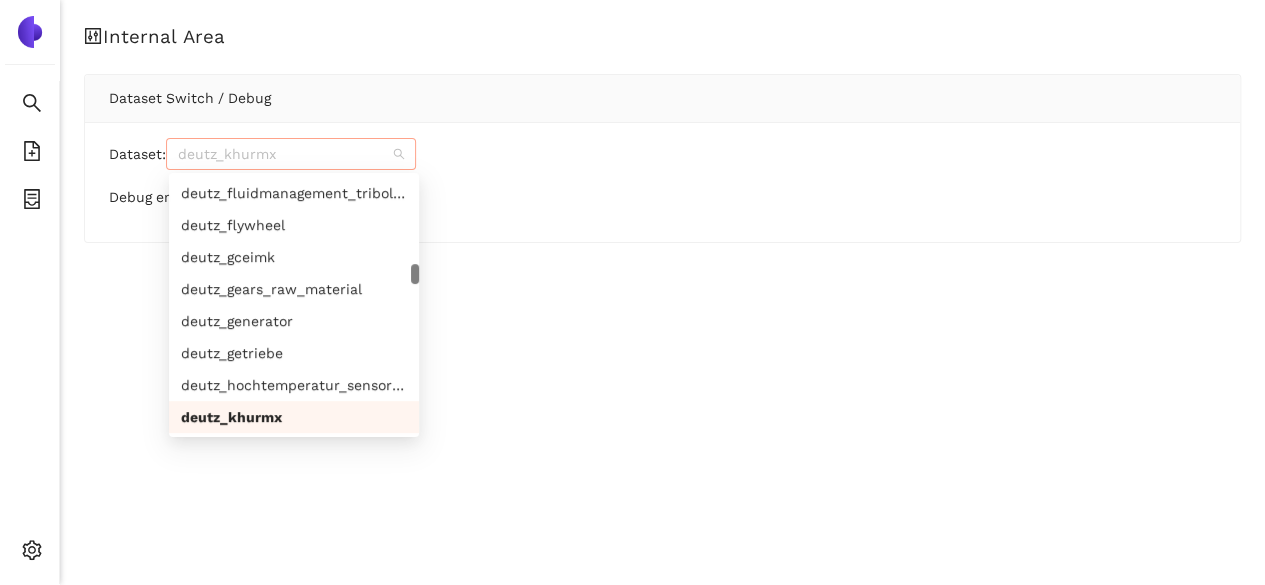click on "deutz_khurmx" at bounding box center (291, 154) 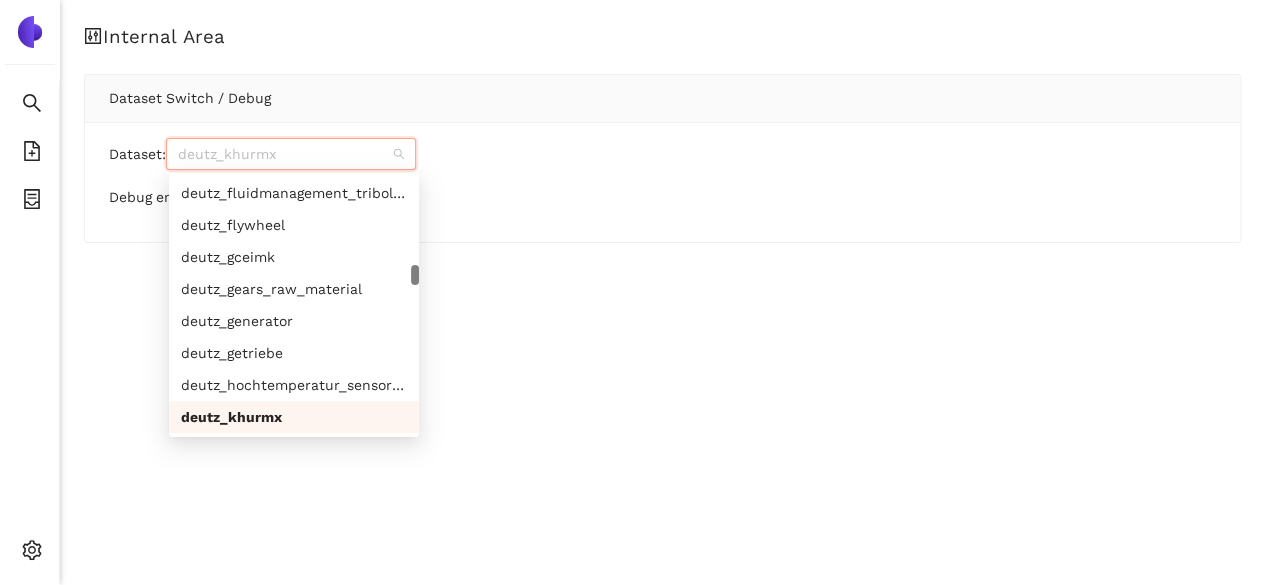 paste on "avl_tjrvop" 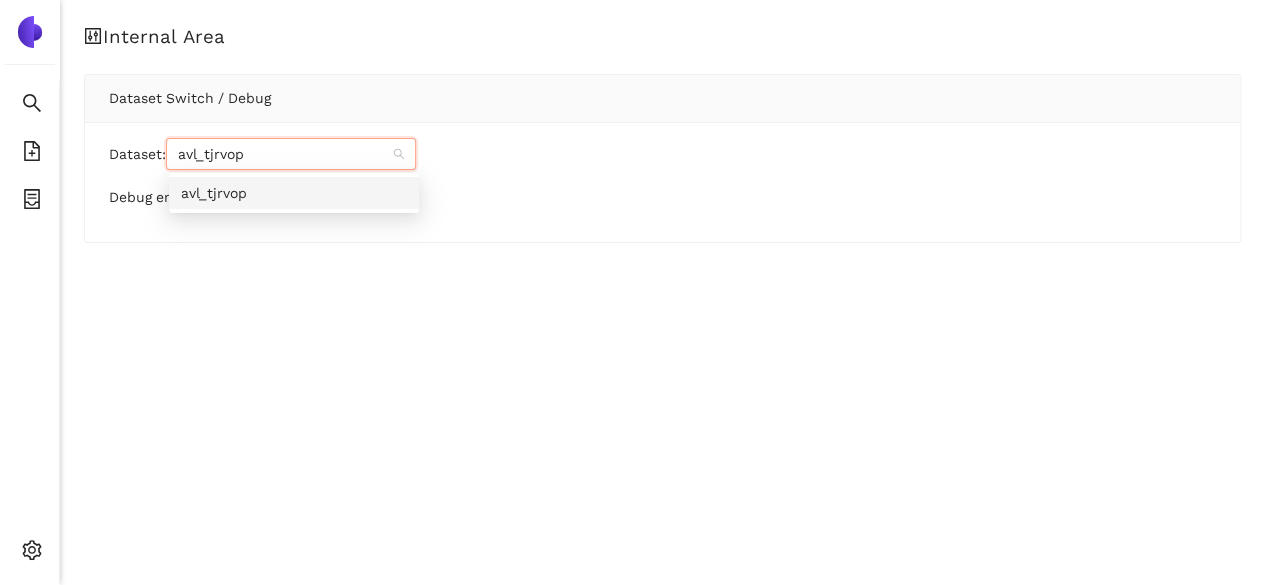 scroll, scrollTop: 0, scrollLeft: 0, axis: both 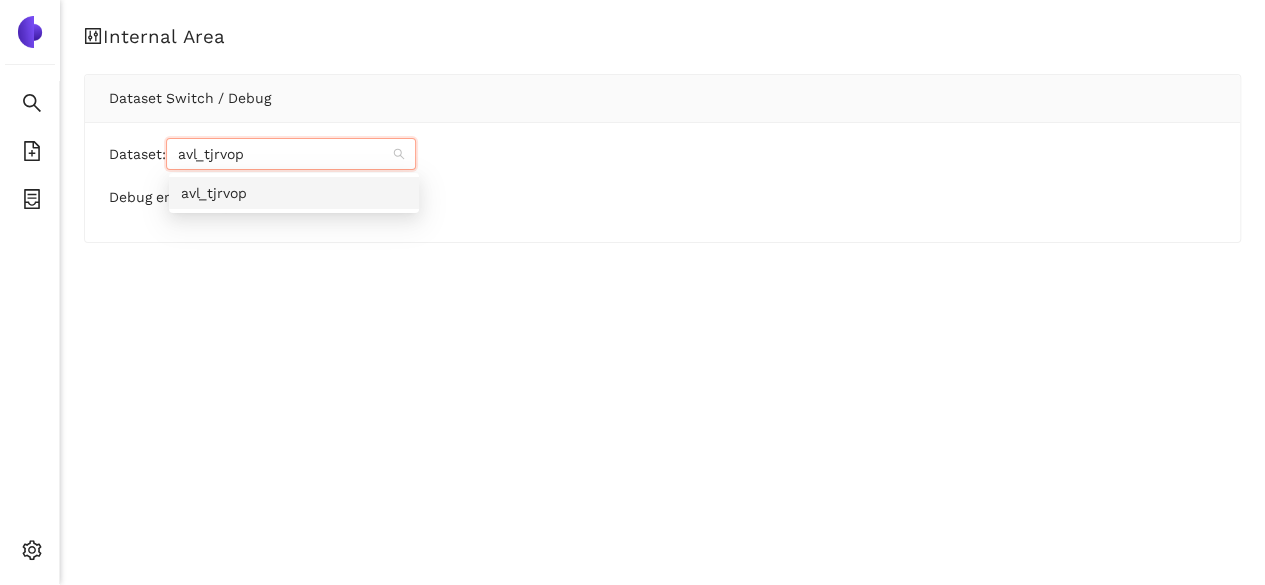 click on "avl_tjrvop" at bounding box center (294, 193) 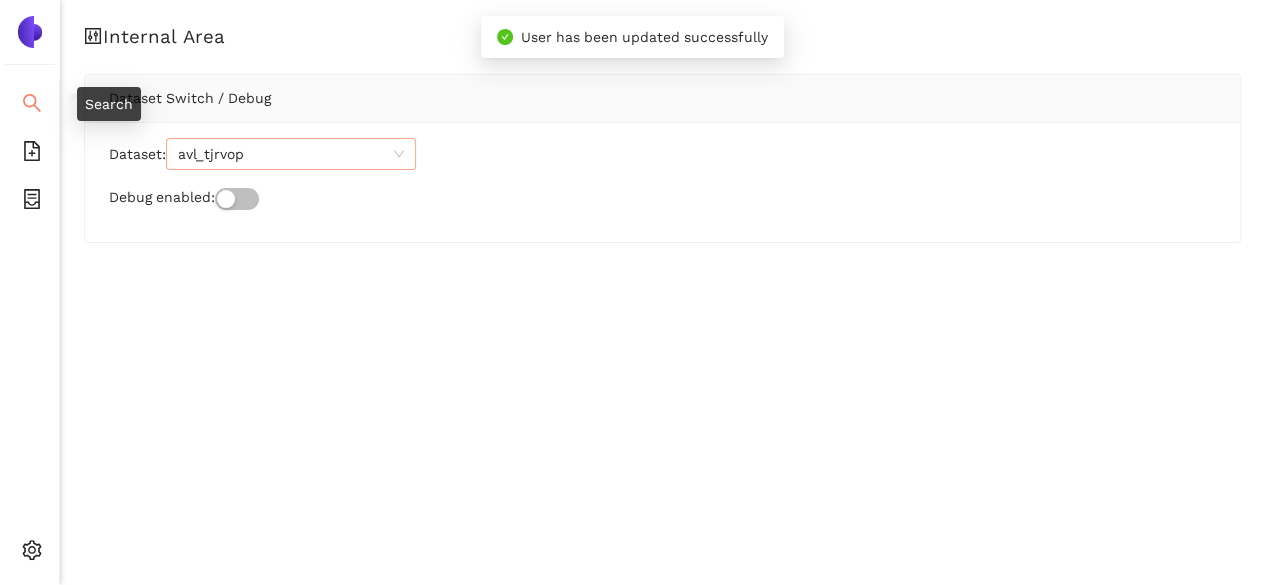 click 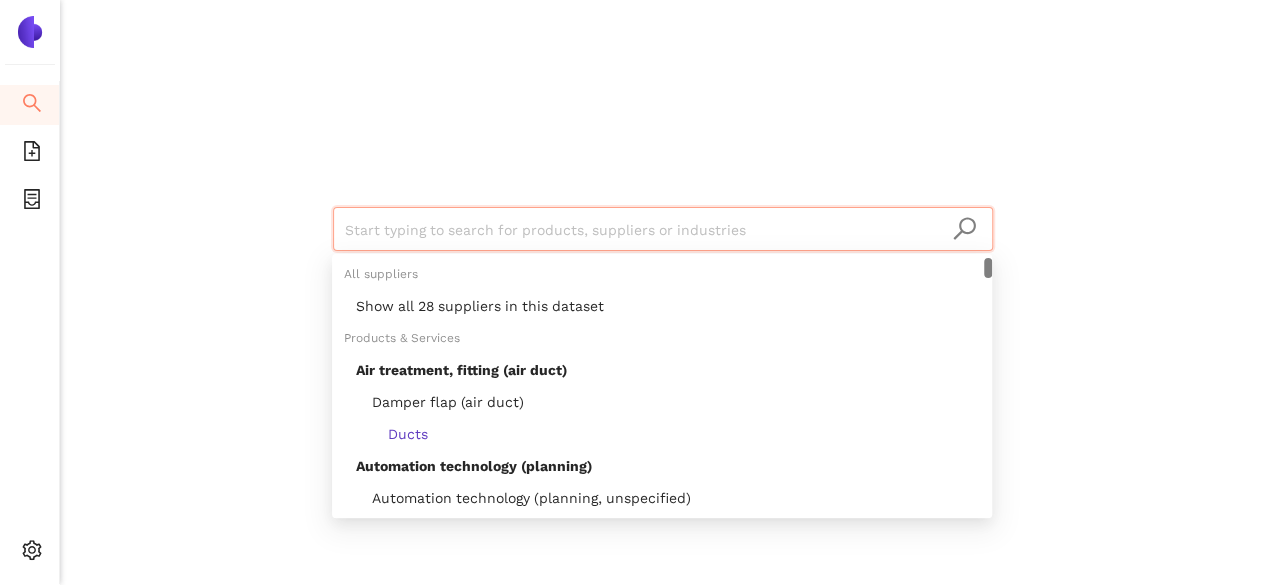click at bounding box center [663, 230] 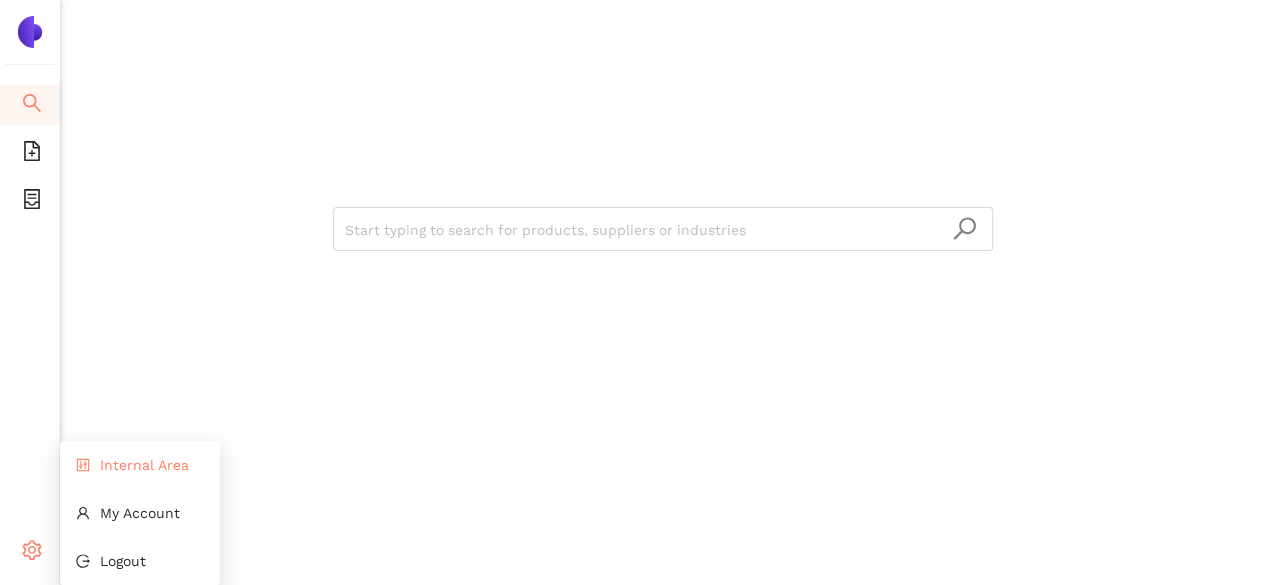 click on "Internal Area" at bounding box center (144, 465) 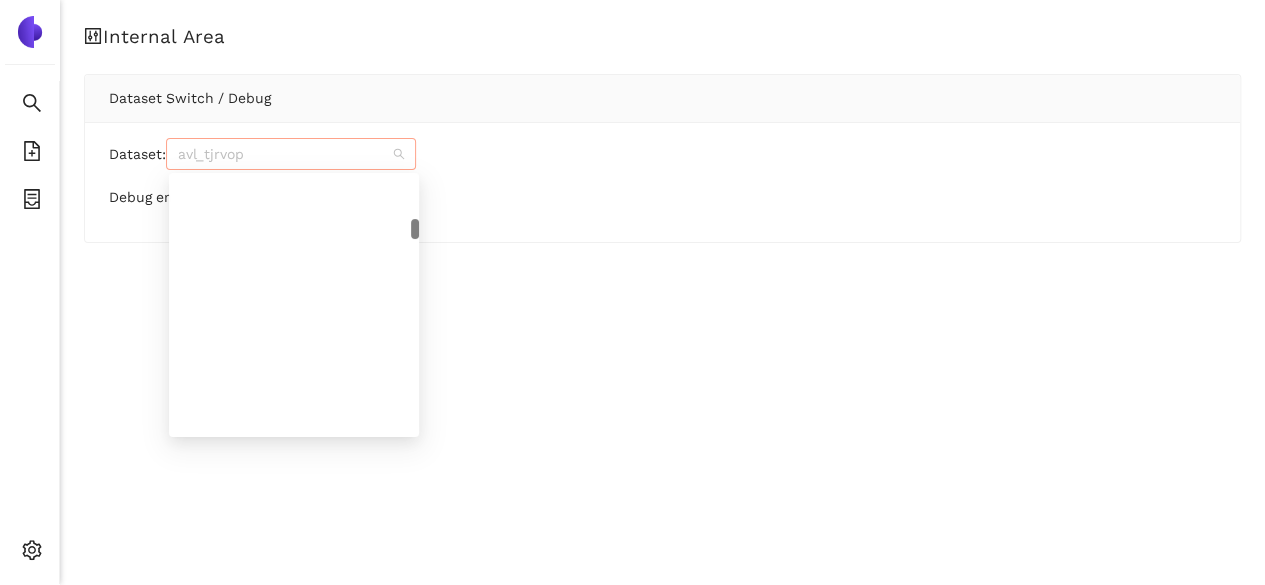 click on "avl_tjrvop" at bounding box center [291, 154] 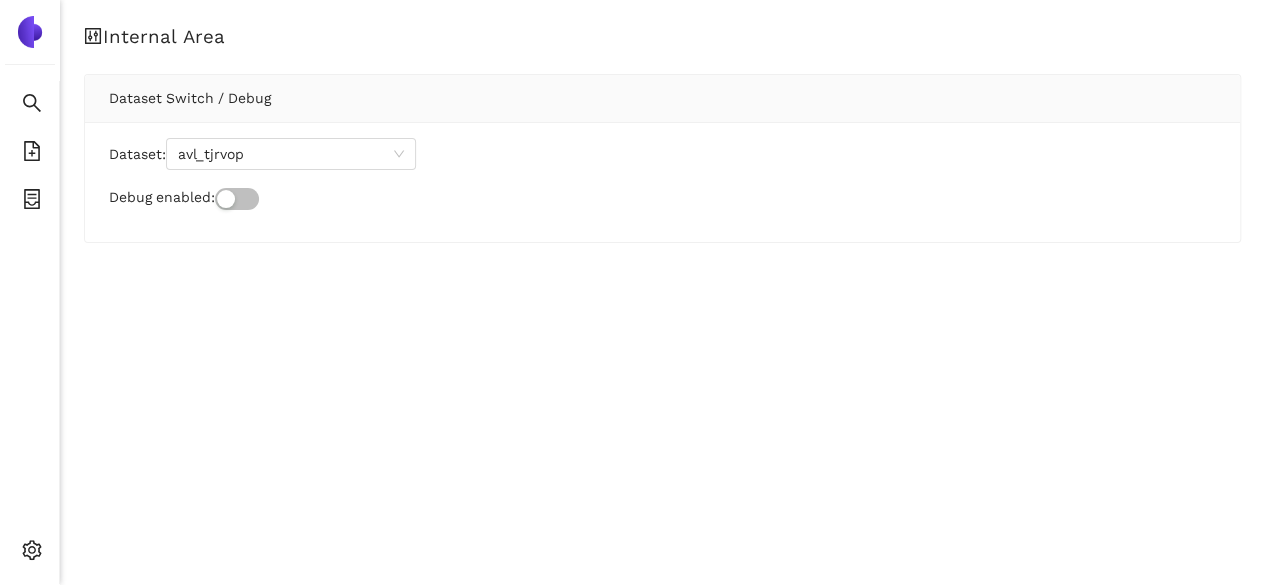 click on "Internal Area Dataset Switch / Debug Dataset:  avl_tjrvop Debug enabled:" at bounding box center (662, 292) 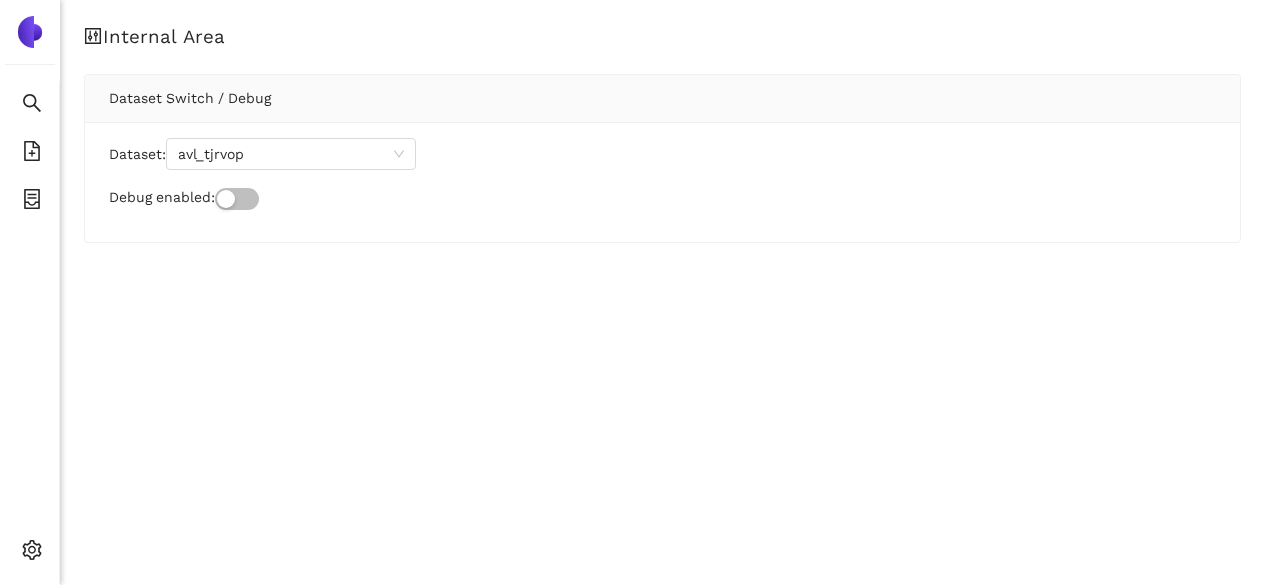 scroll, scrollTop: 0, scrollLeft: 0, axis: both 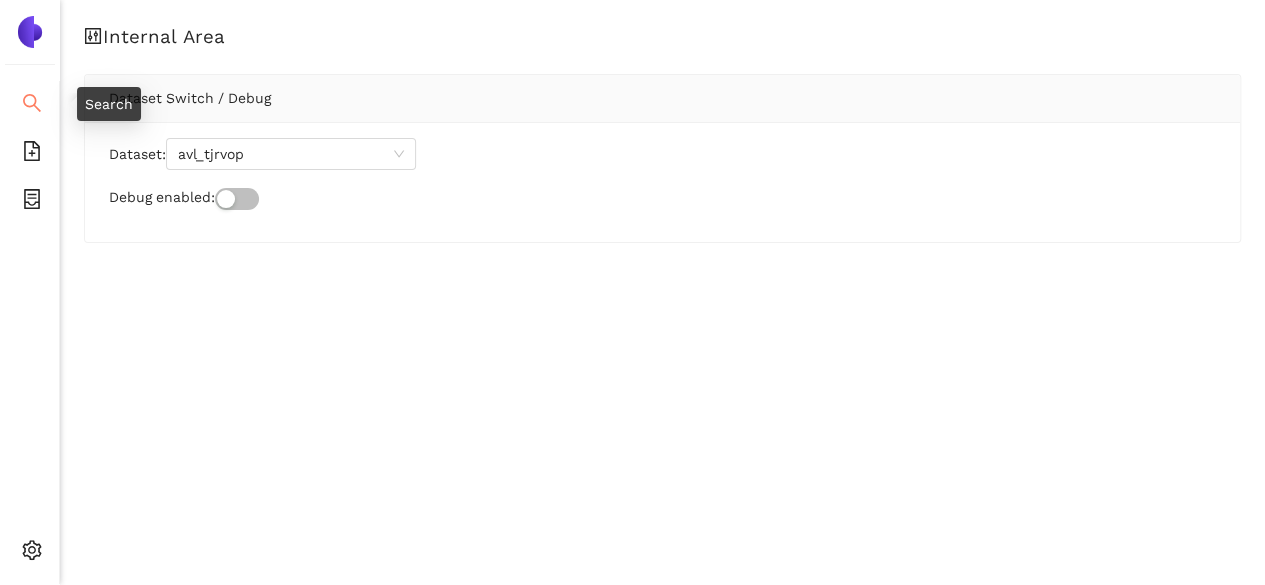 click 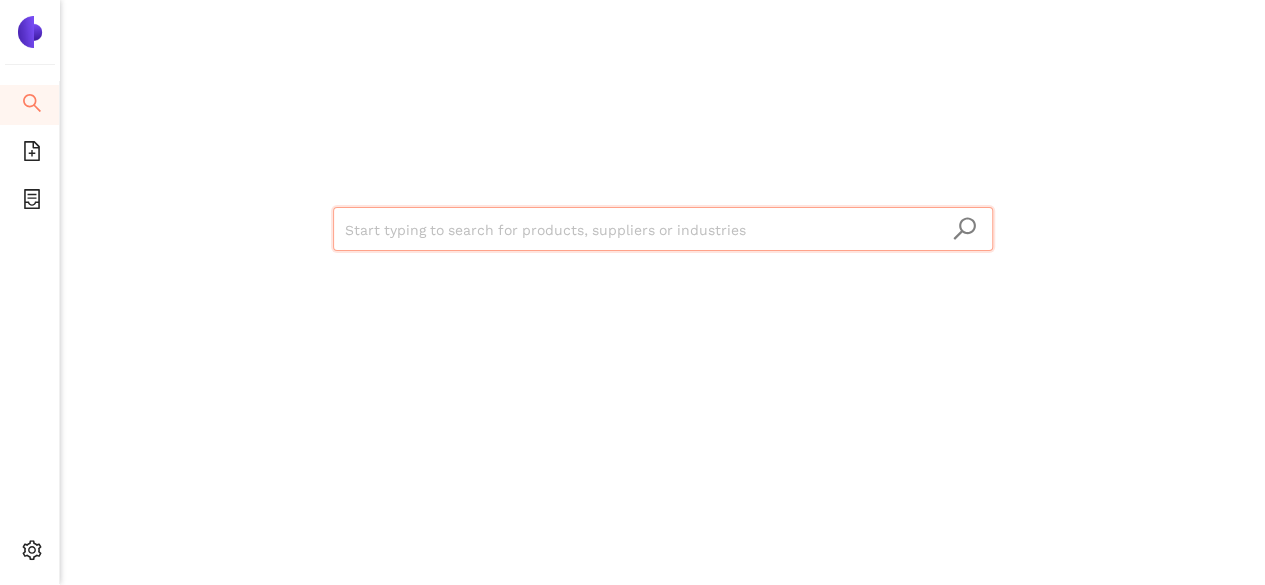 click at bounding box center [663, 230] 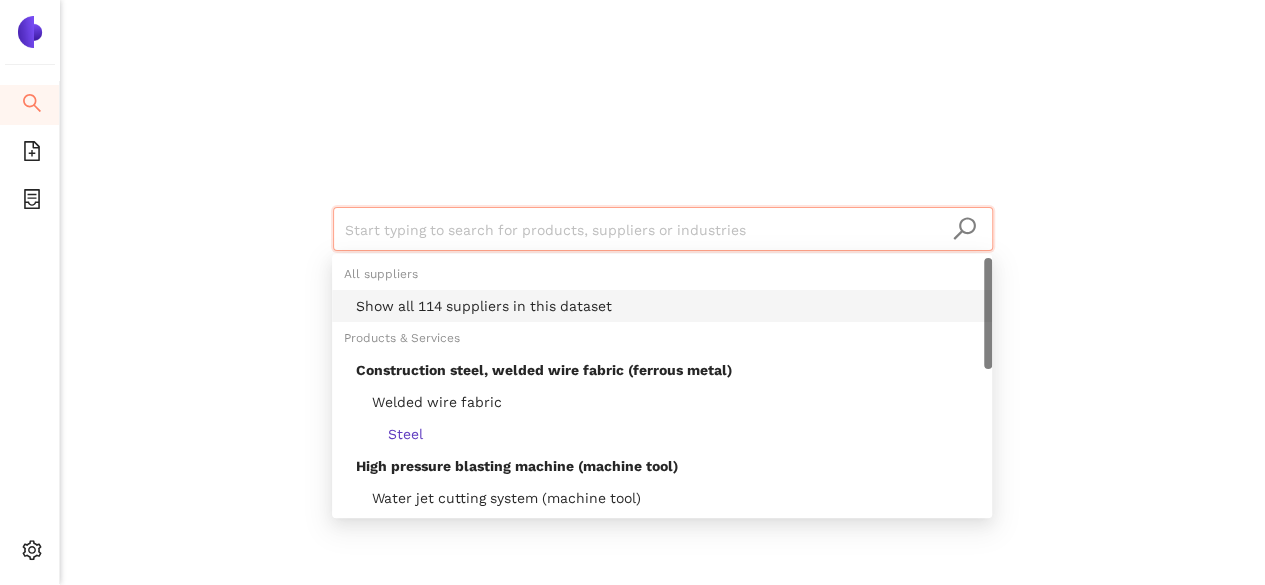 click on "Show all 114 suppliers in this dataset" at bounding box center (668, 306) 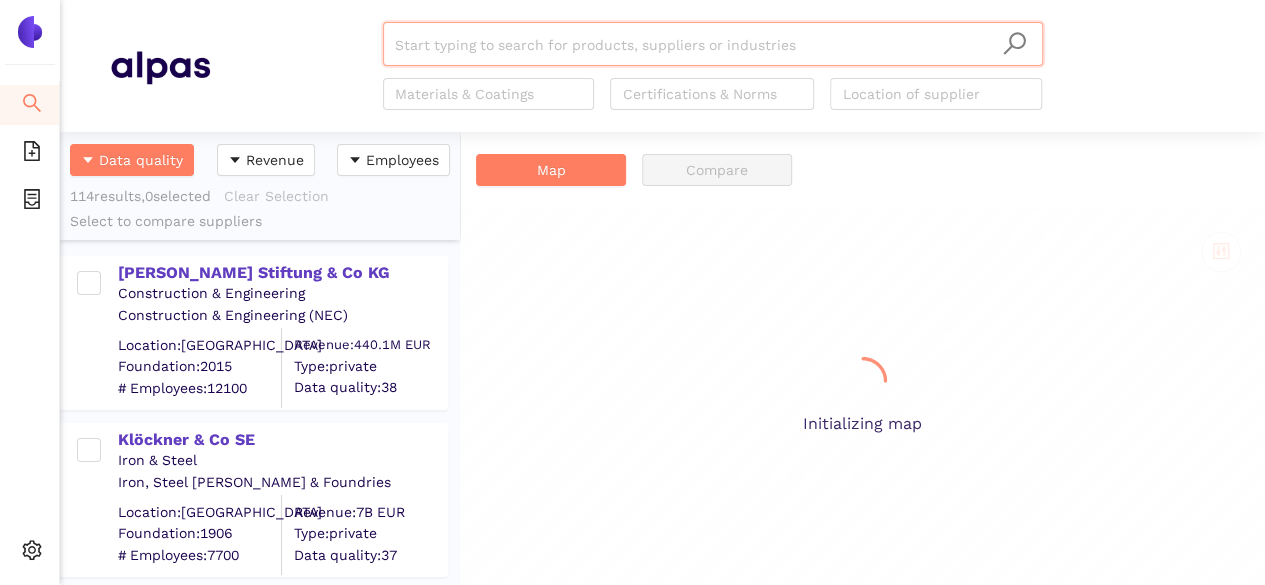 scroll, scrollTop: 16, scrollLeft: 16, axis: both 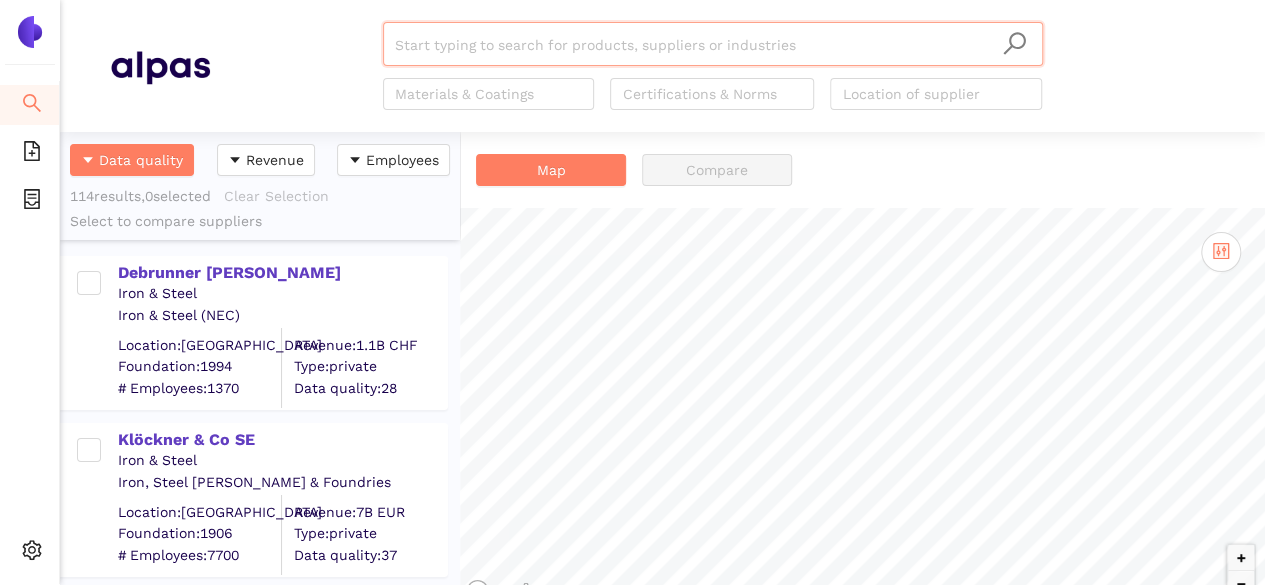 paste on "ARTELIA Suisse SA" 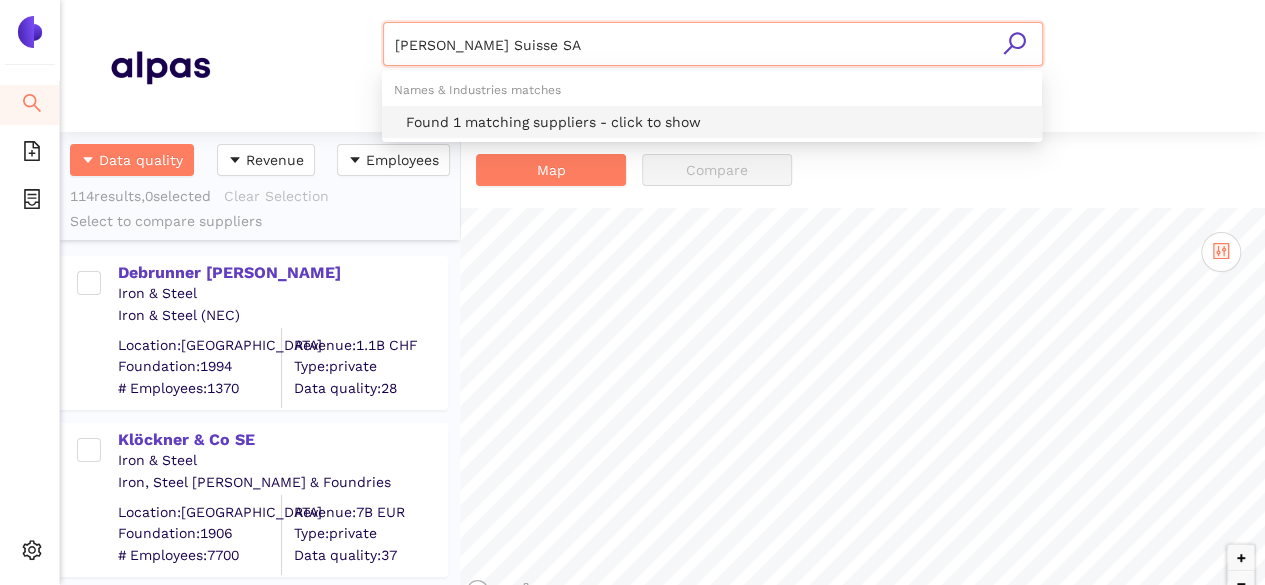 click on "Found 1 matching suppliers - click to show" at bounding box center [718, 122] 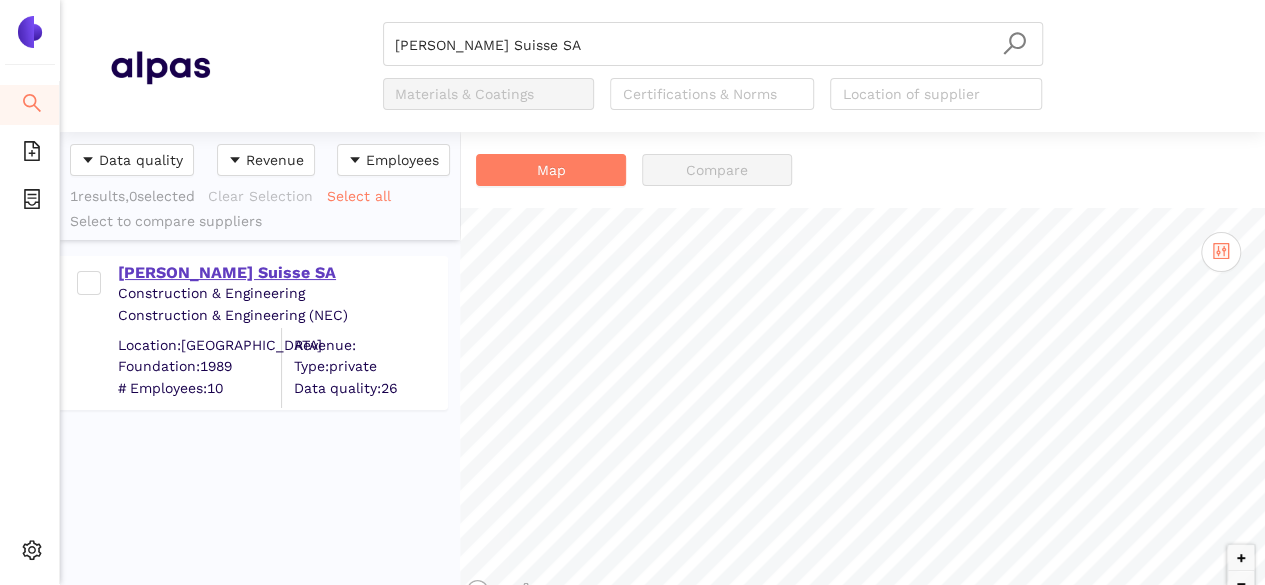 click on "ARTELIA Suisse SA" at bounding box center (282, 273) 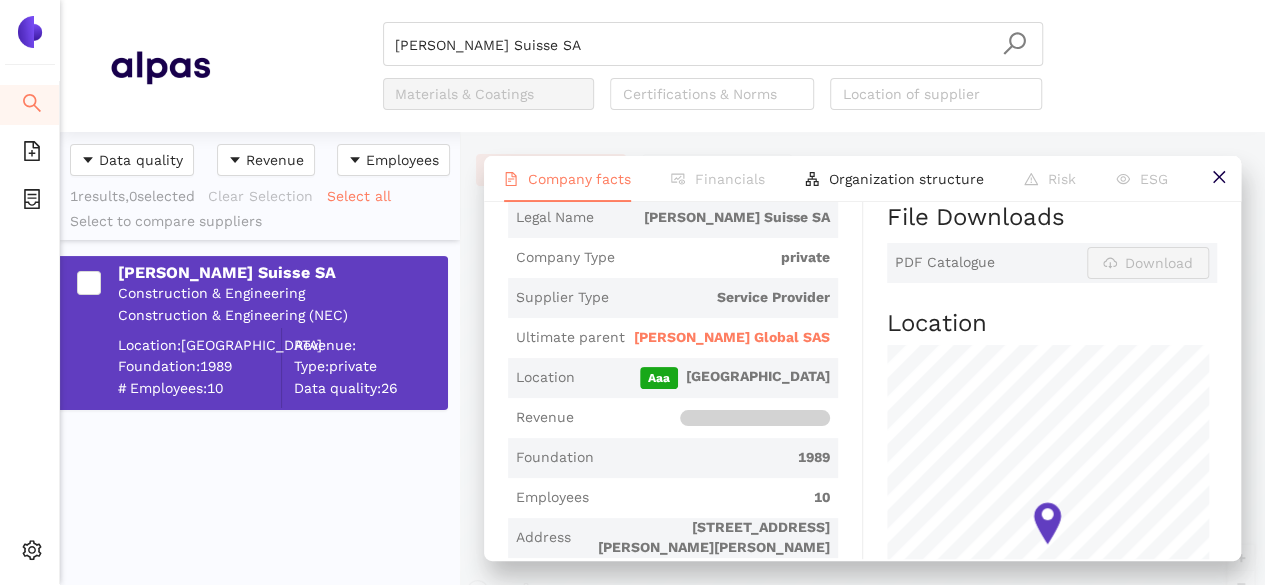 scroll, scrollTop: 333, scrollLeft: 0, axis: vertical 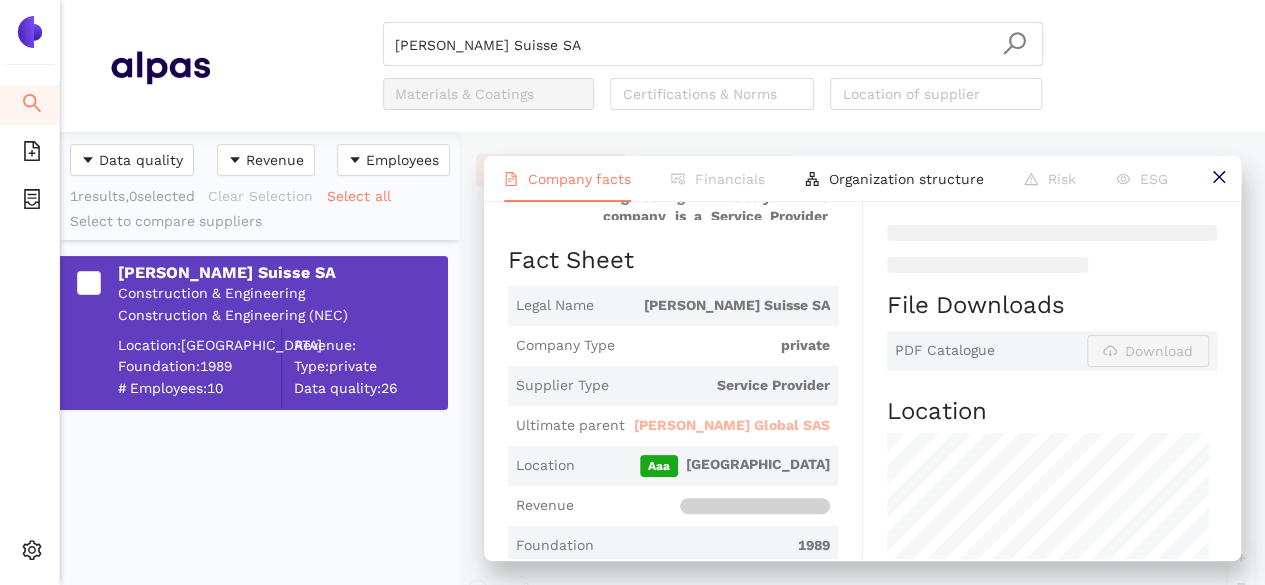 click on "Artelia Global SAS" at bounding box center [732, 426] 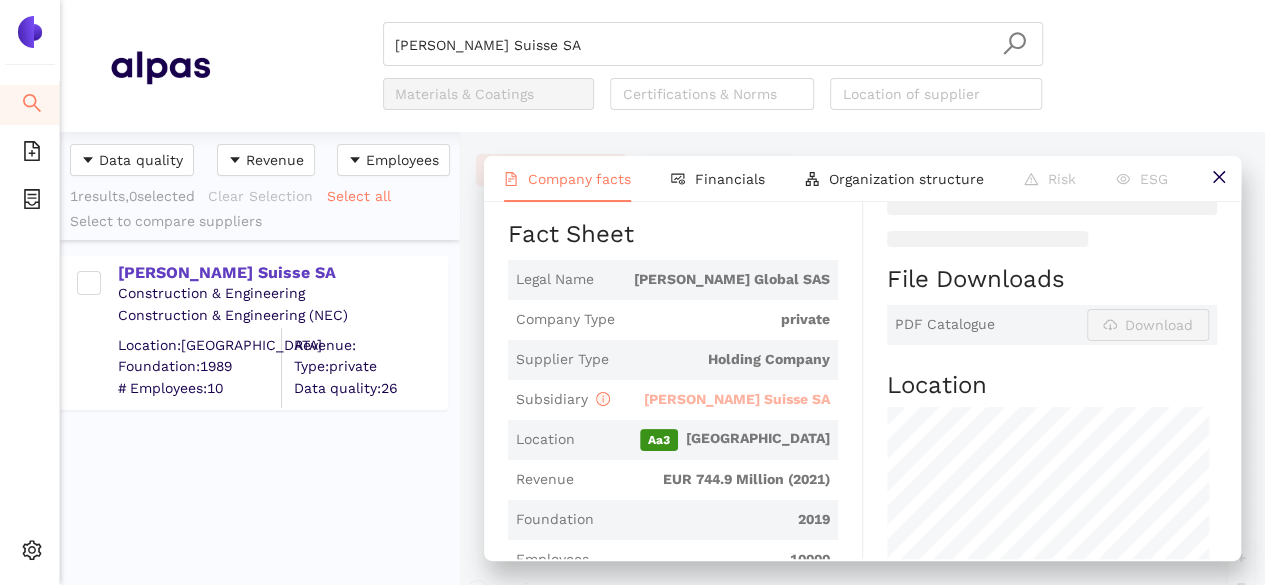 scroll, scrollTop: 453, scrollLeft: 0, axis: vertical 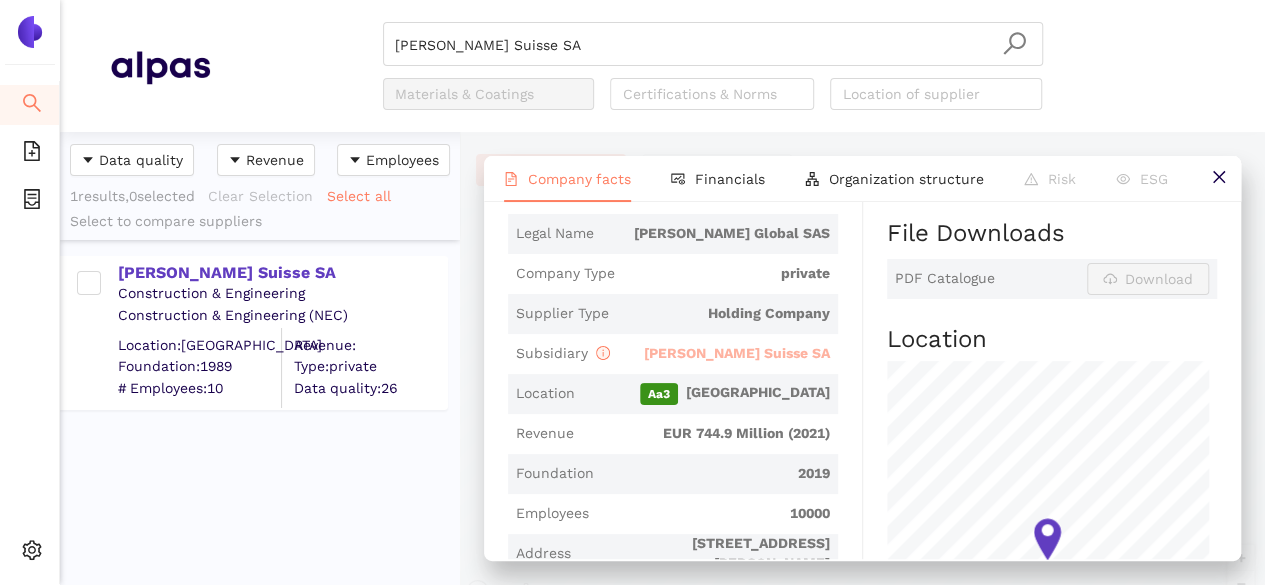 click on "ARTELIA Suisse SA" at bounding box center [724, 354] 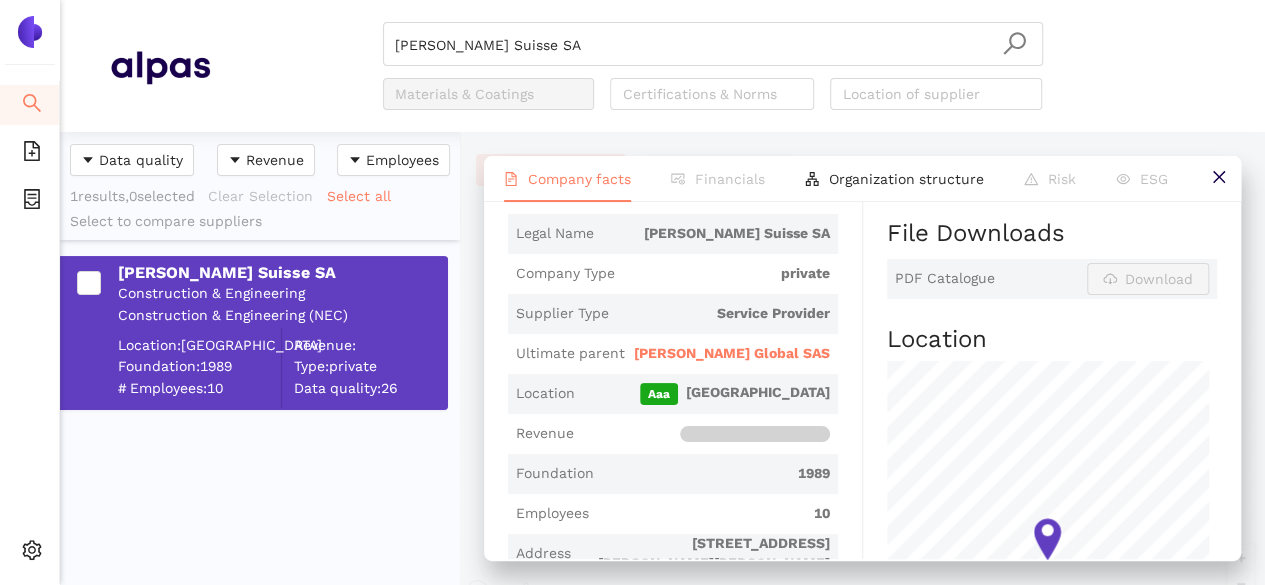 scroll, scrollTop: 0, scrollLeft: 0, axis: both 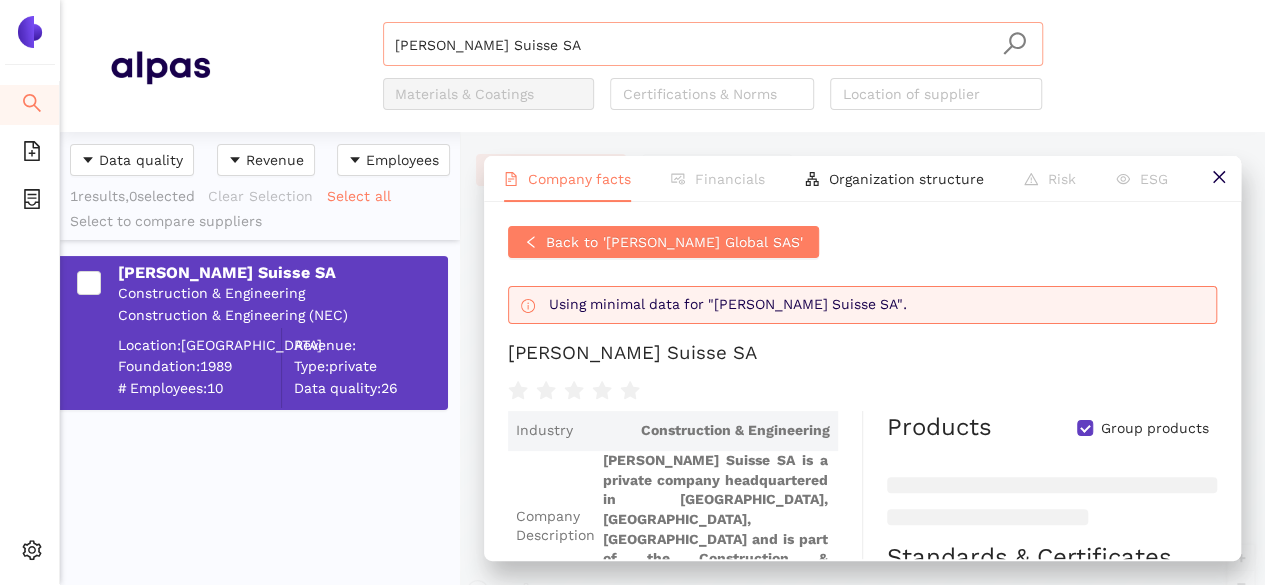 click on "ARTELIA Suisse SA" at bounding box center (713, 45) 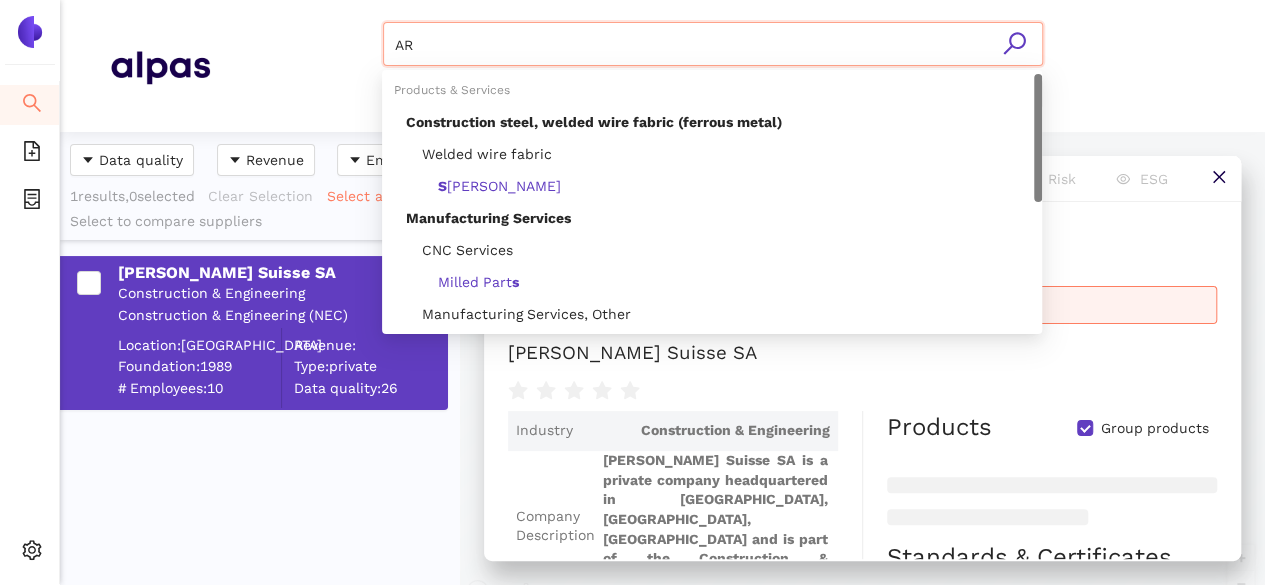 type on "A" 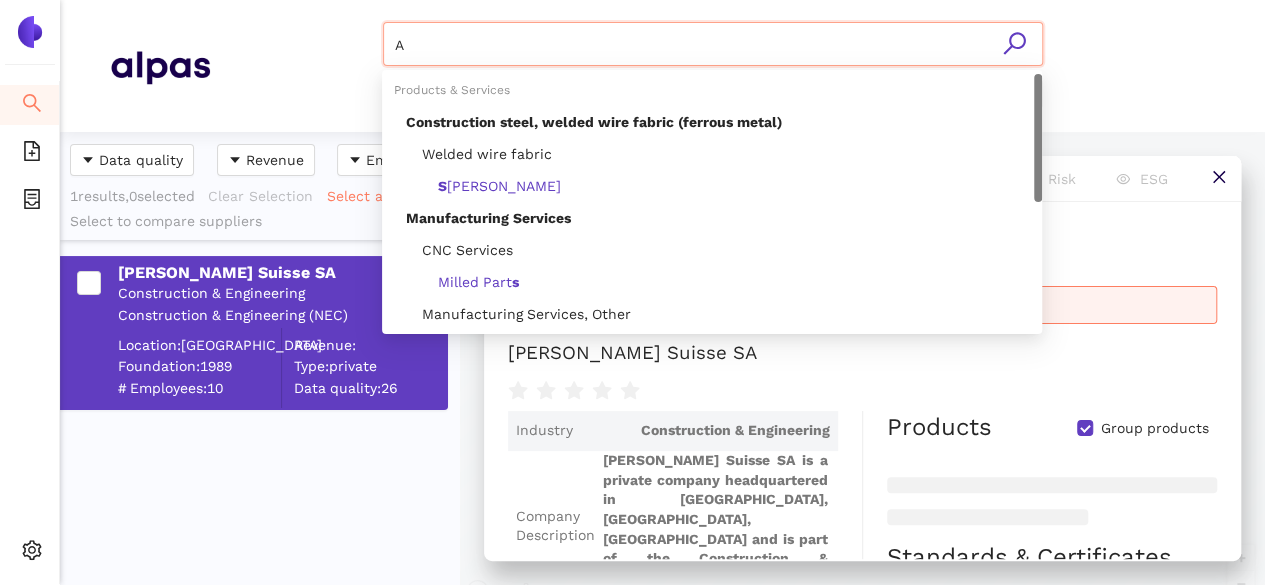type 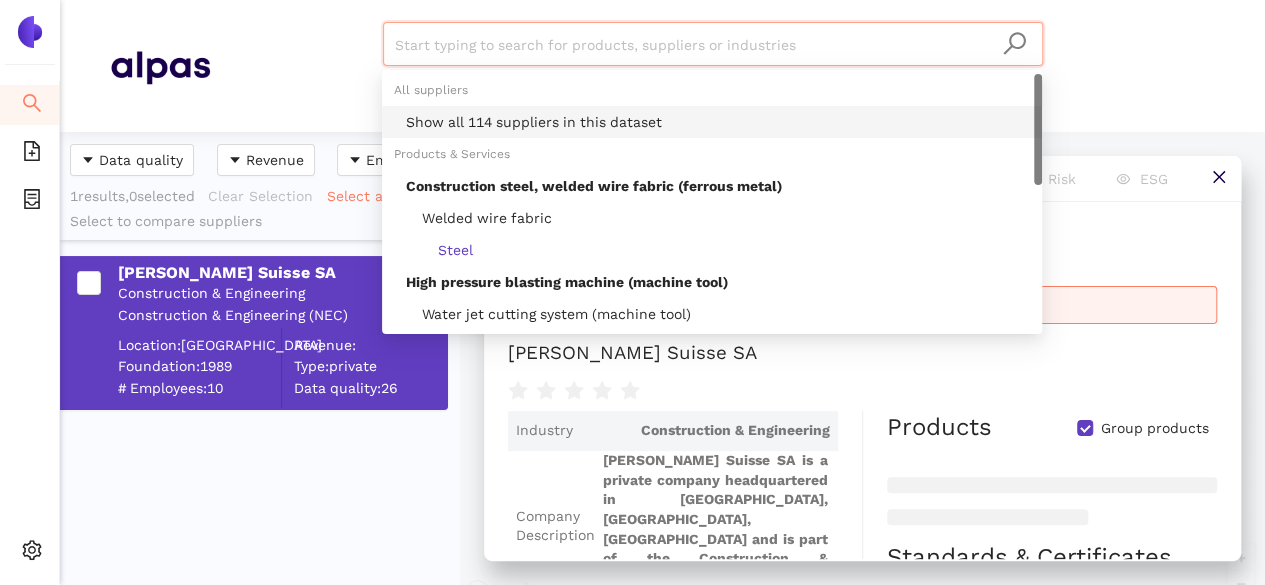 click on "Show all 114 suppliers in this dataset" at bounding box center (718, 122) 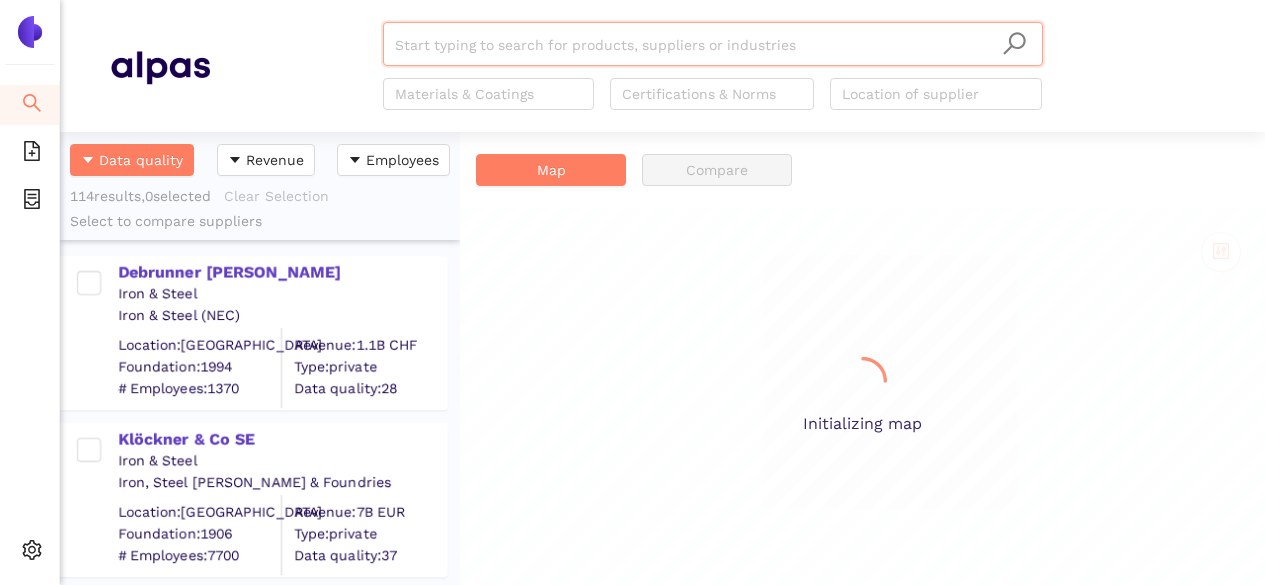 scroll, scrollTop: 0, scrollLeft: 0, axis: both 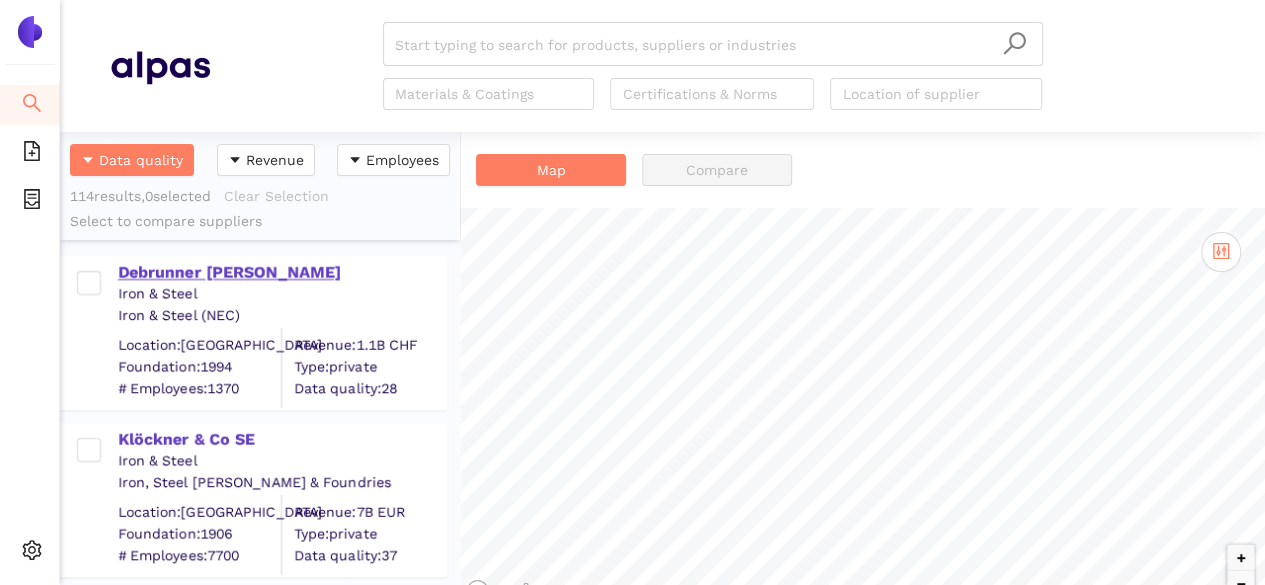 click on "Debrunner Koenig AG" at bounding box center (282, 273) 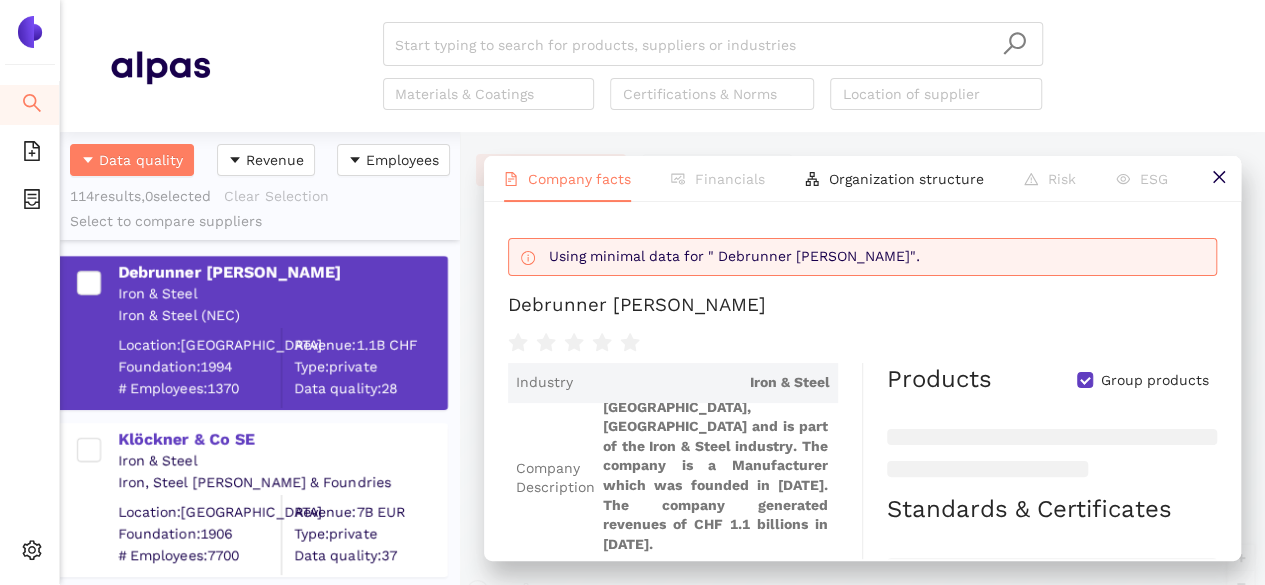 scroll, scrollTop: 85, scrollLeft: 0, axis: vertical 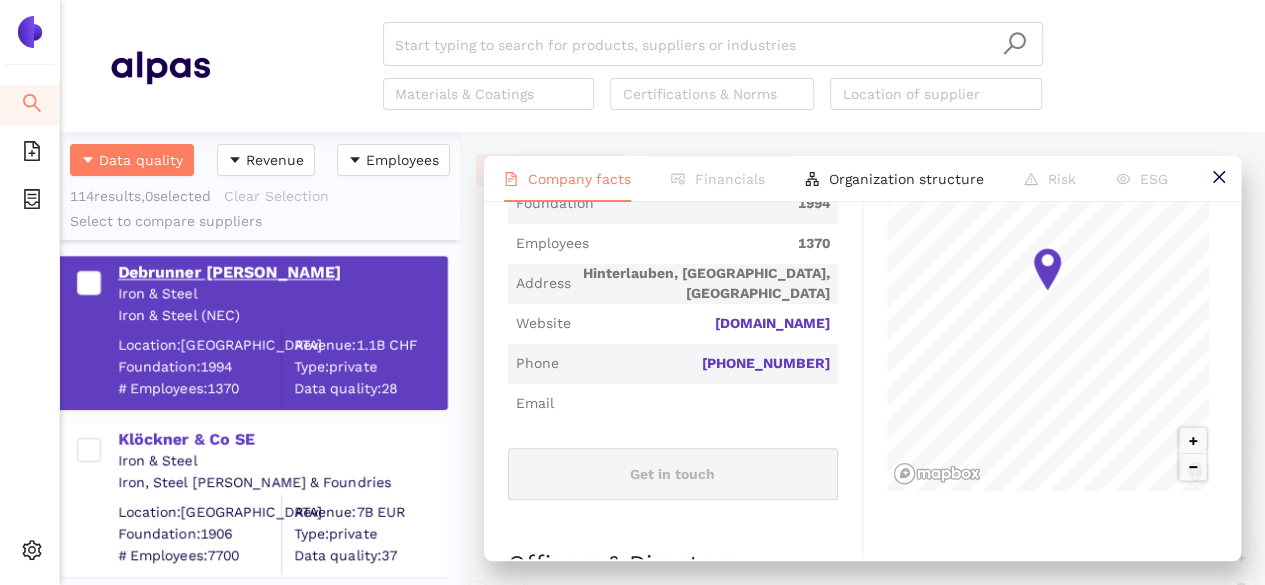 click on "Debrunner Koenig AG" at bounding box center (282, 273) 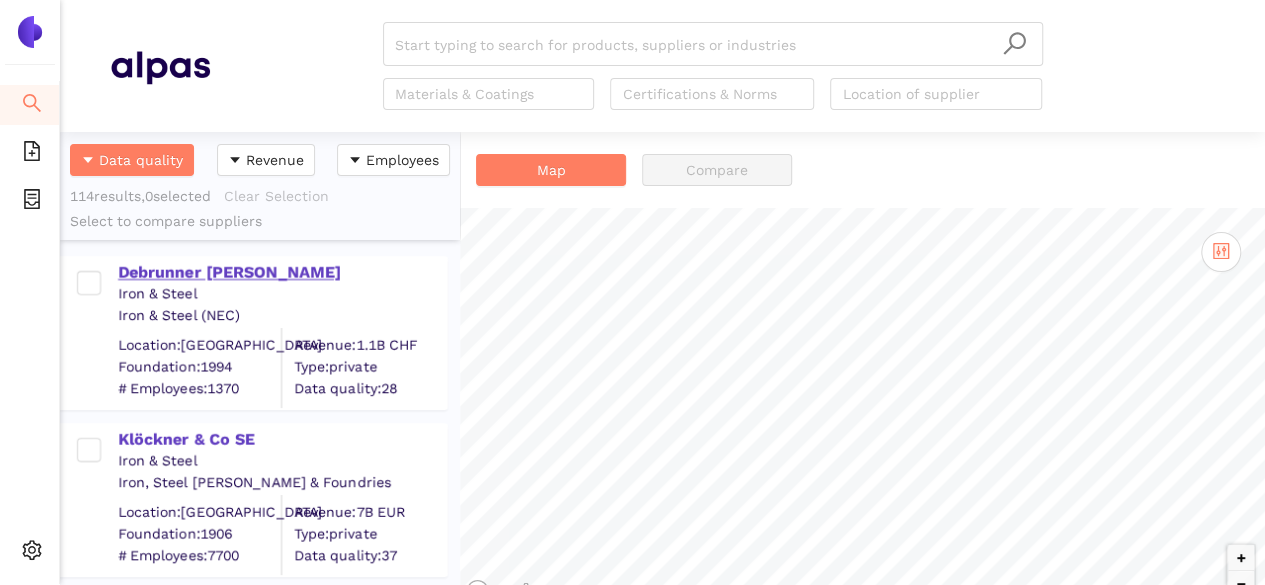 click on "Debrunner Koenig AG" at bounding box center (282, 273) 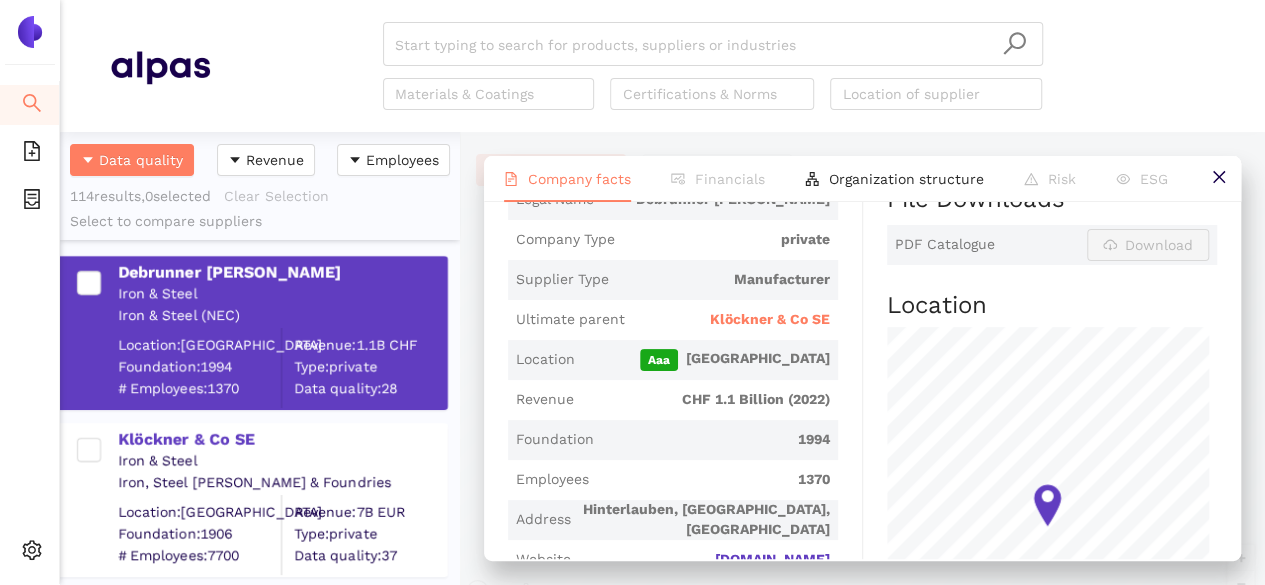 scroll, scrollTop: 441, scrollLeft: 0, axis: vertical 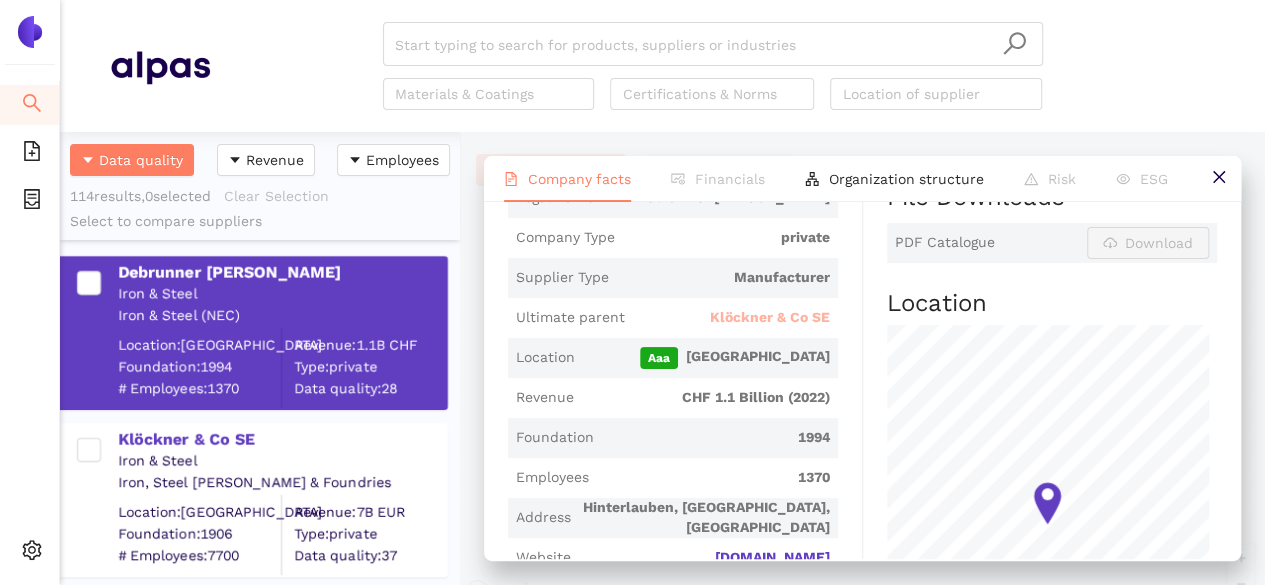 click on "Klöckner & Co SE" at bounding box center (770, 318) 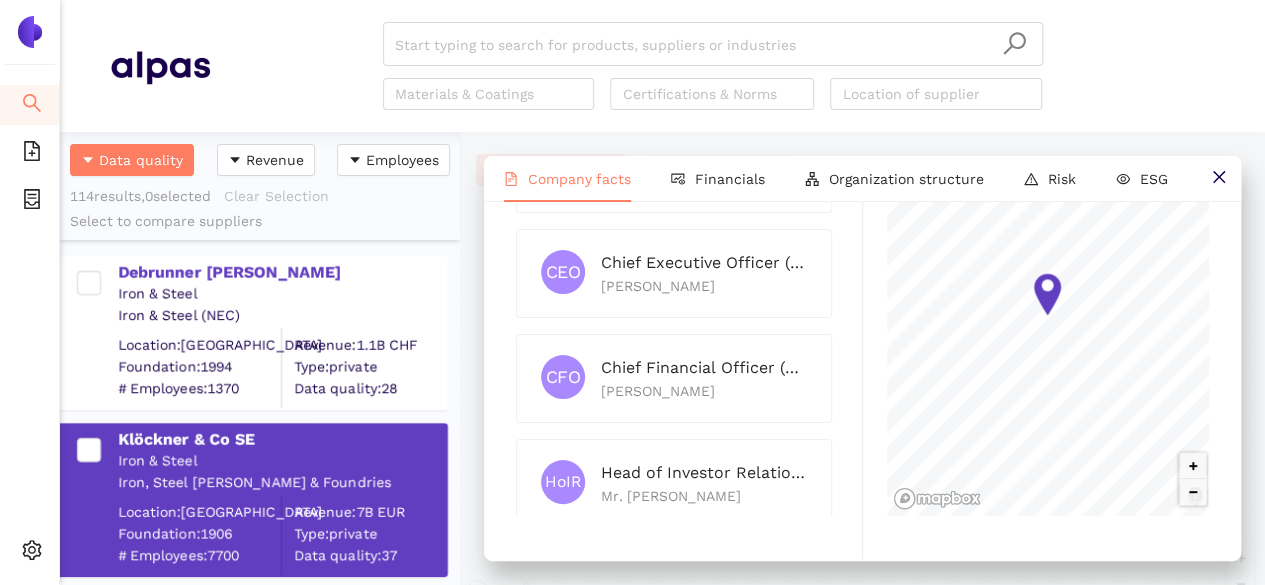 scroll, scrollTop: 1152, scrollLeft: 0, axis: vertical 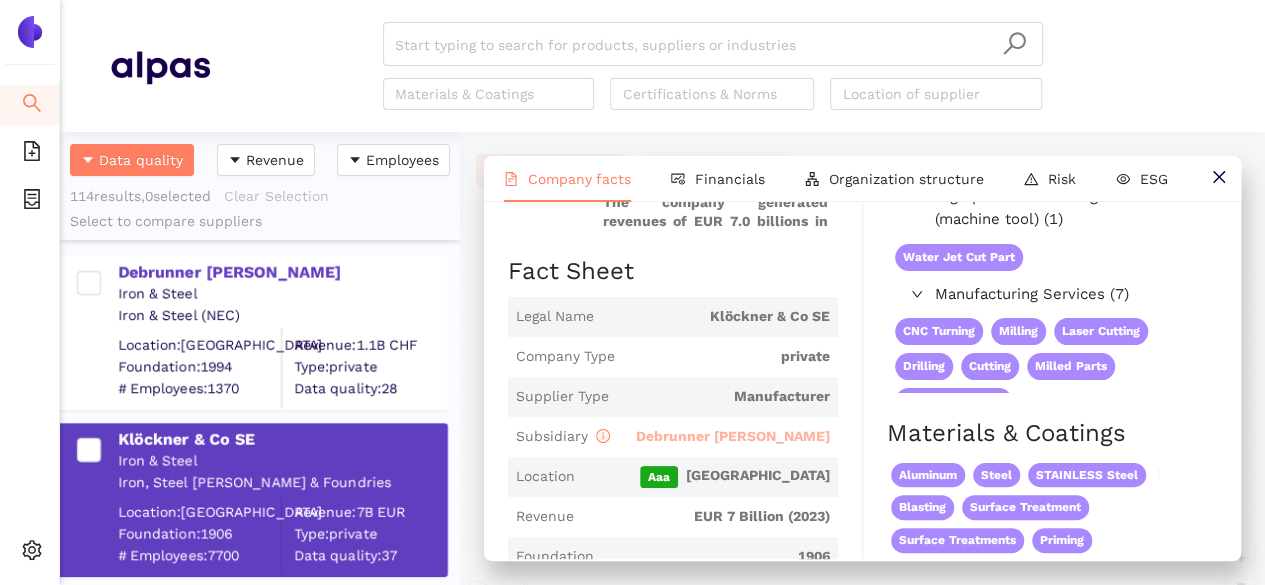 click on "Debrunner Koenig AG" at bounding box center [733, 436] 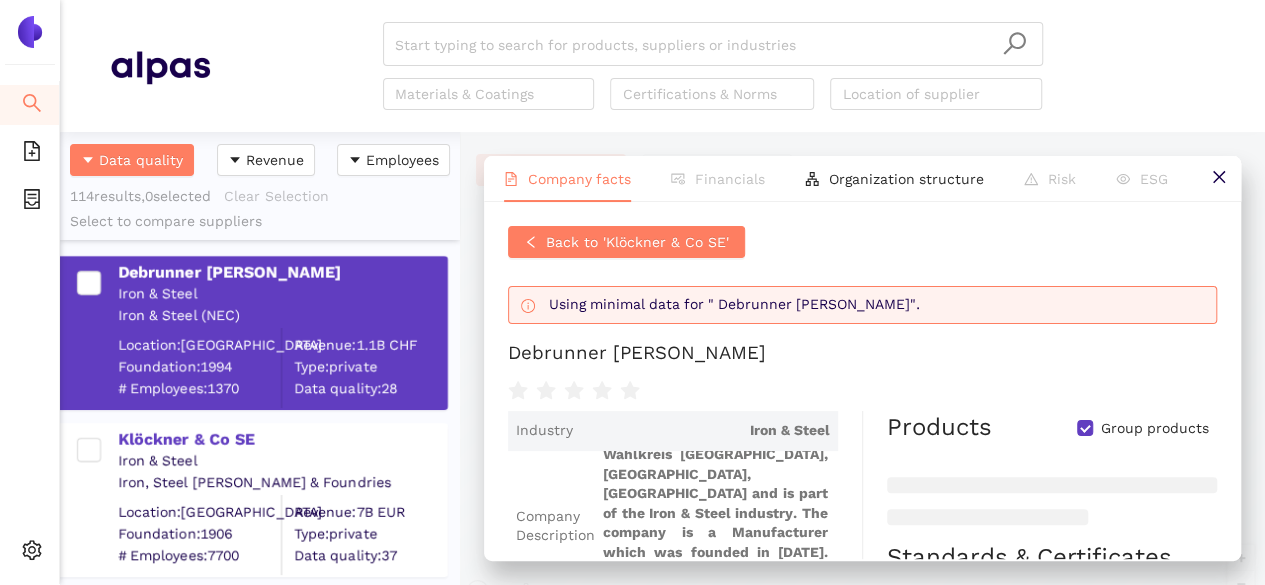 scroll, scrollTop: 249, scrollLeft: 0, axis: vertical 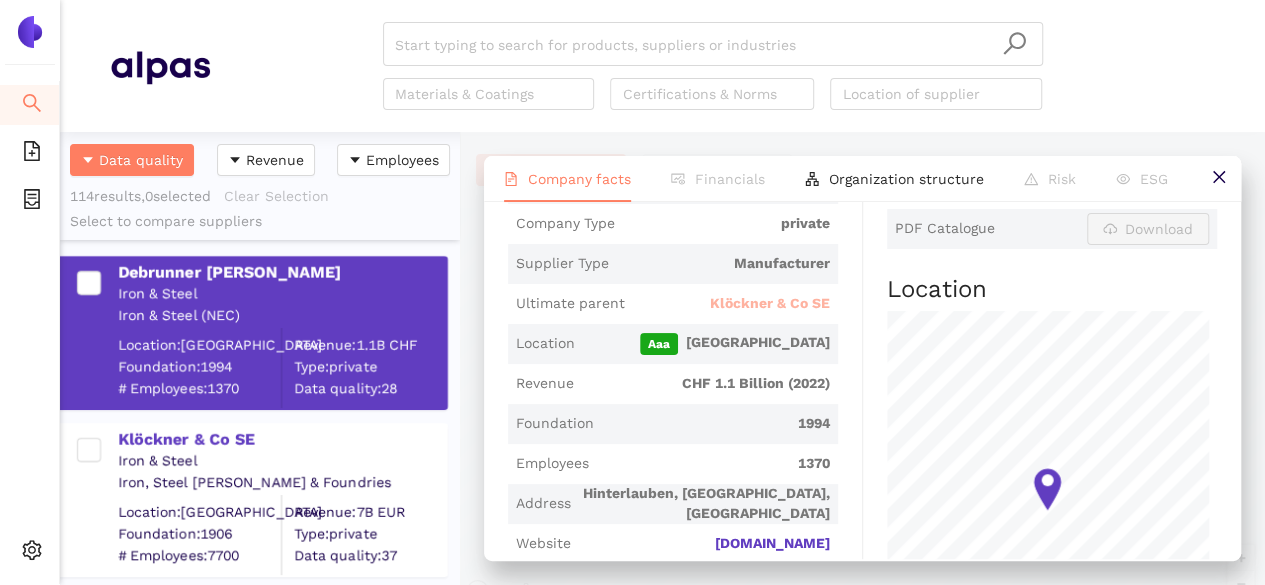 click on "Klöckner & Co SE" at bounding box center (770, 304) 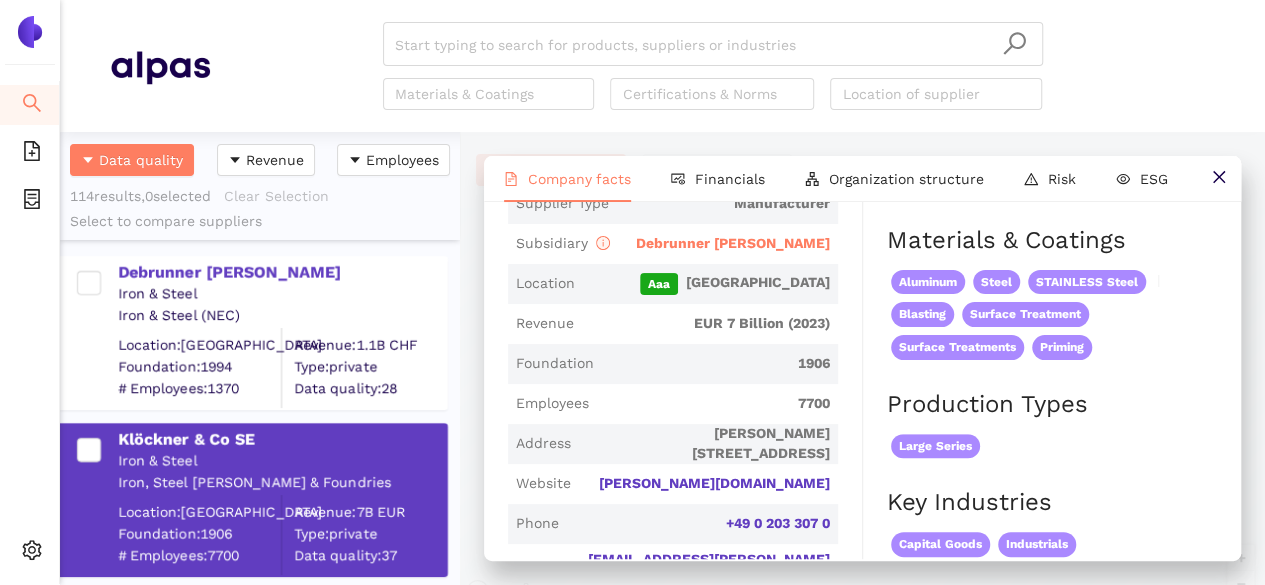 scroll, scrollTop: 0, scrollLeft: 0, axis: both 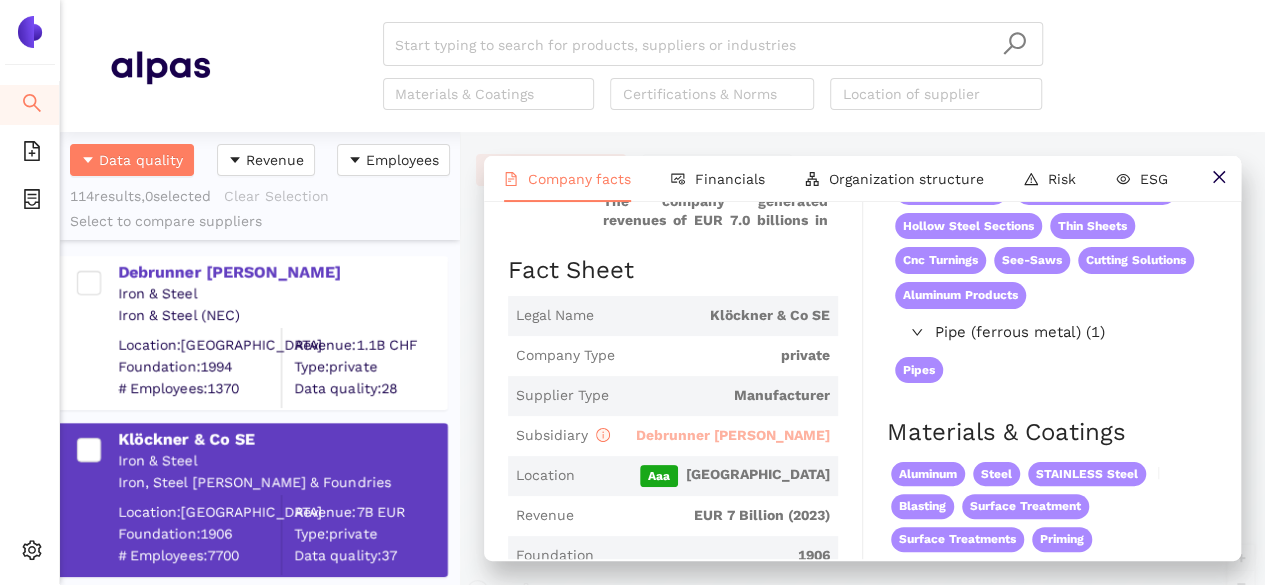 click on "Debrunner Koenig AG" at bounding box center (733, 435) 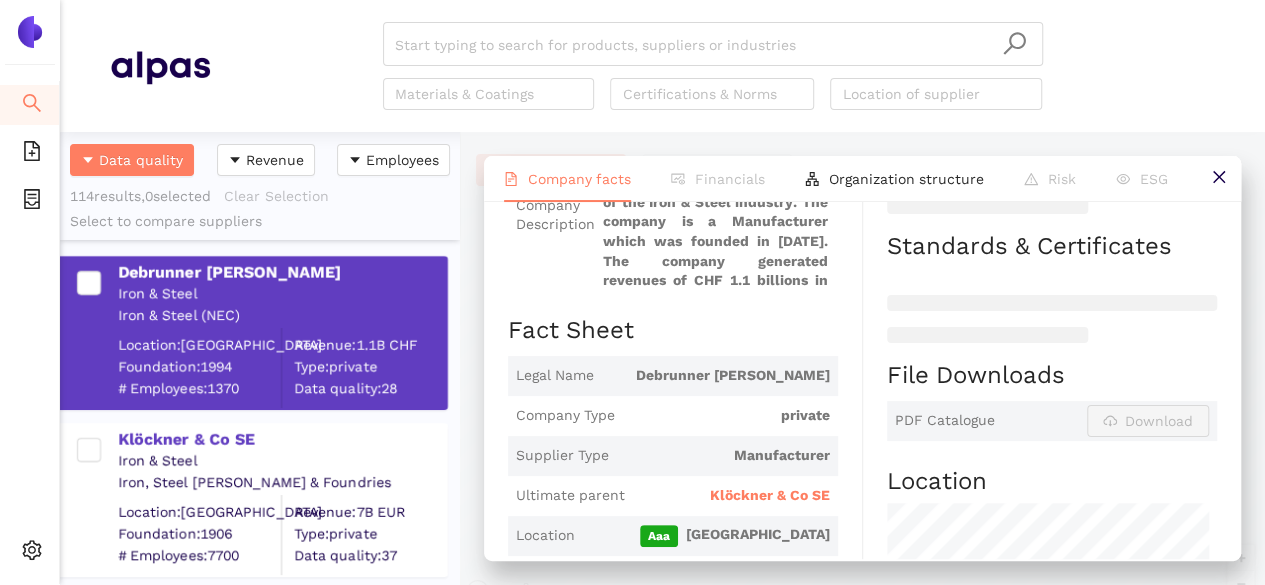 scroll, scrollTop: 0, scrollLeft: 0, axis: both 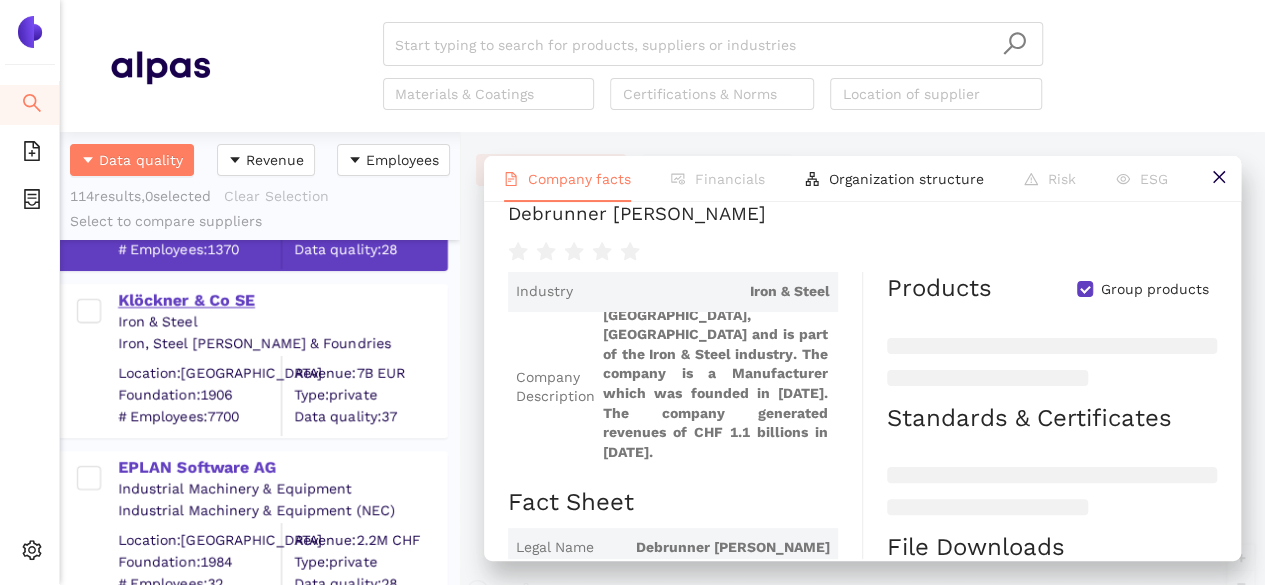 click on "Klöckner & Co SE" at bounding box center (282, 301) 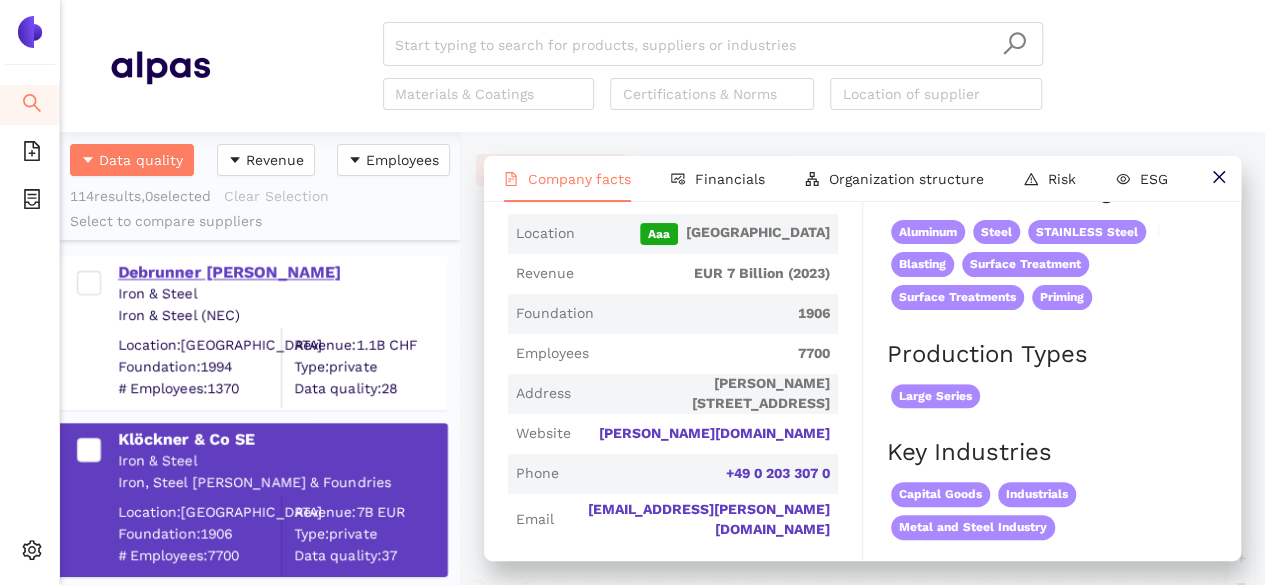 click on "Debrunner Koenig AG" at bounding box center [282, 273] 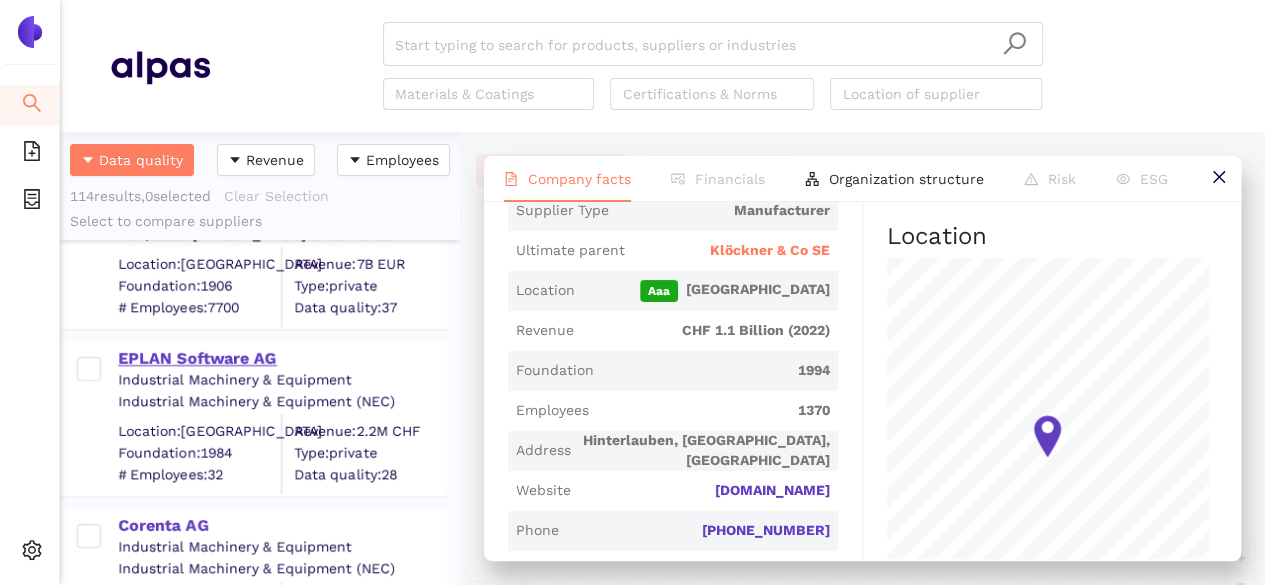 click on "EPLAN Software AG" at bounding box center (282, 359) 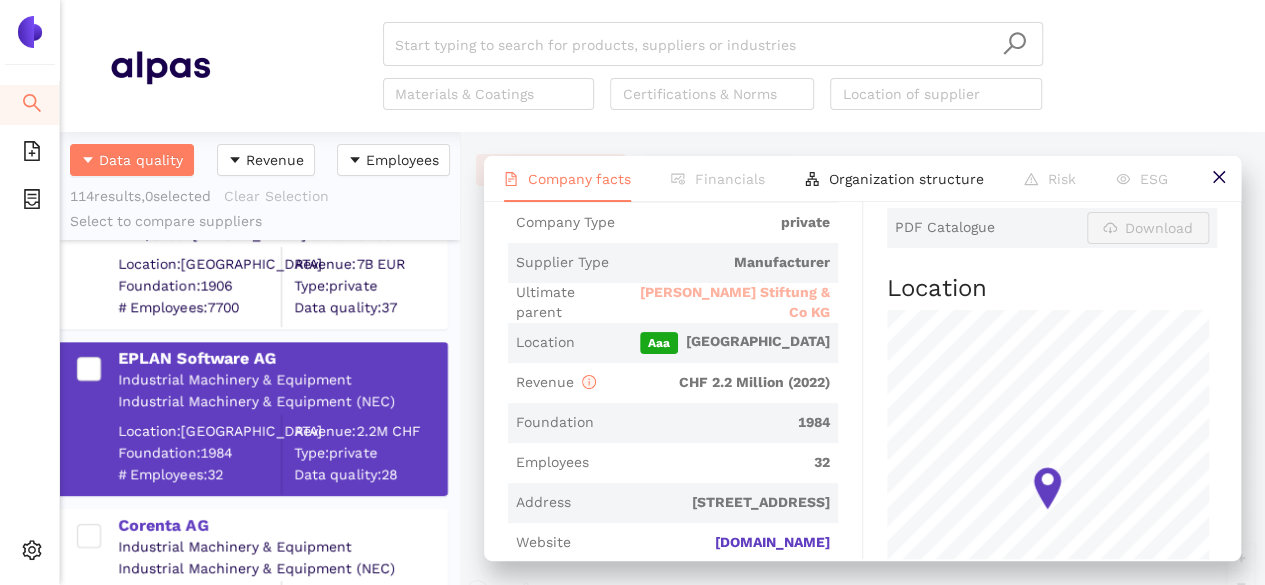 scroll, scrollTop: 449, scrollLeft: 0, axis: vertical 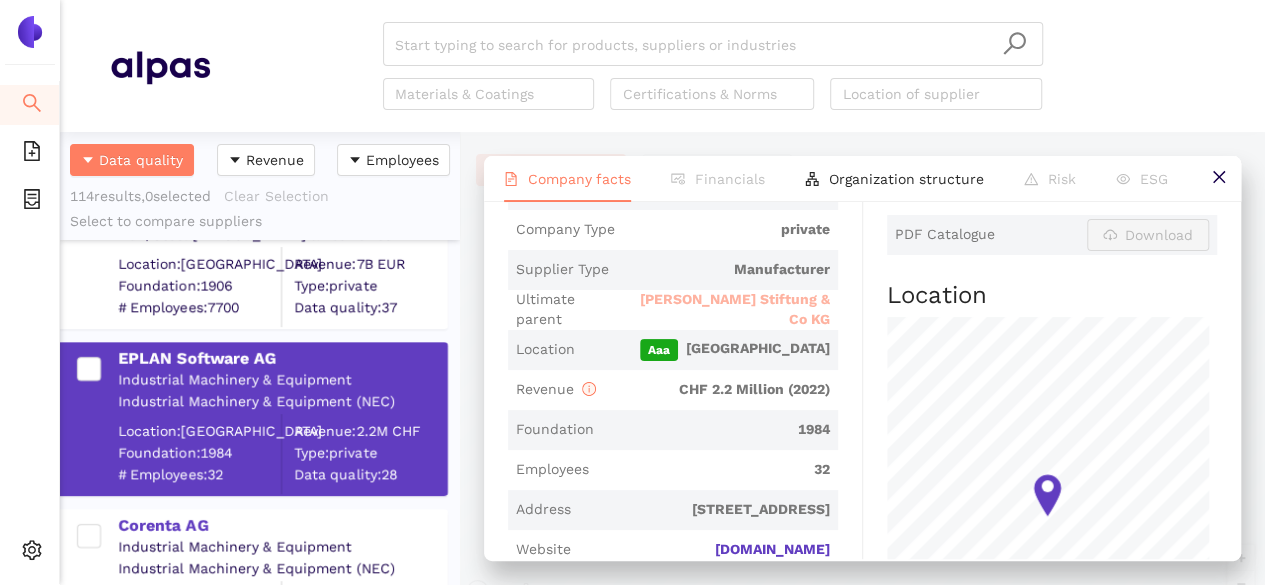 click on "Friedhelm Loh Stiftung & Co KG" at bounding box center [725, 309] 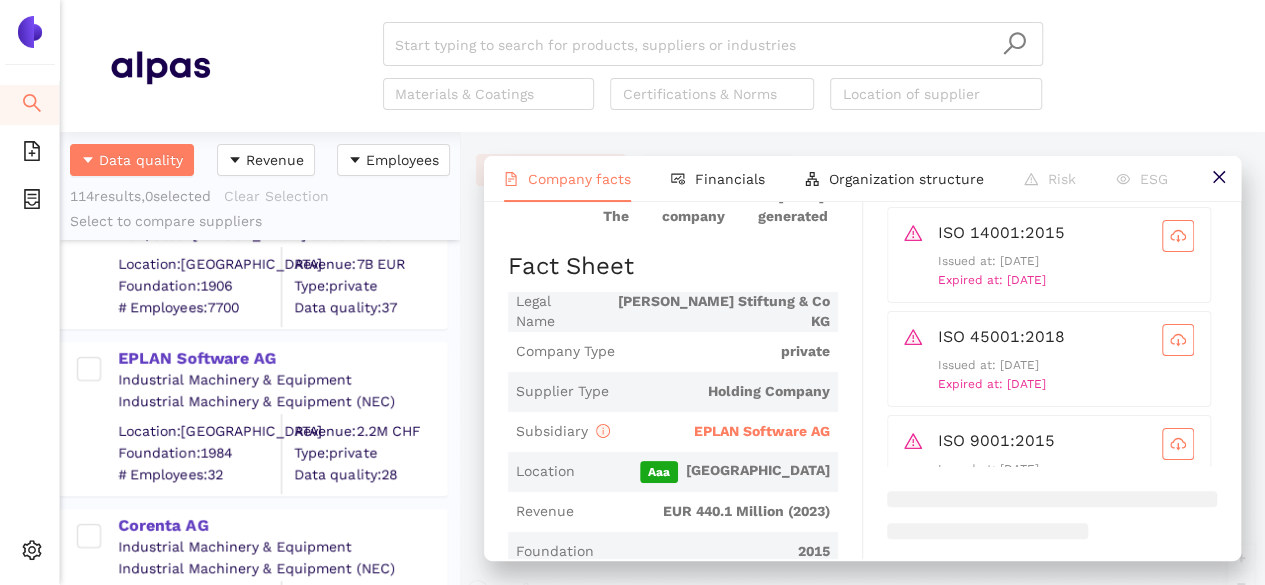 scroll, scrollTop: 376, scrollLeft: 0, axis: vertical 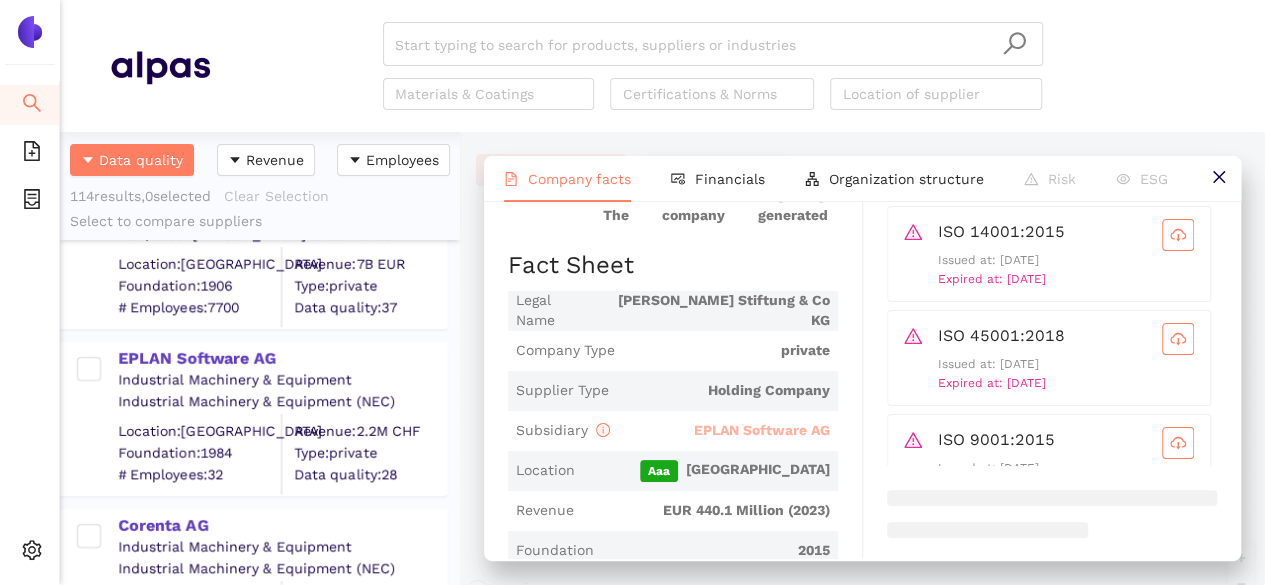 click on "EPLAN Software AG" at bounding box center (762, 430) 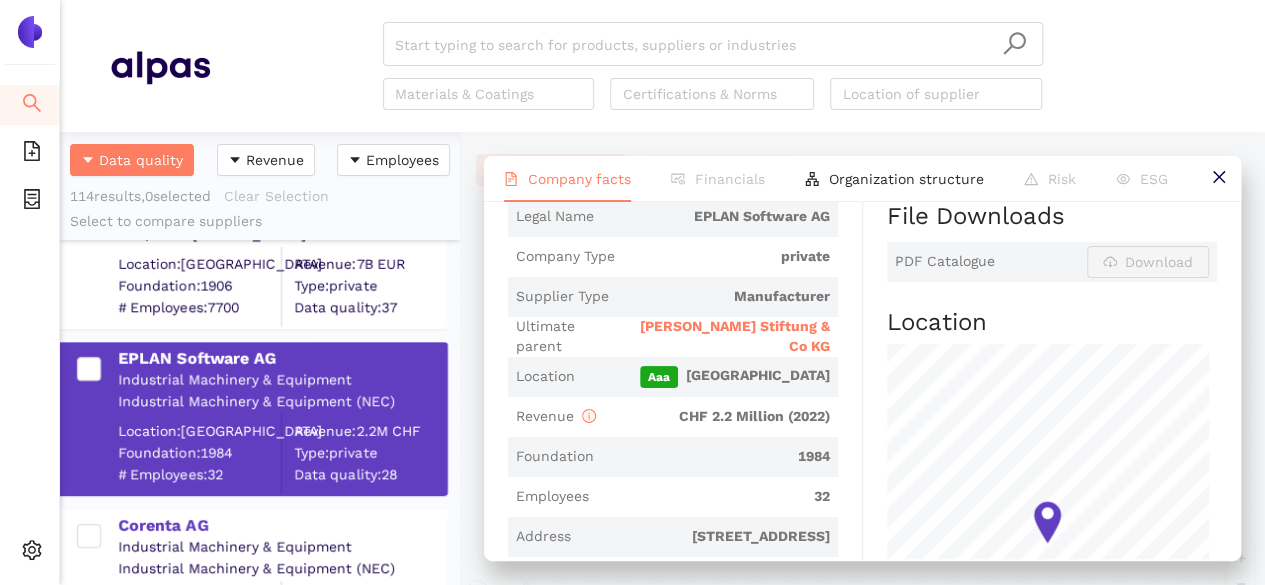 scroll, scrollTop: 472, scrollLeft: 0, axis: vertical 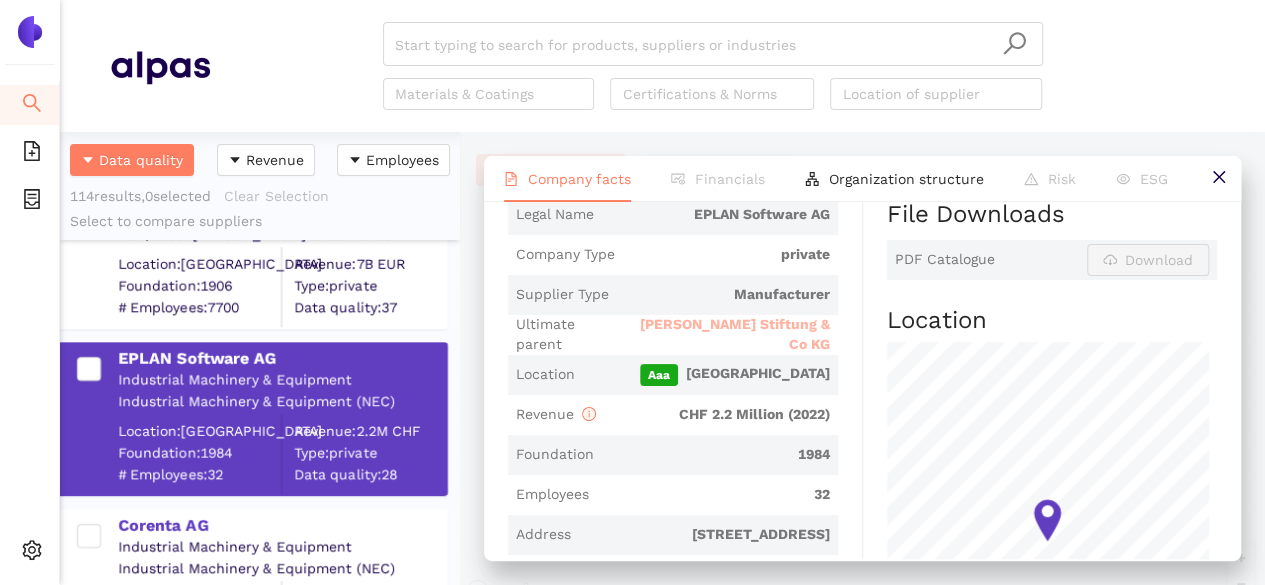 click on "Friedhelm Loh Stiftung & Co KG" at bounding box center (725, 334) 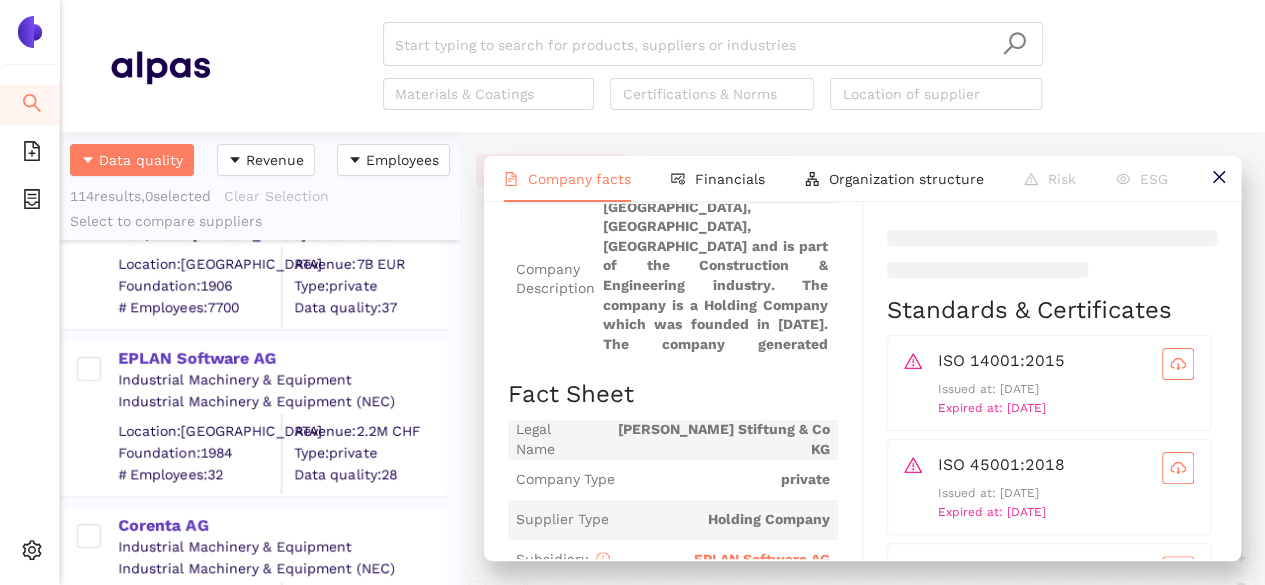 scroll, scrollTop: 248, scrollLeft: 0, axis: vertical 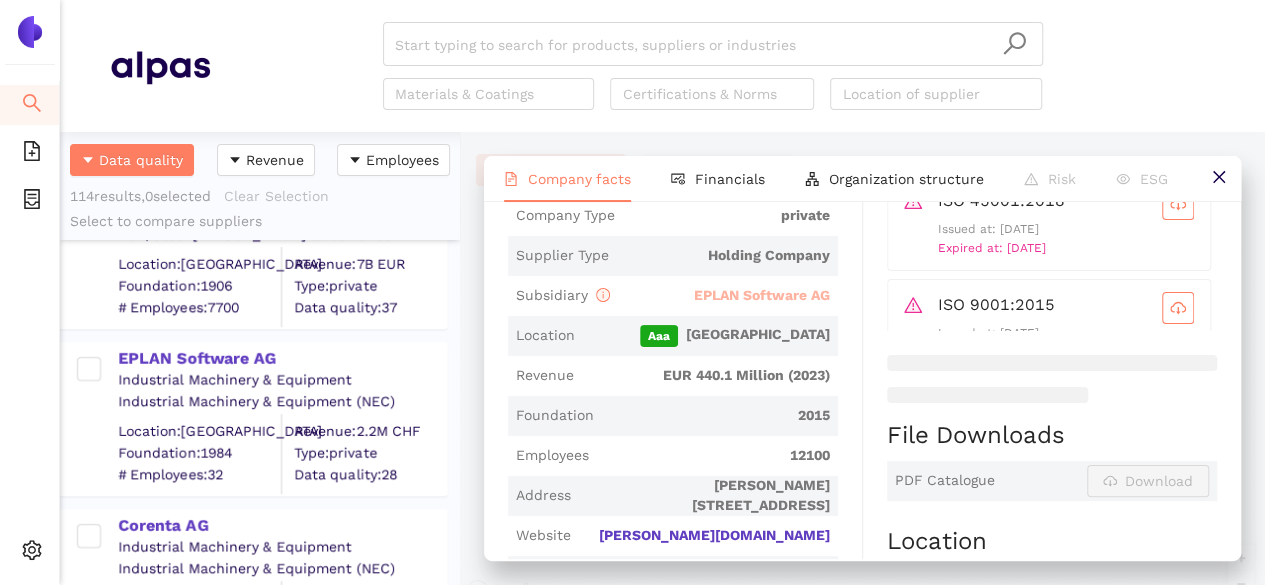 click on "EPLAN Software AG" at bounding box center [762, 295] 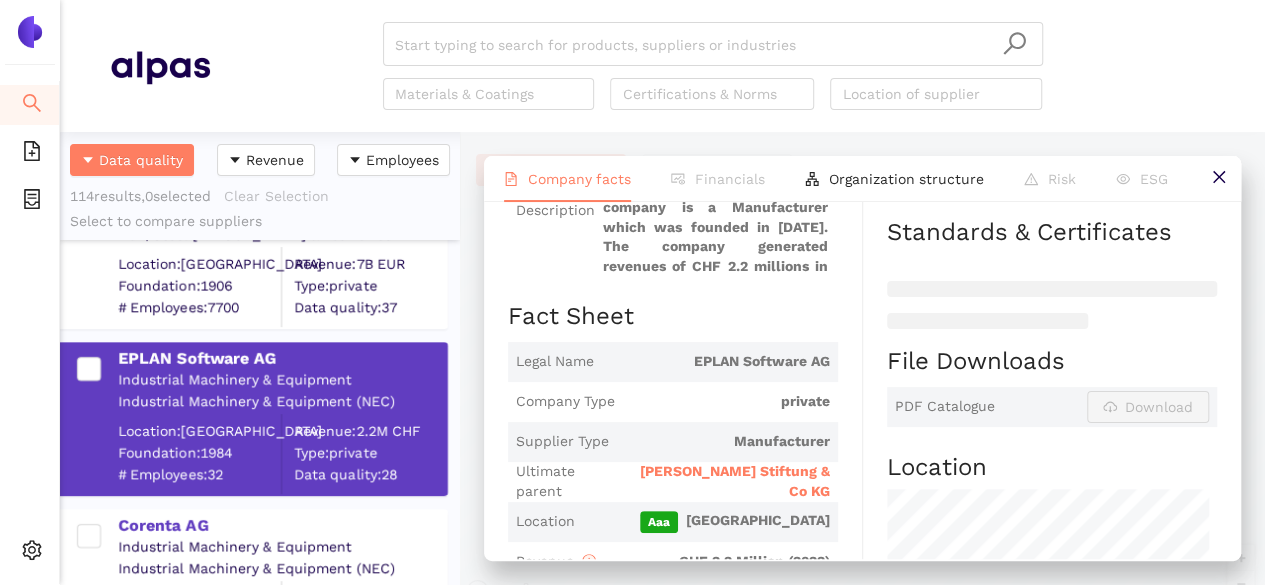 scroll, scrollTop: 324, scrollLeft: 0, axis: vertical 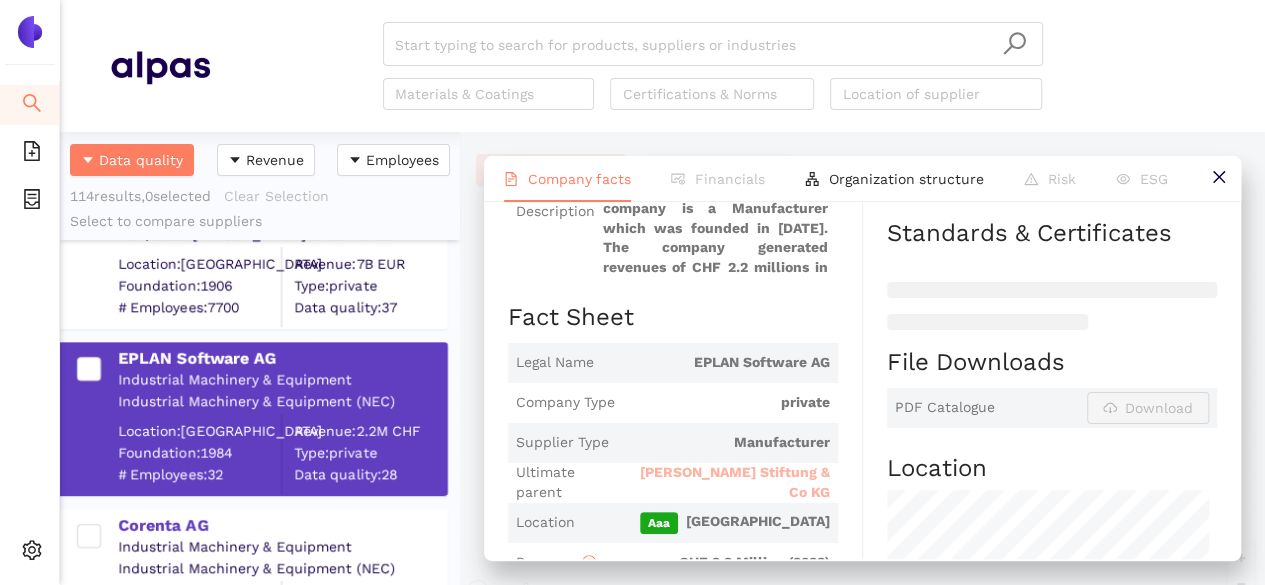 click on "Friedhelm Loh Stiftung & Co KG" at bounding box center (725, 482) 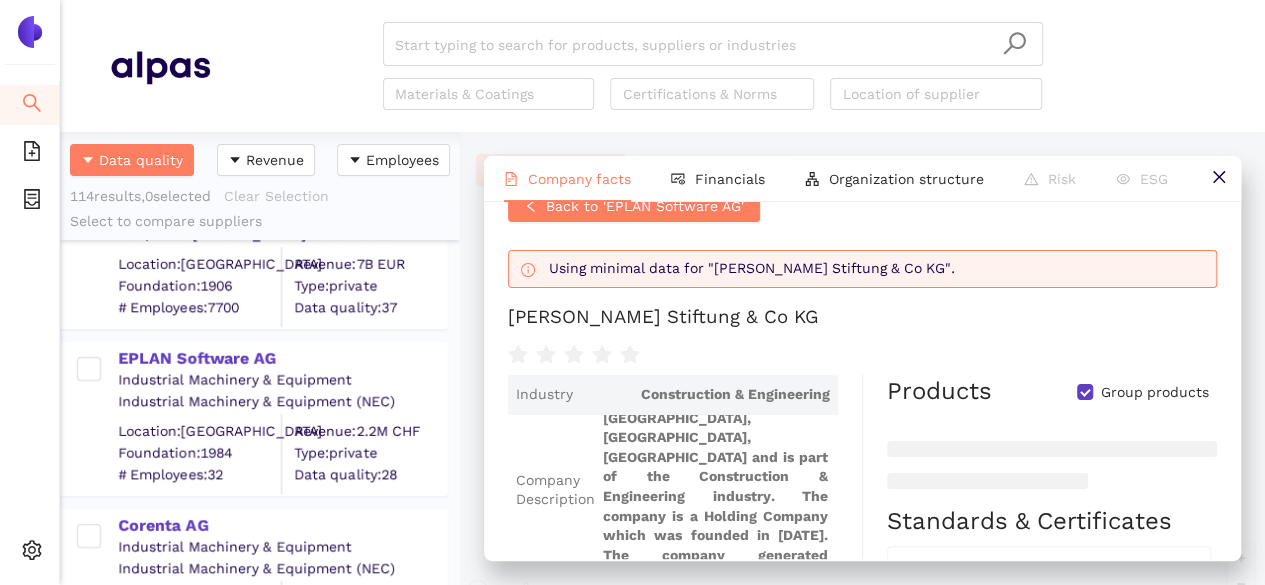 scroll, scrollTop: 35, scrollLeft: 0, axis: vertical 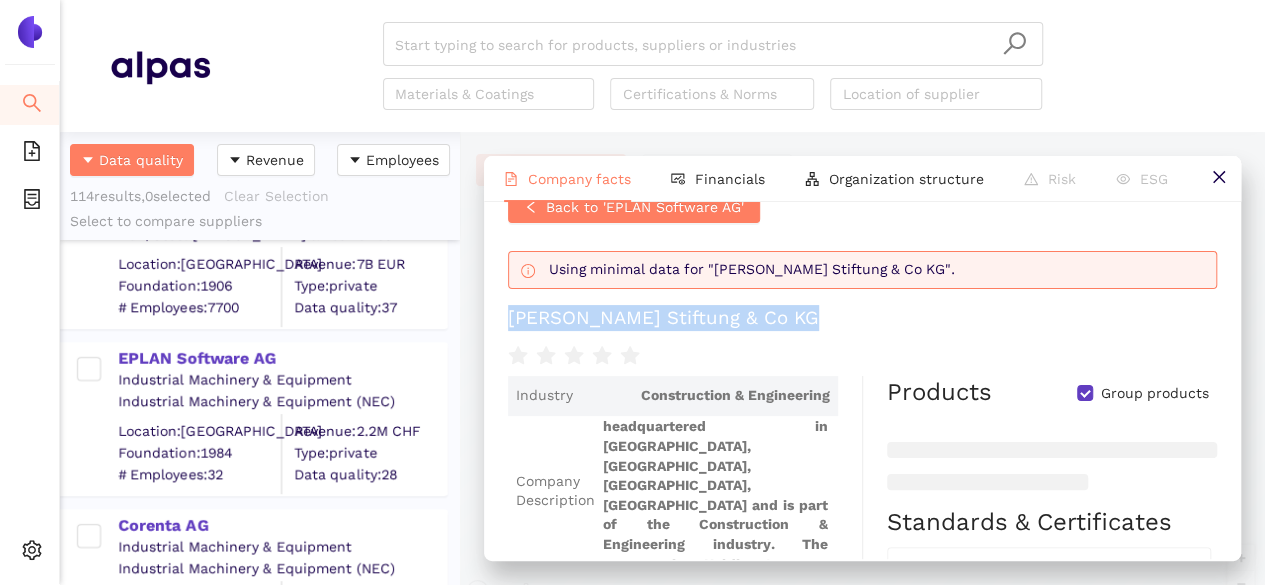 drag, startPoint x: 808, startPoint y: 322, endPoint x: 488, endPoint y: 293, distance: 321.31137 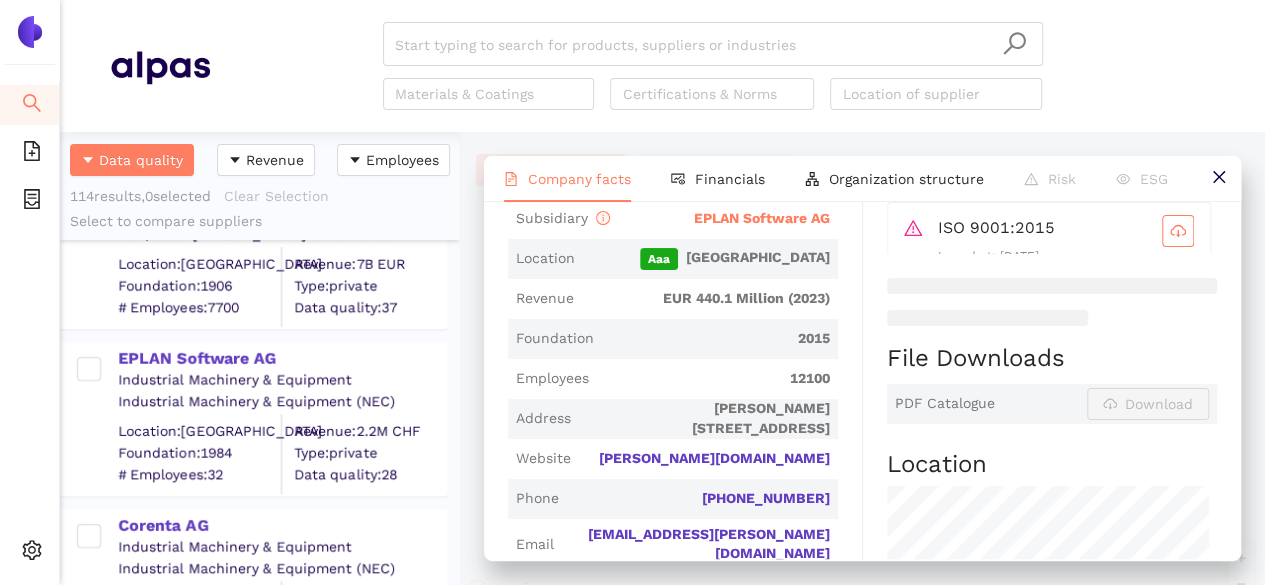 scroll, scrollTop: 510, scrollLeft: 0, axis: vertical 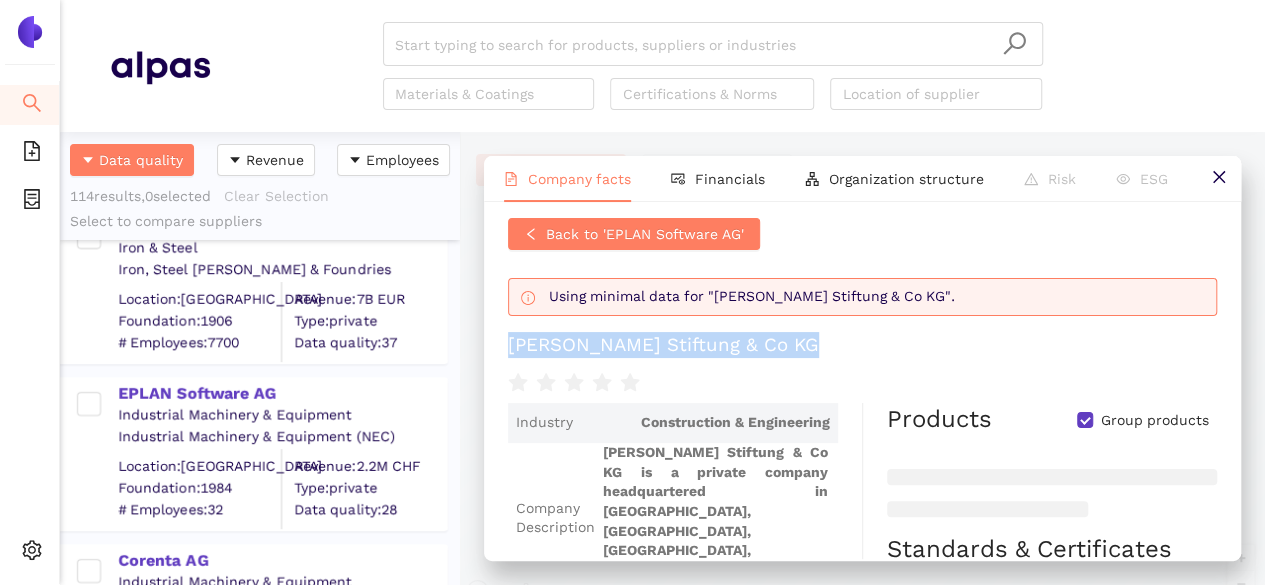 copy on "Friedhelm Loh Stiftung & Co KG" 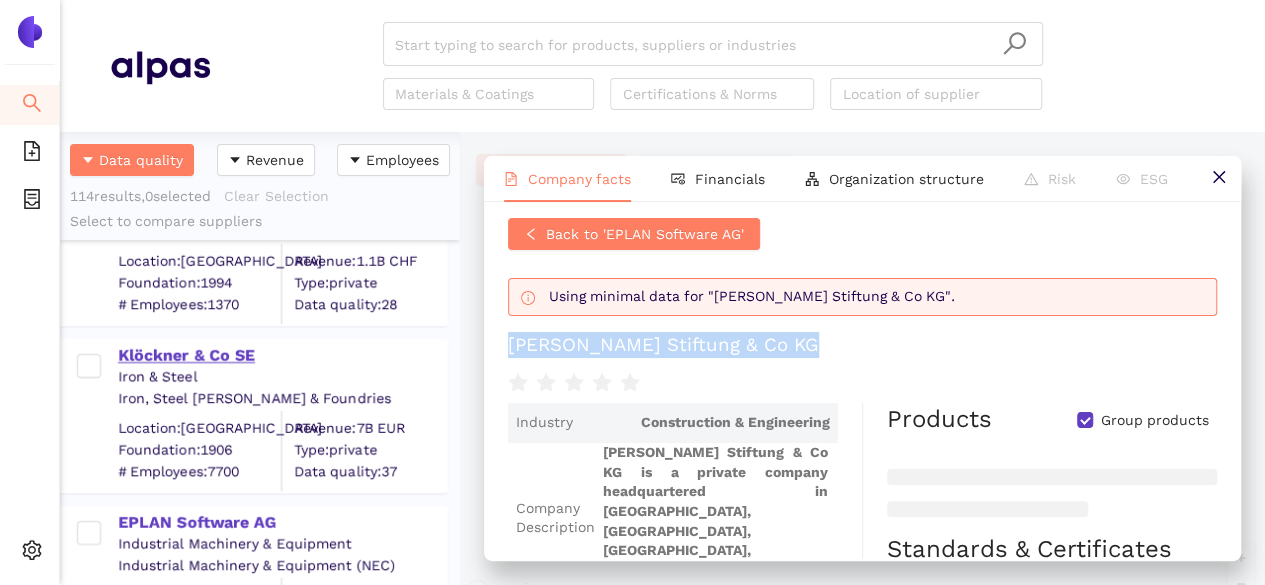 scroll, scrollTop: 85, scrollLeft: 0, axis: vertical 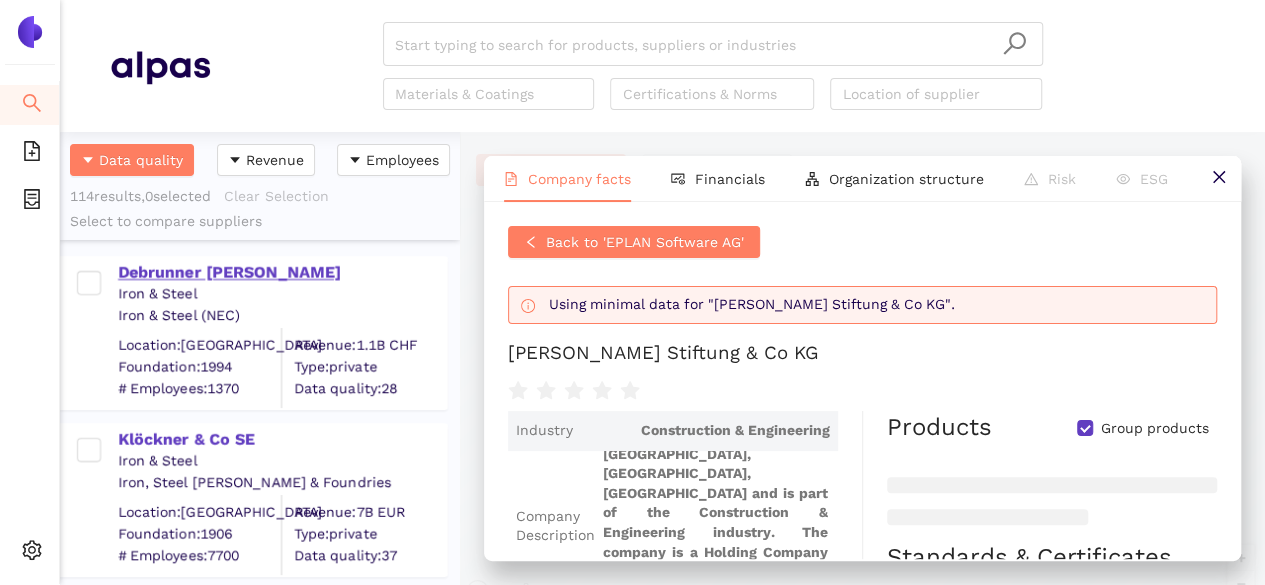 click on "Debrunner Koenig AG" at bounding box center (282, 273) 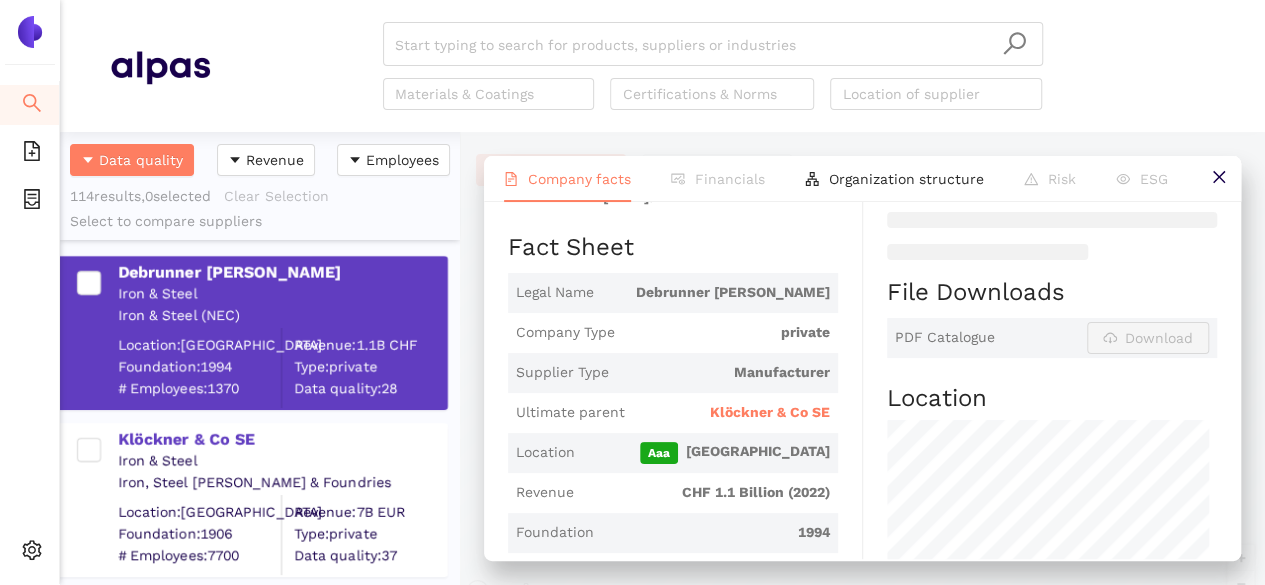 scroll, scrollTop: 424, scrollLeft: 0, axis: vertical 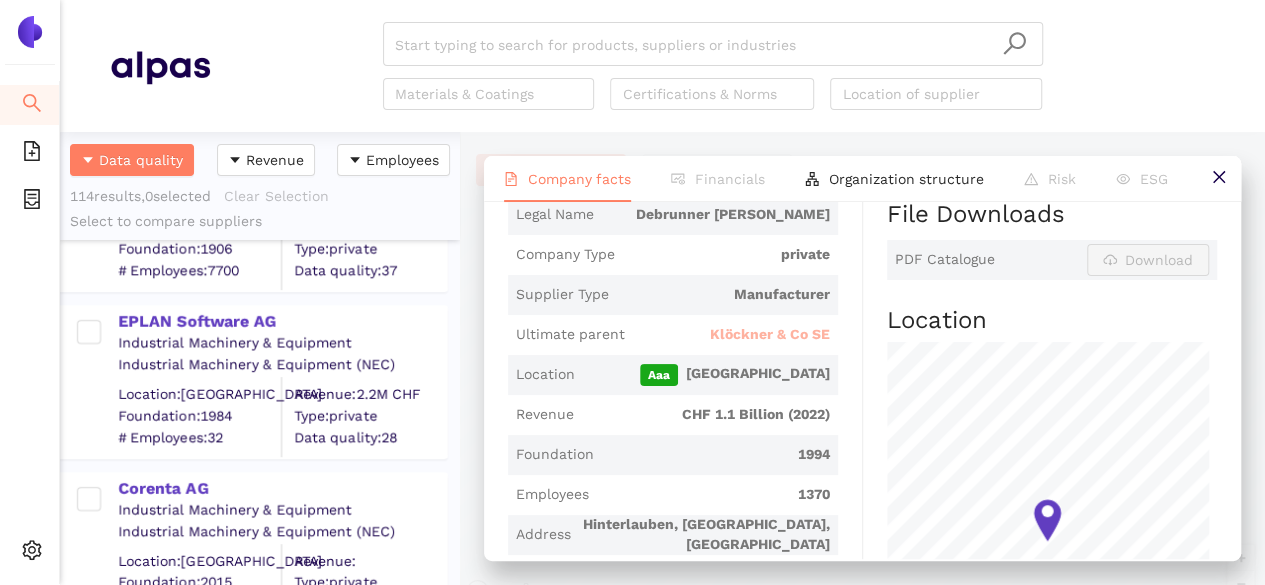 click on "Klöckner & Co SE" at bounding box center [770, 335] 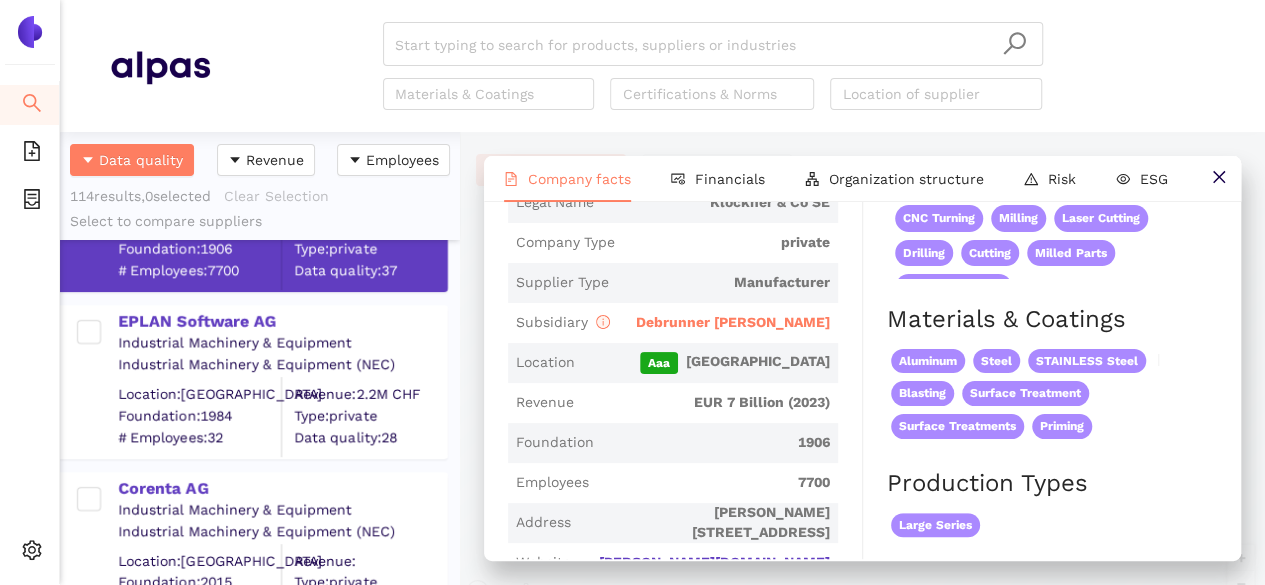 scroll, scrollTop: 0, scrollLeft: 0, axis: both 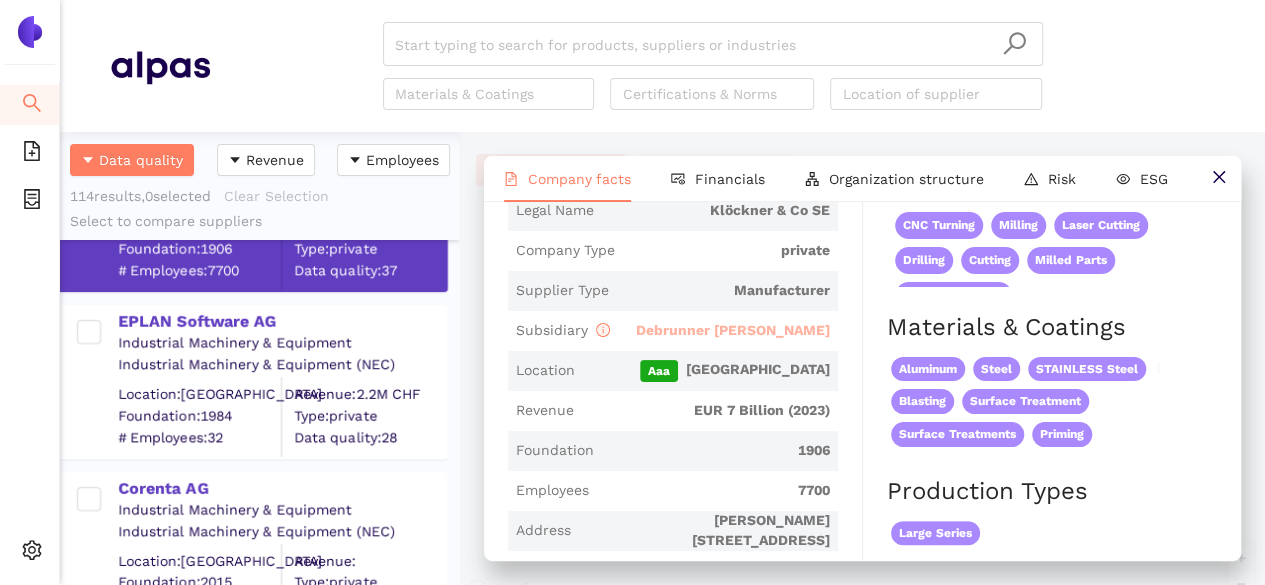 click on "Debrunner Koenig AG" at bounding box center (733, 330) 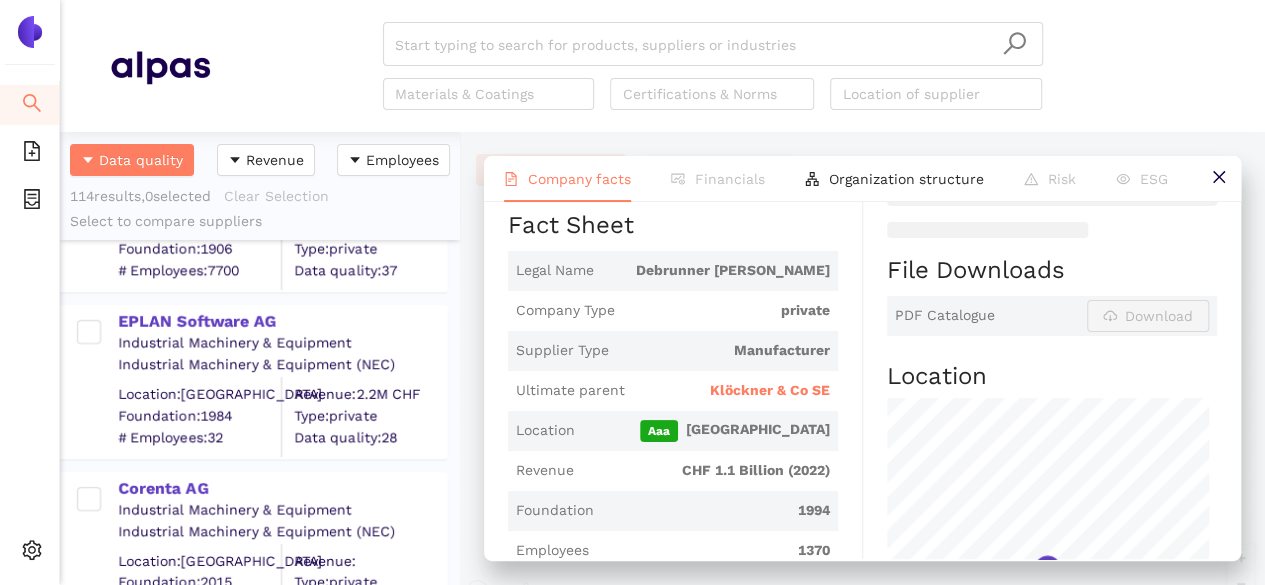 scroll, scrollTop: 0, scrollLeft: 0, axis: both 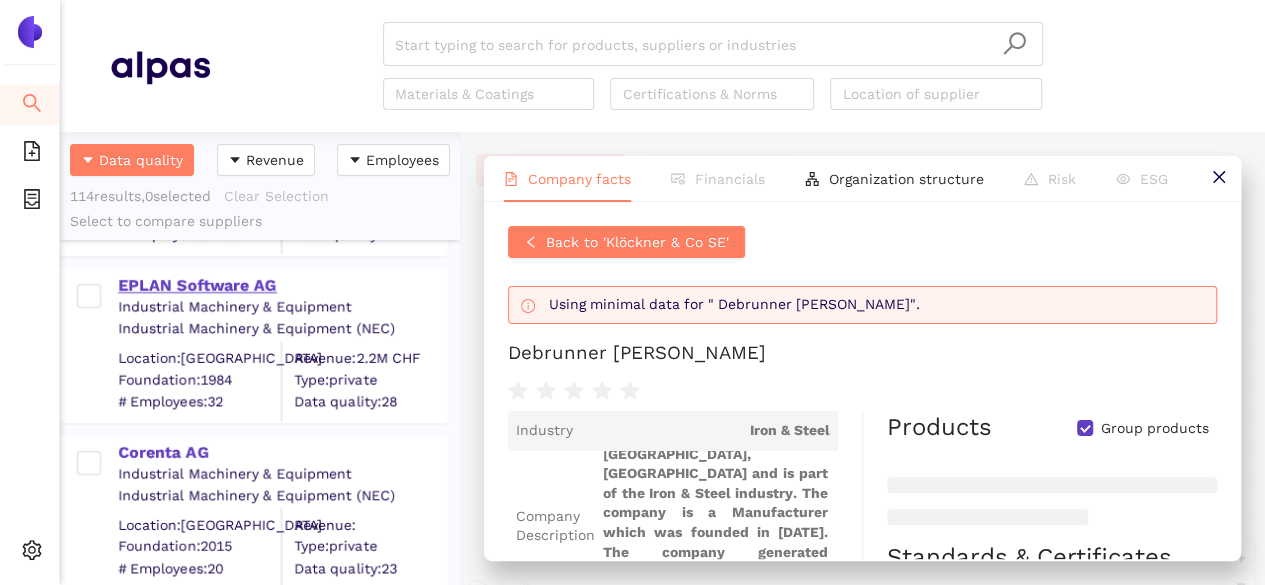 click on "EPLAN Software AG" at bounding box center [282, 286] 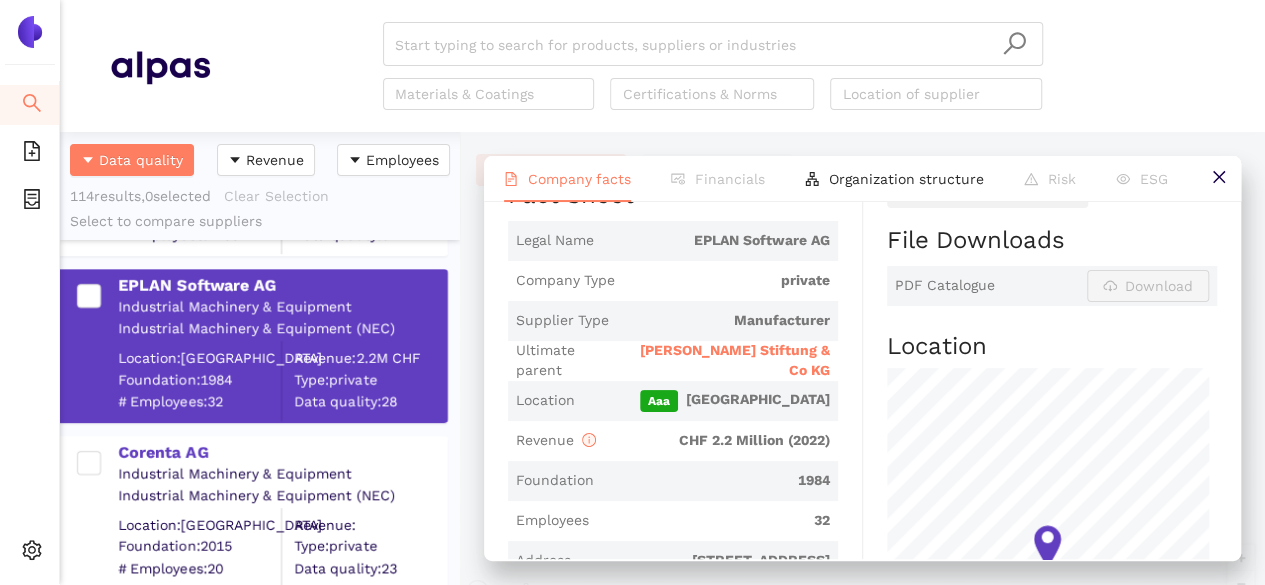 scroll, scrollTop: 245, scrollLeft: 0, axis: vertical 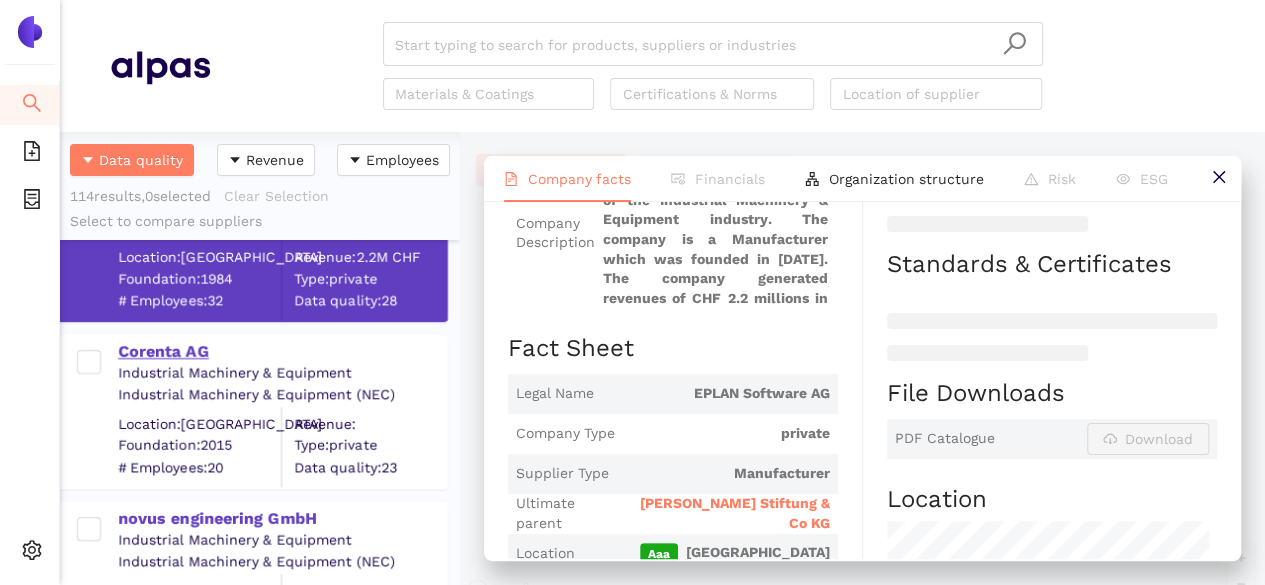 click on "Corenta AG" at bounding box center [282, 352] 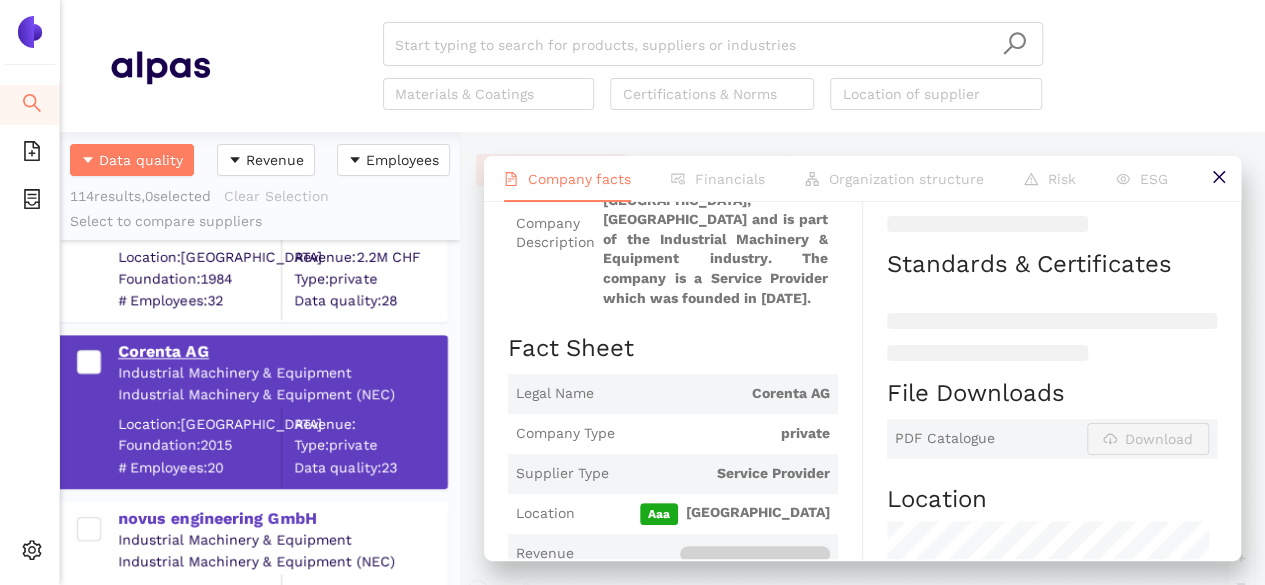 scroll, scrollTop: 0, scrollLeft: 0, axis: both 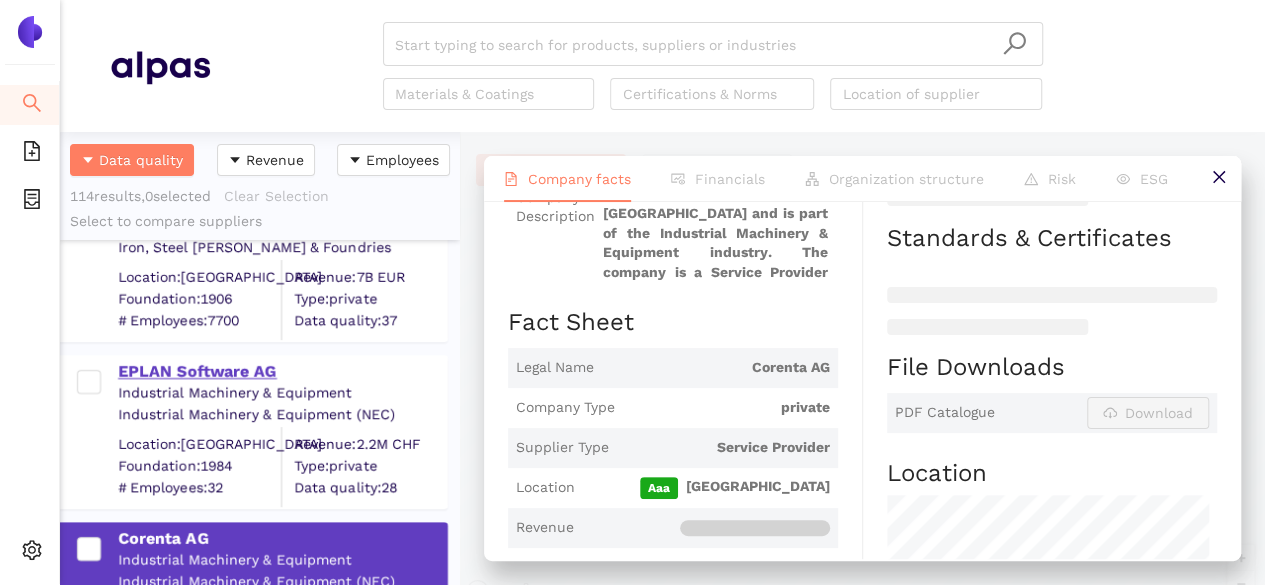 click on "EPLAN Software AG" at bounding box center [282, 372] 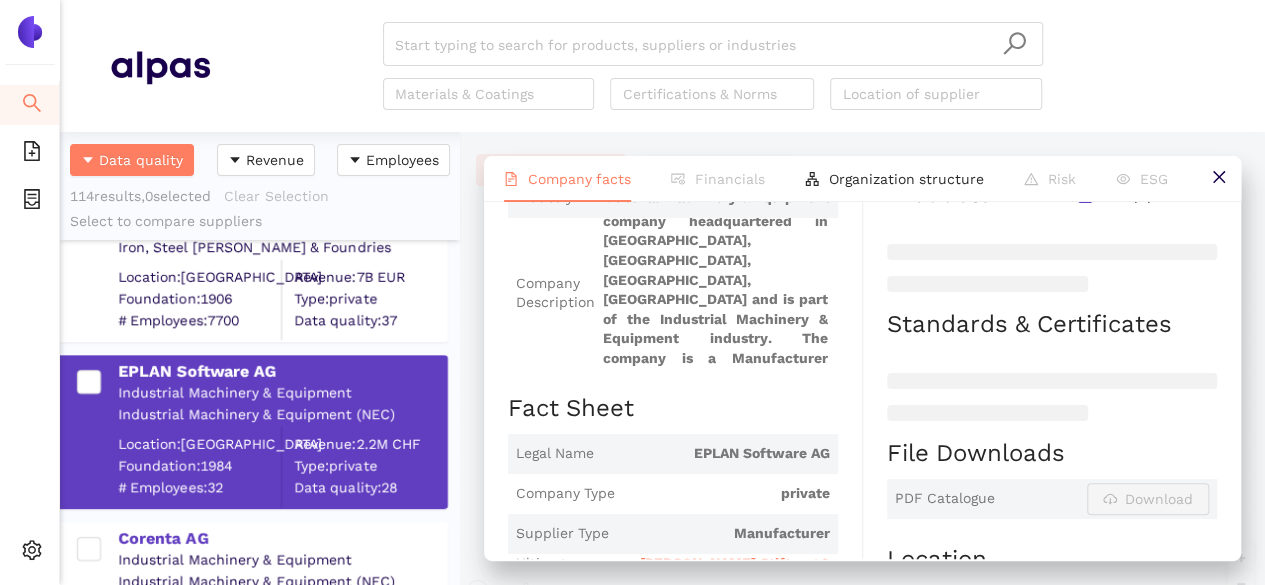 scroll, scrollTop: 183, scrollLeft: 0, axis: vertical 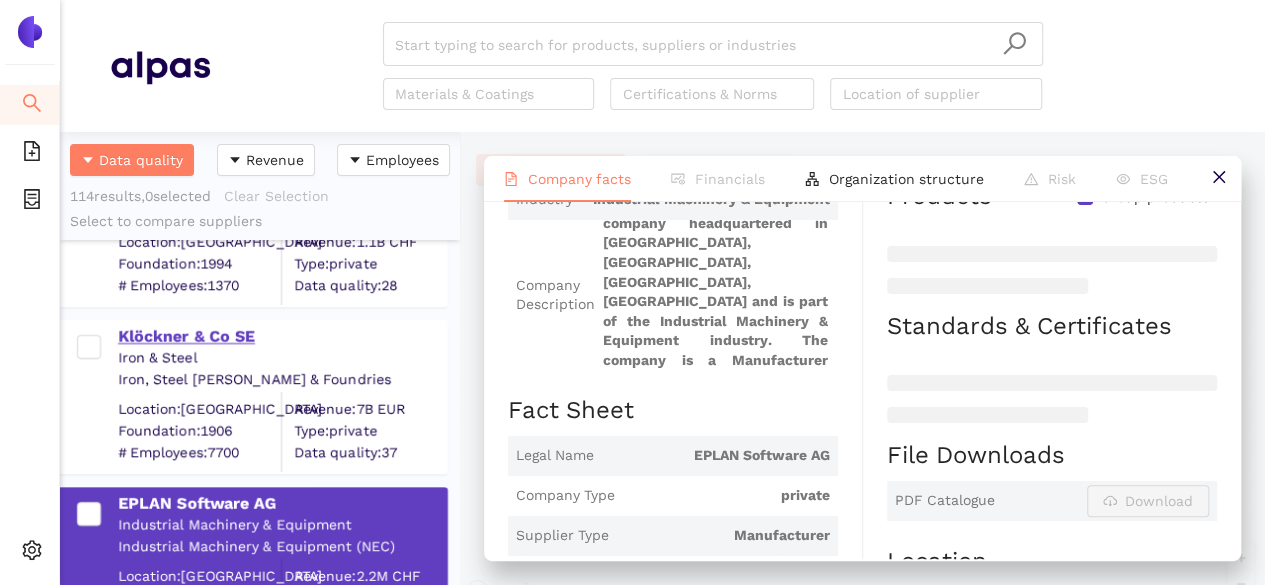 click on "Klöckner & Co SE" at bounding box center (282, 337) 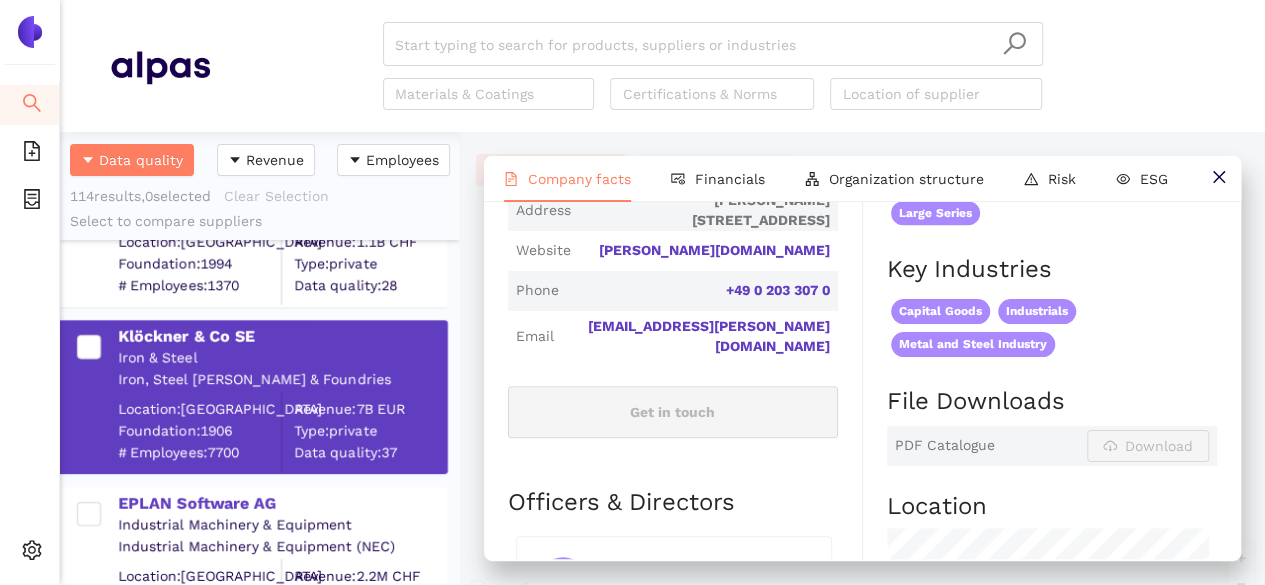 scroll, scrollTop: 913, scrollLeft: 0, axis: vertical 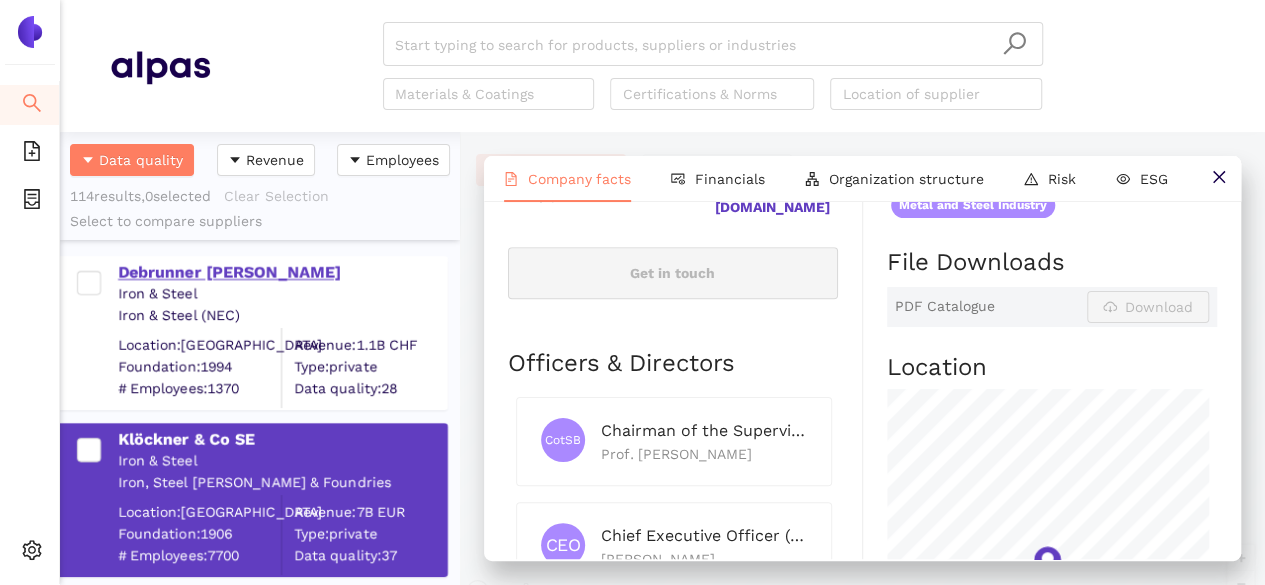 click on "Debrunner Koenig AG" at bounding box center (282, 273) 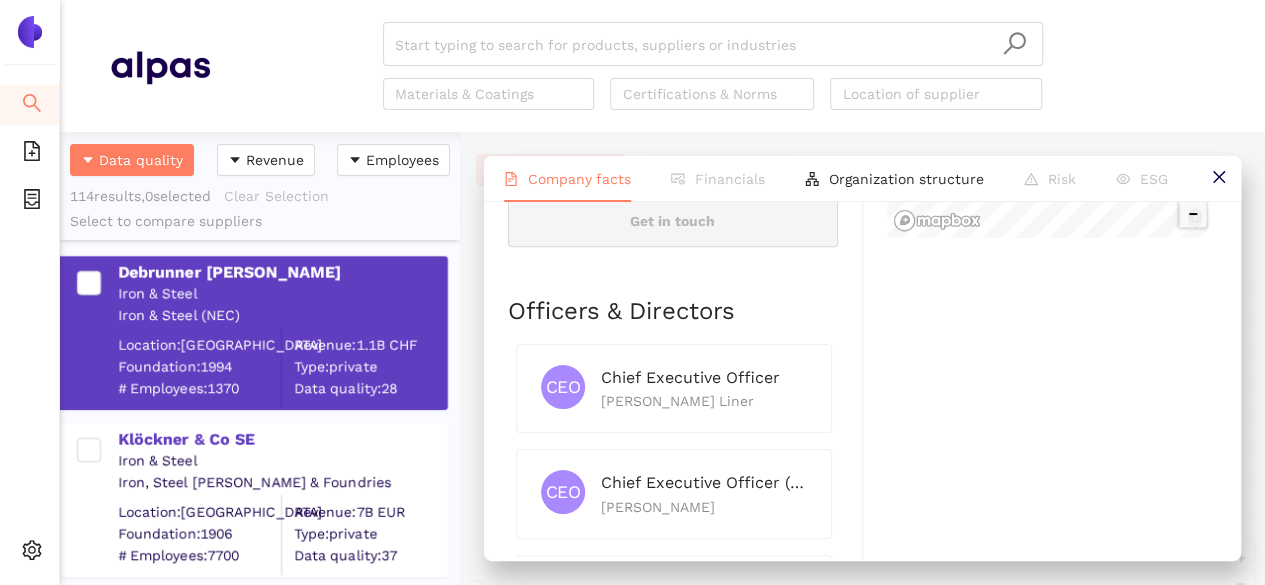 scroll, scrollTop: 1110, scrollLeft: 0, axis: vertical 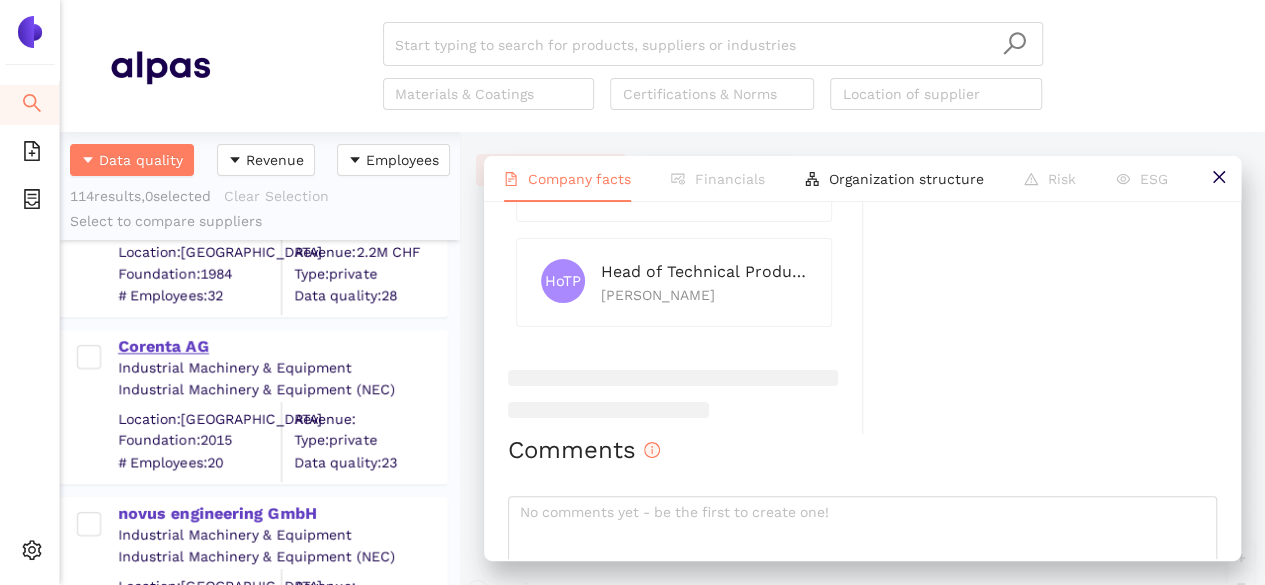 click on "Corenta AG" at bounding box center [282, 347] 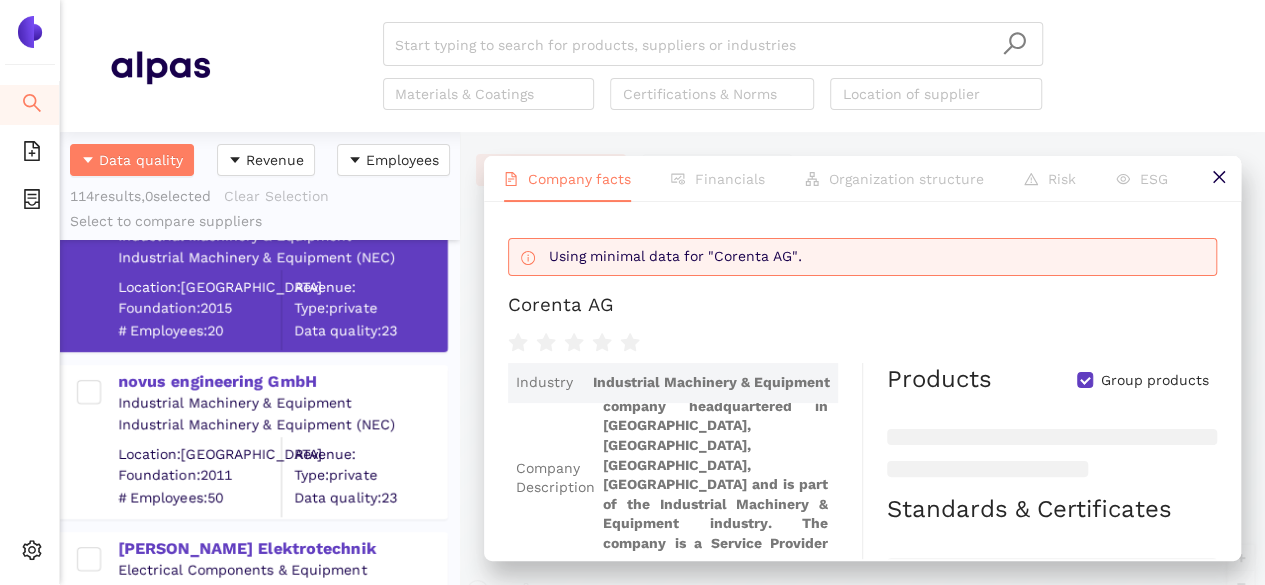 scroll, scrollTop: 600, scrollLeft: 0, axis: vertical 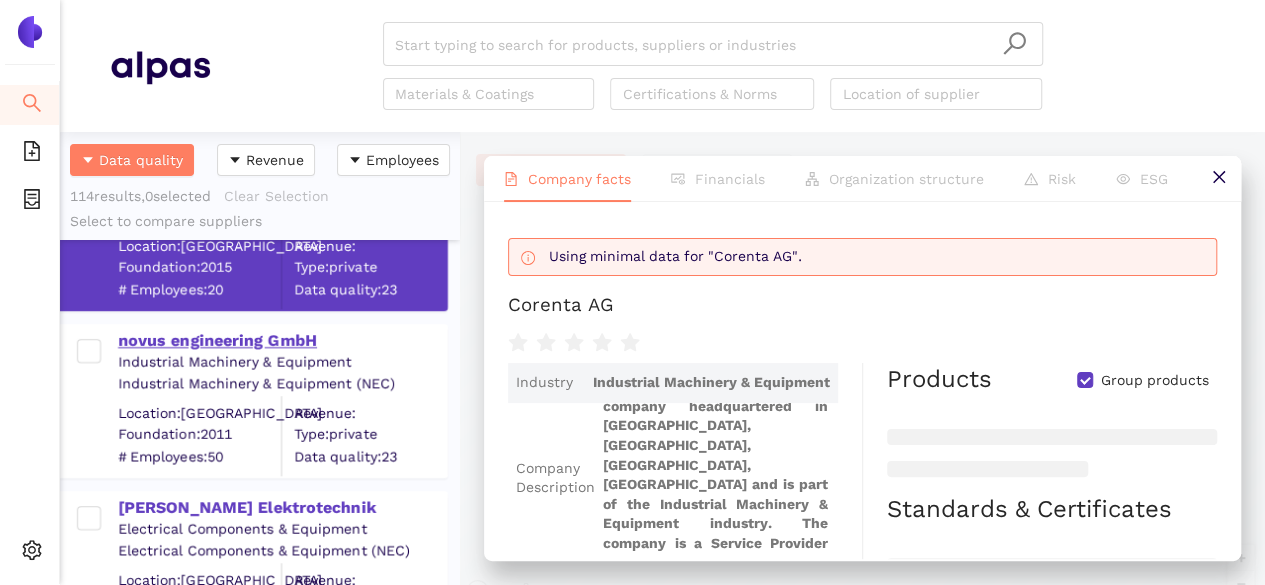 click on "novus engineering GmbH" at bounding box center (282, 341) 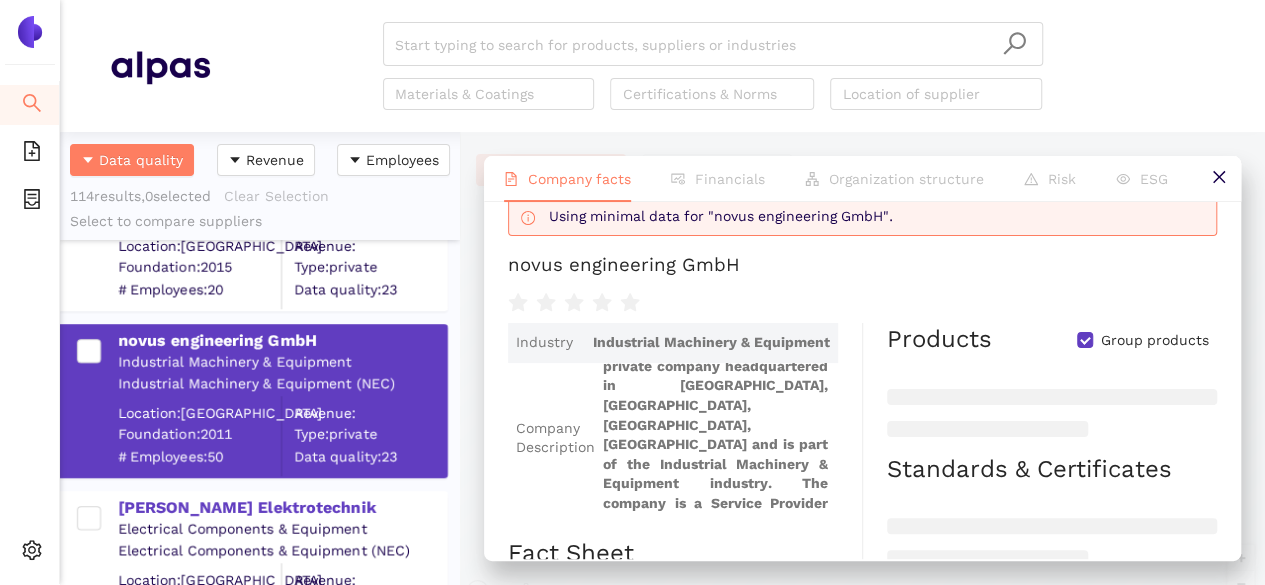 scroll, scrollTop: 39, scrollLeft: 0, axis: vertical 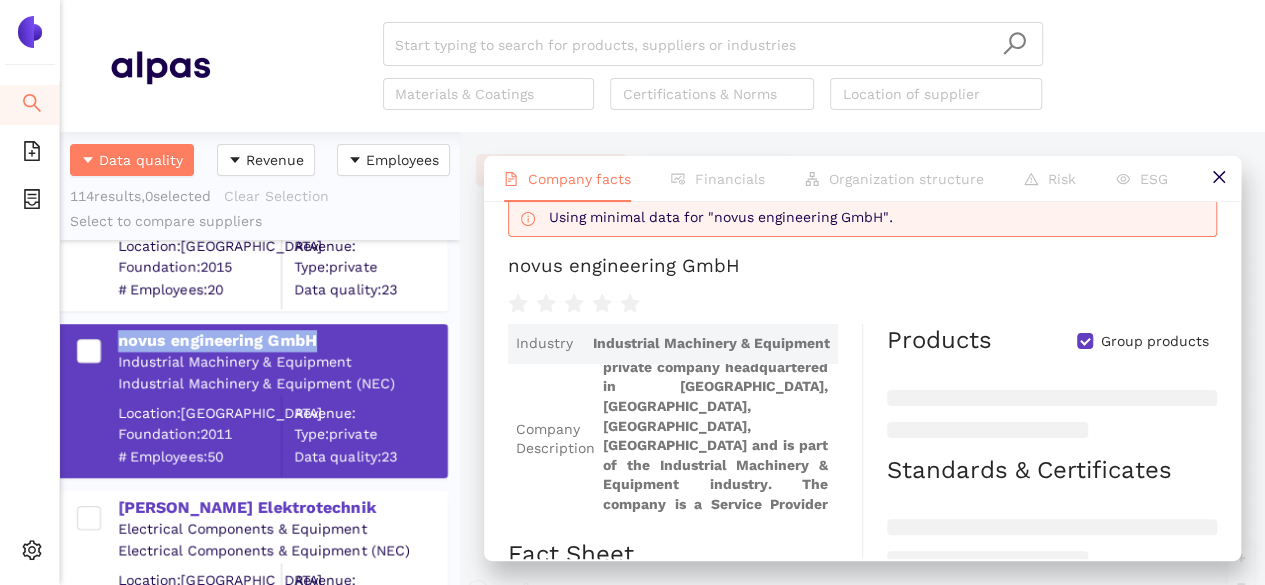 drag, startPoint x: 326, startPoint y: 335, endPoint x: 116, endPoint y: 338, distance: 210.02142 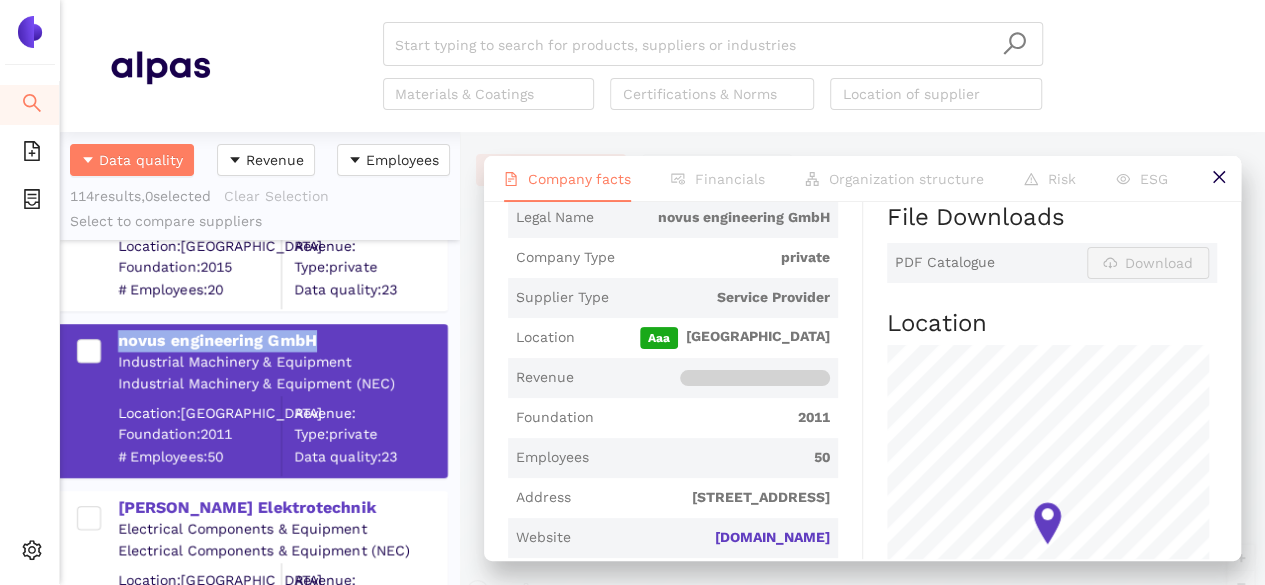 scroll, scrollTop: 517, scrollLeft: 0, axis: vertical 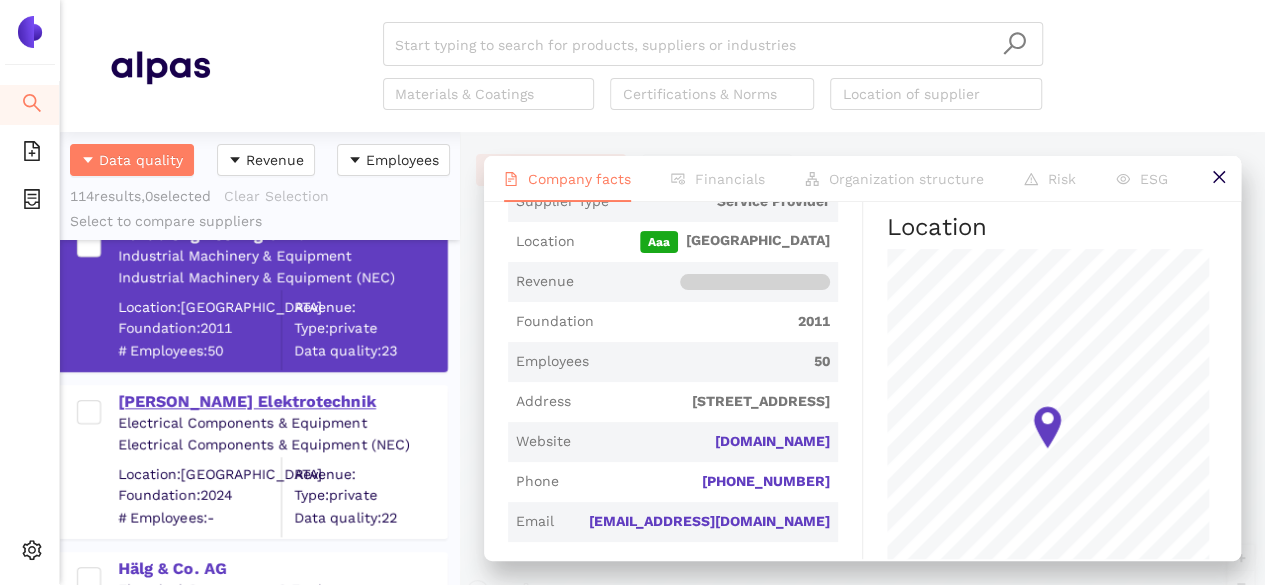 click on "Erbe Elektrotechnik" at bounding box center [282, 402] 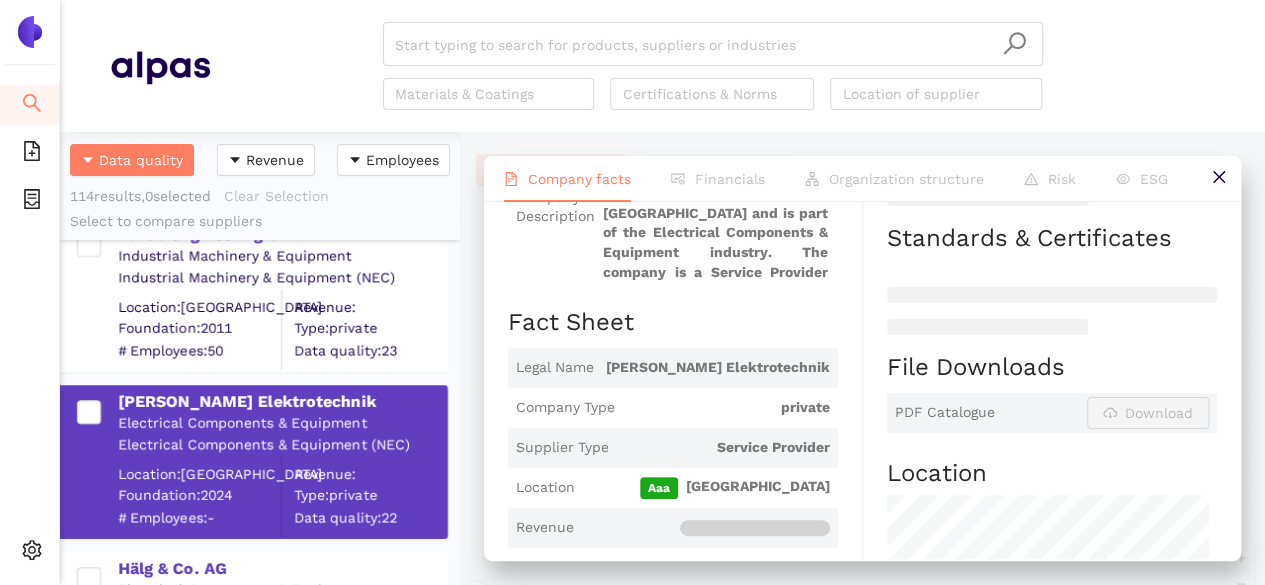 scroll, scrollTop: 176, scrollLeft: 0, axis: vertical 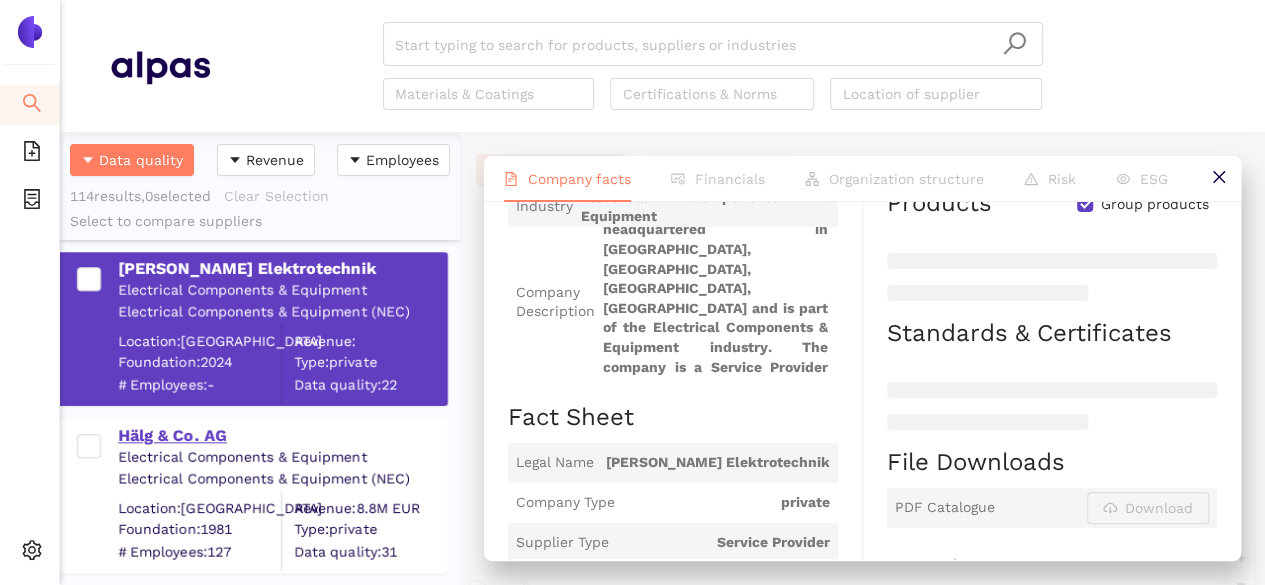 click on "Hälg & Co. AG" at bounding box center (282, 436) 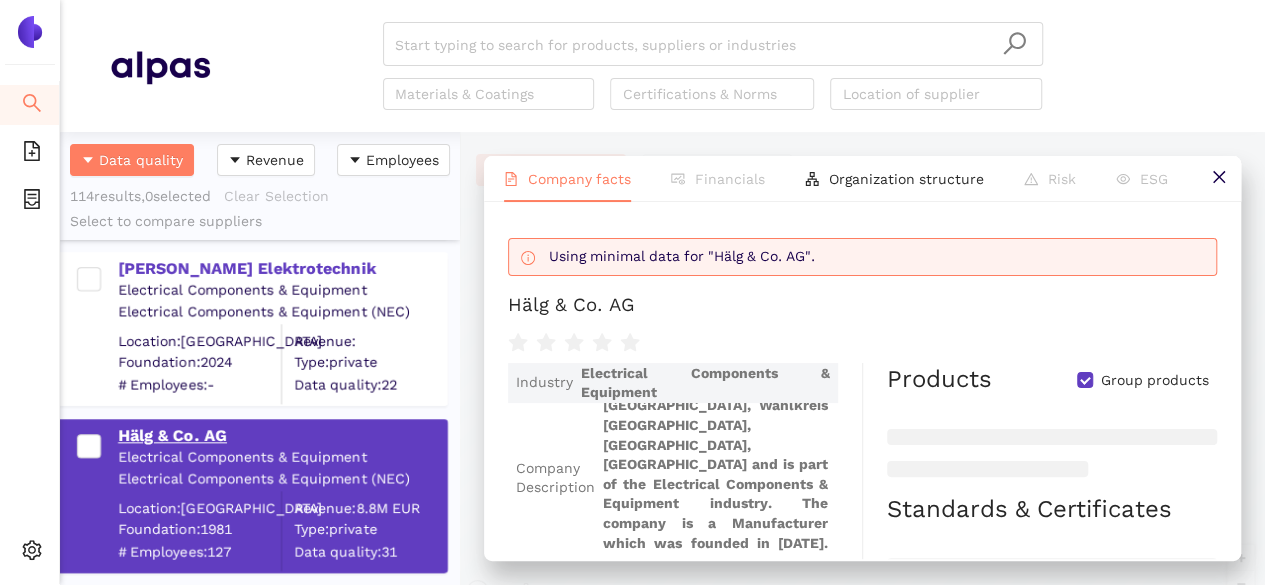 scroll, scrollTop: 0, scrollLeft: 0, axis: both 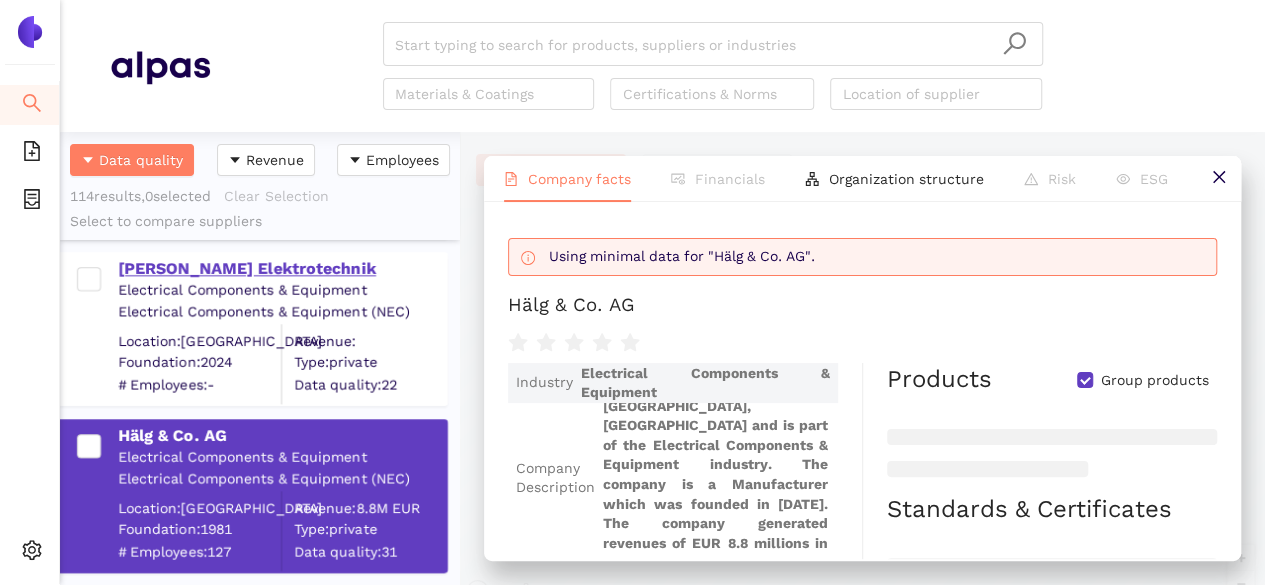 click on "Erbe Elektrotechnik" at bounding box center [282, 269] 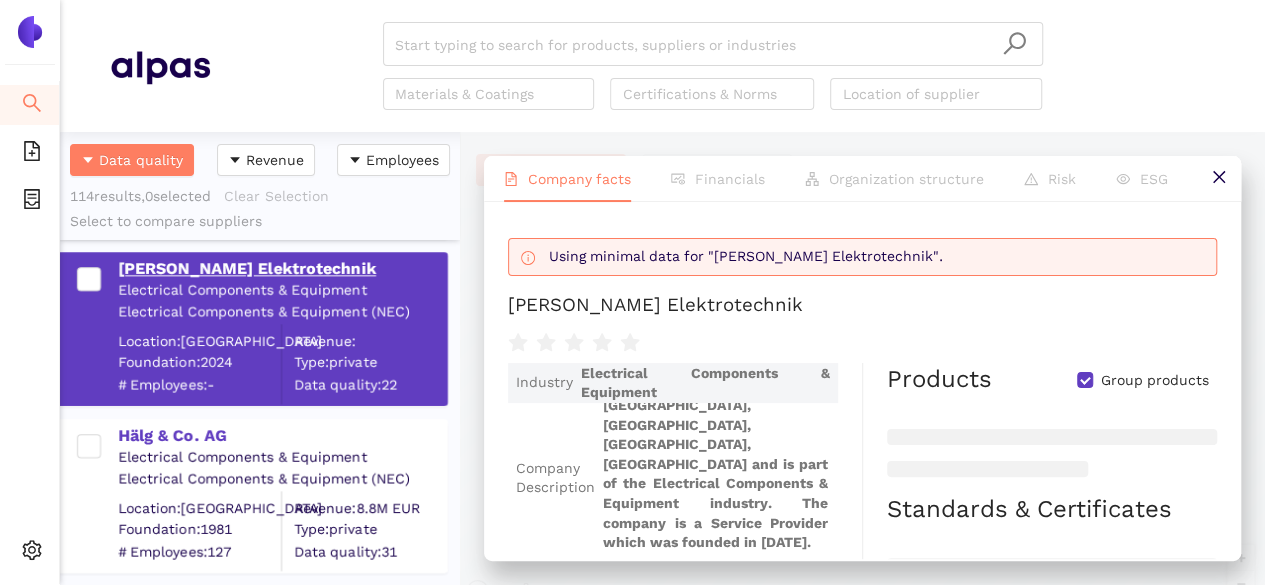 scroll, scrollTop: 0, scrollLeft: 0, axis: both 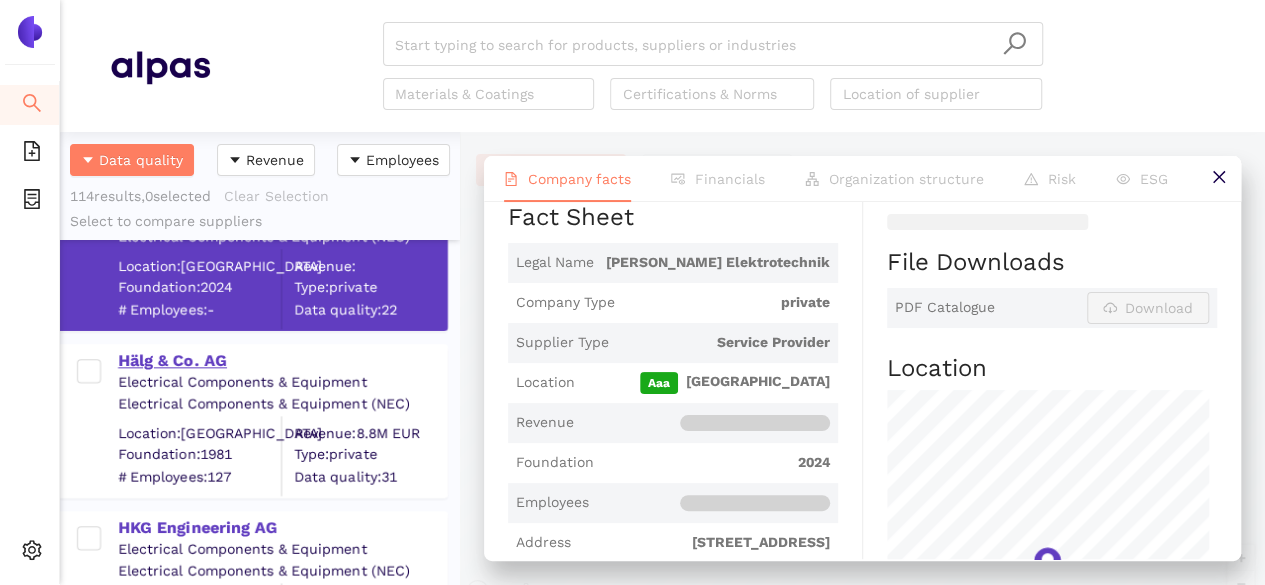 click on "Hälg & Co. AG" at bounding box center (282, 361) 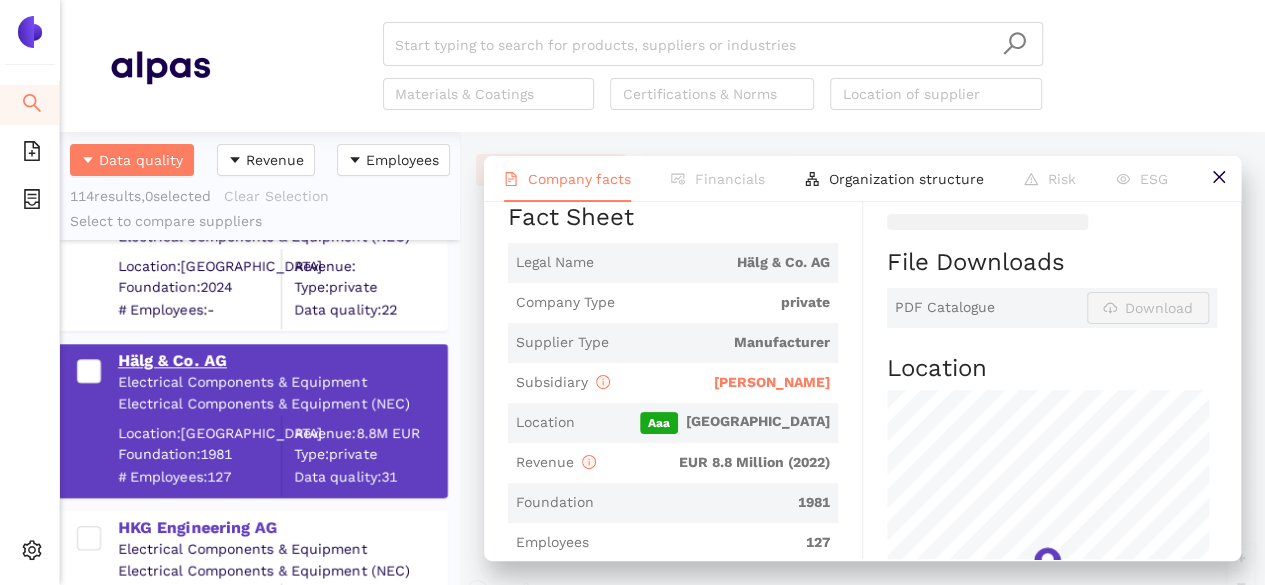 scroll, scrollTop: 0, scrollLeft: 0, axis: both 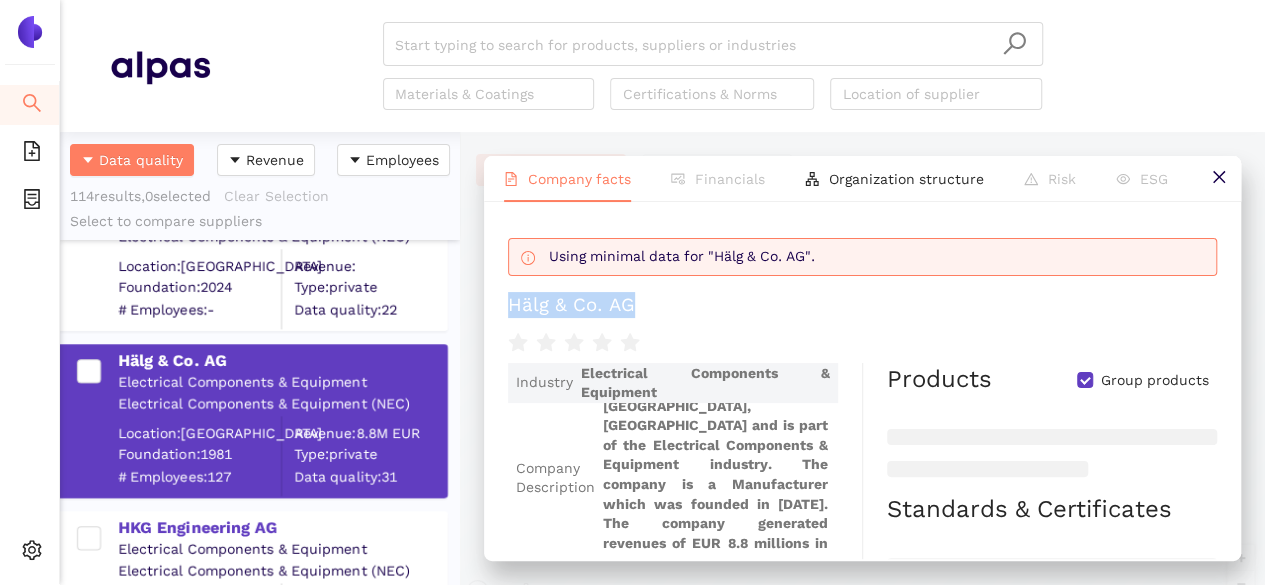 drag, startPoint x: 641, startPoint y: 304, endPoint x: 504, endPoint y: 296, distance: 137.23338 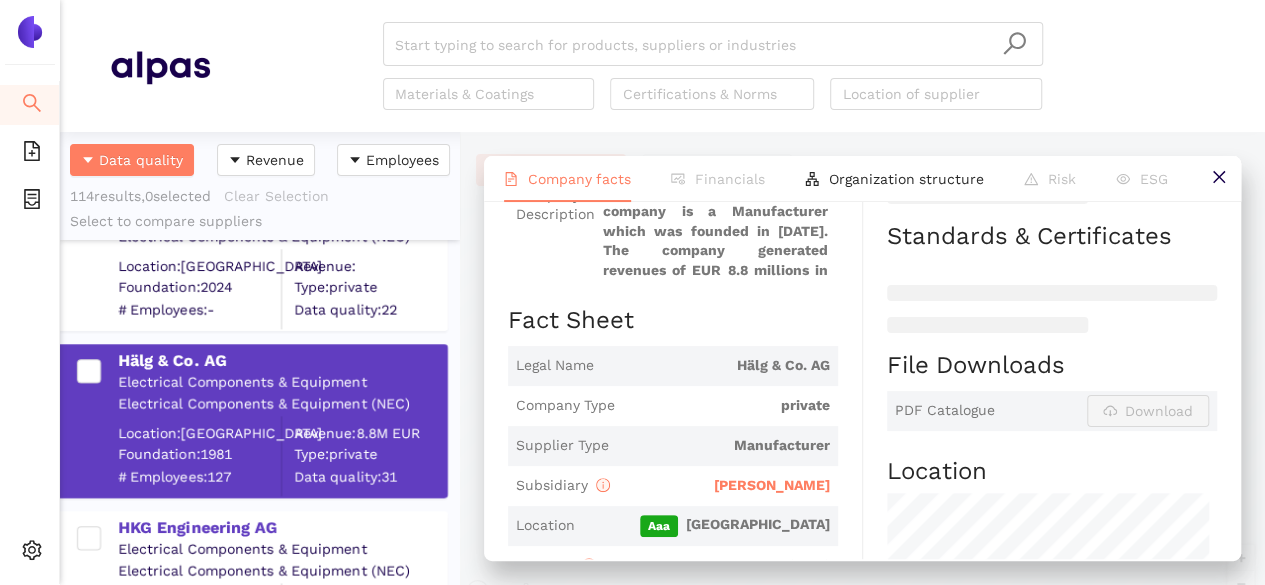 scroll, scrollTop: 402, scrollLeft: 0, axis: vertical 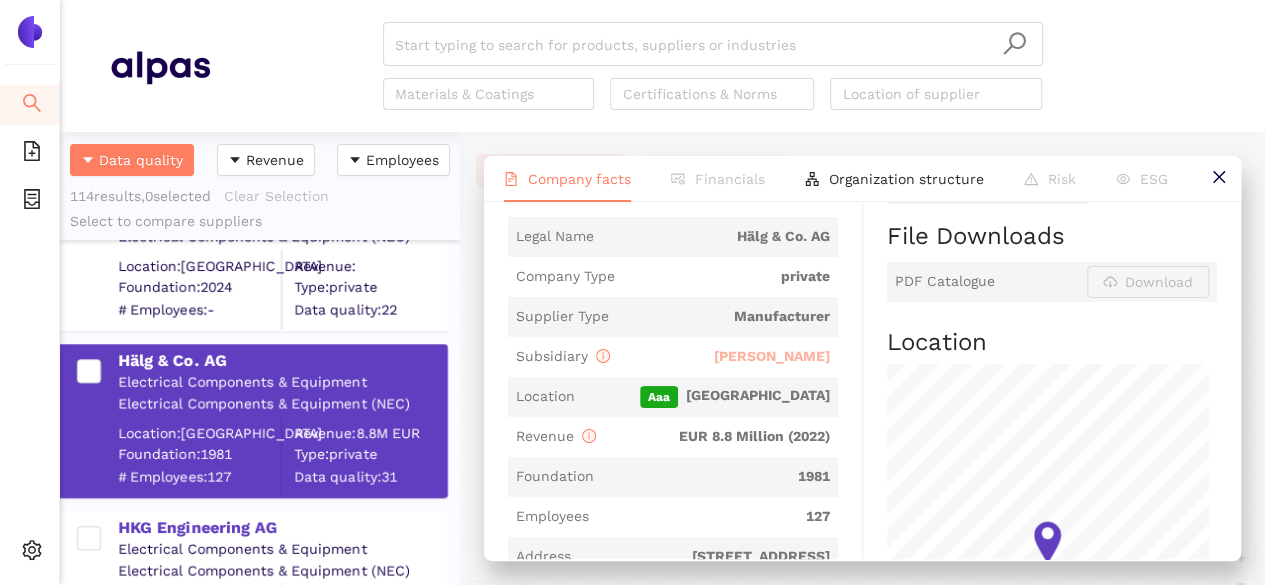 click on "KLIMA SA" at bounding box center (772, 356) 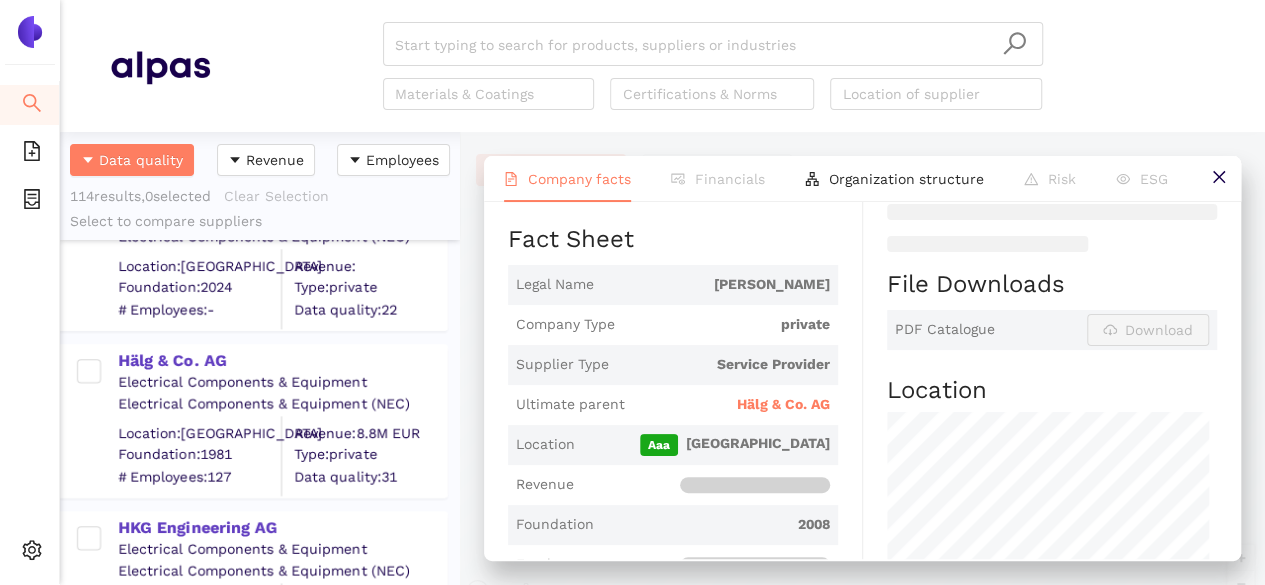 scroll, scrollTop: 0, scrollLeft: 0, axis: both 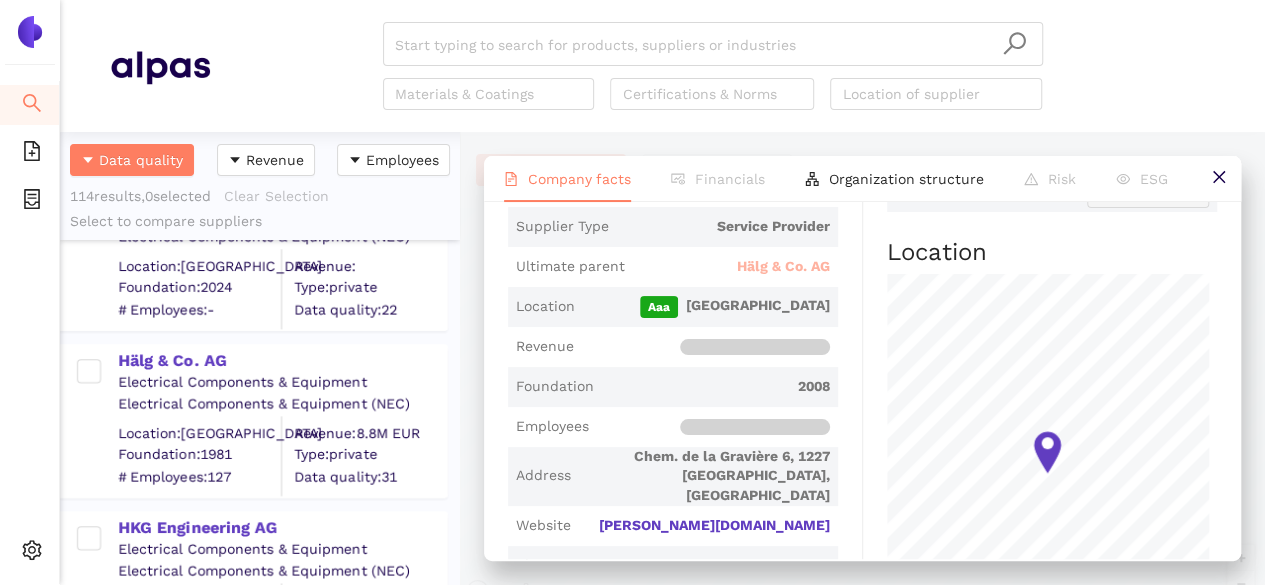click on "Hälg & Co. AG" at bounding box center [783, 267] 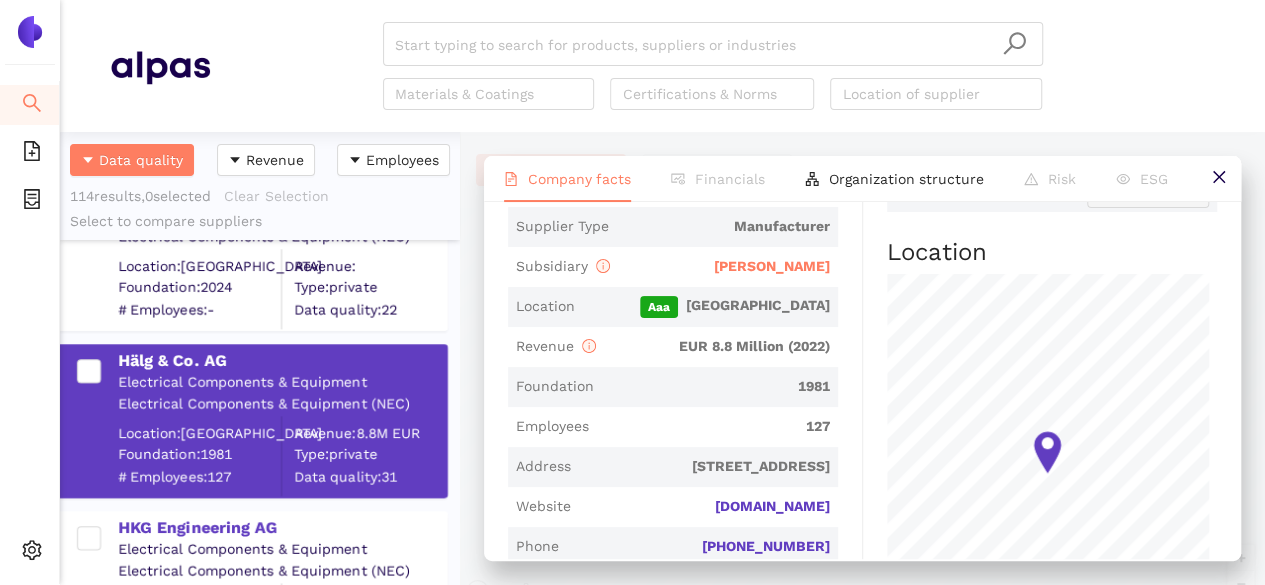 scroll, scrollTop: 0, scrollLeft: 0, axis: both 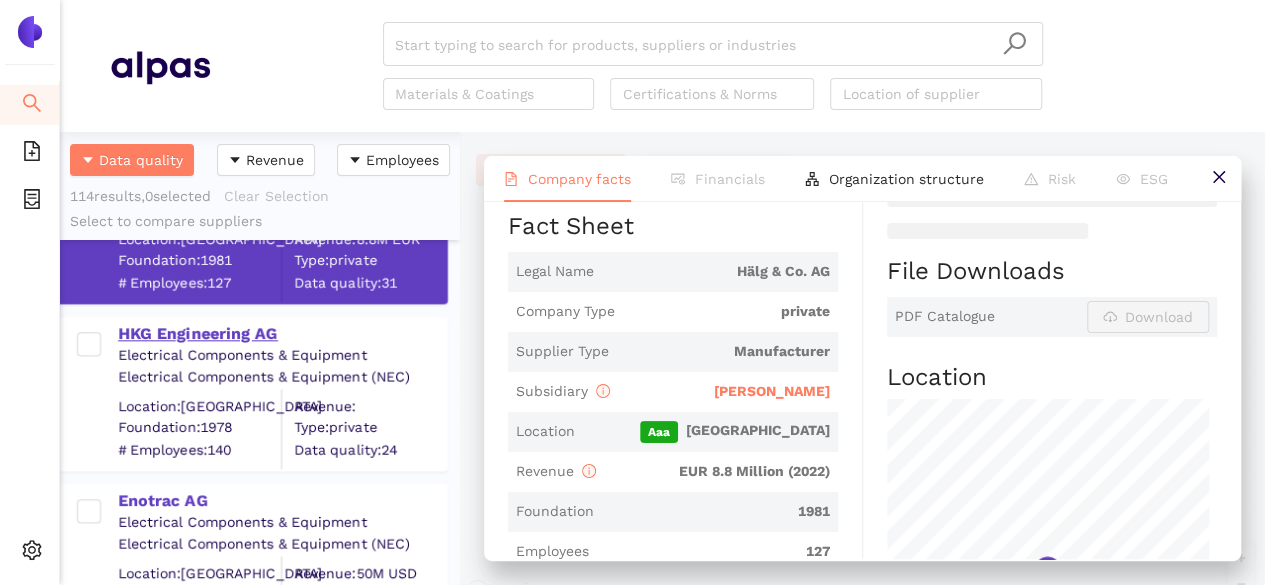 click on "HKG Engineering AG" at bounding box center [282, 334] 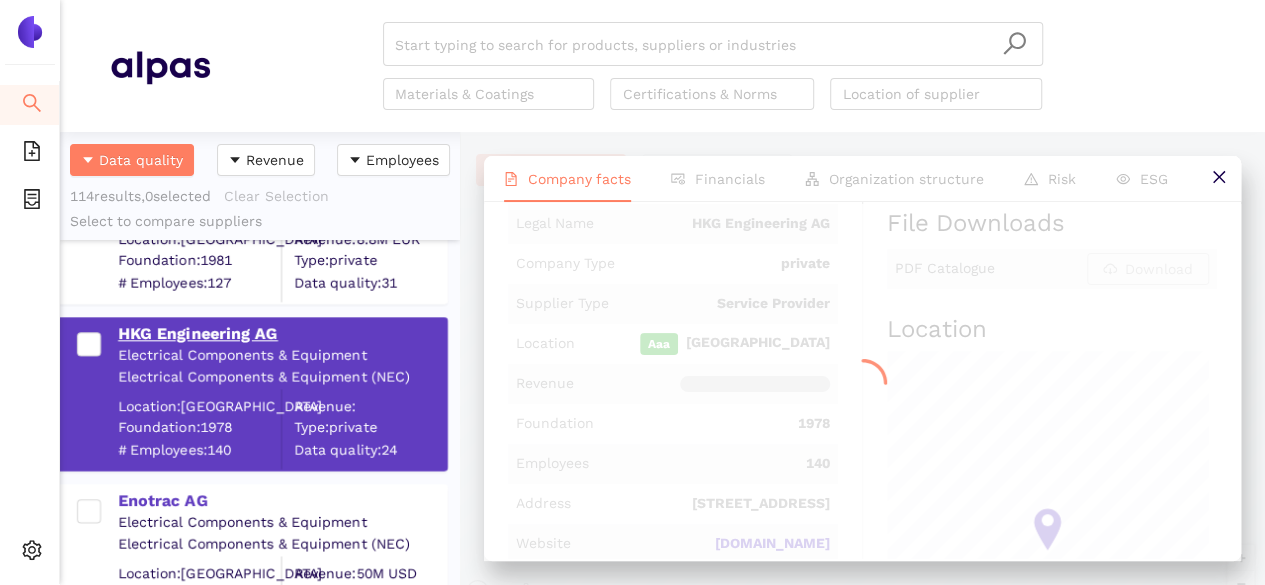 scroll, scrollTop: 0, scrollLeft: 0, axis: both 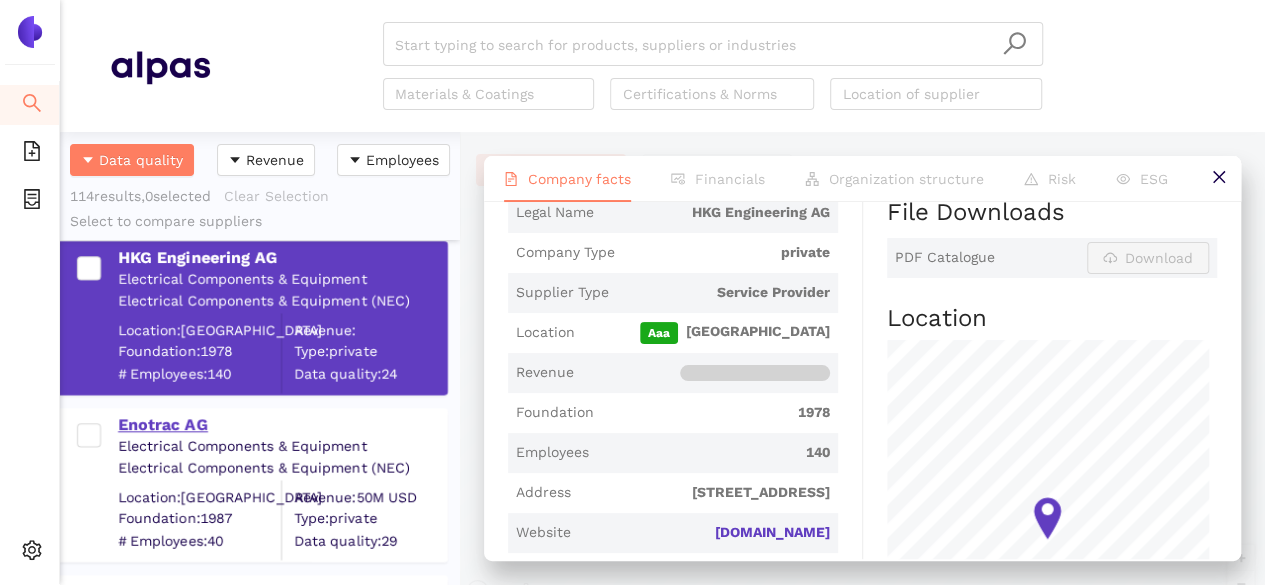 click on "Enotrac AG" at bounding box center (282, 425) 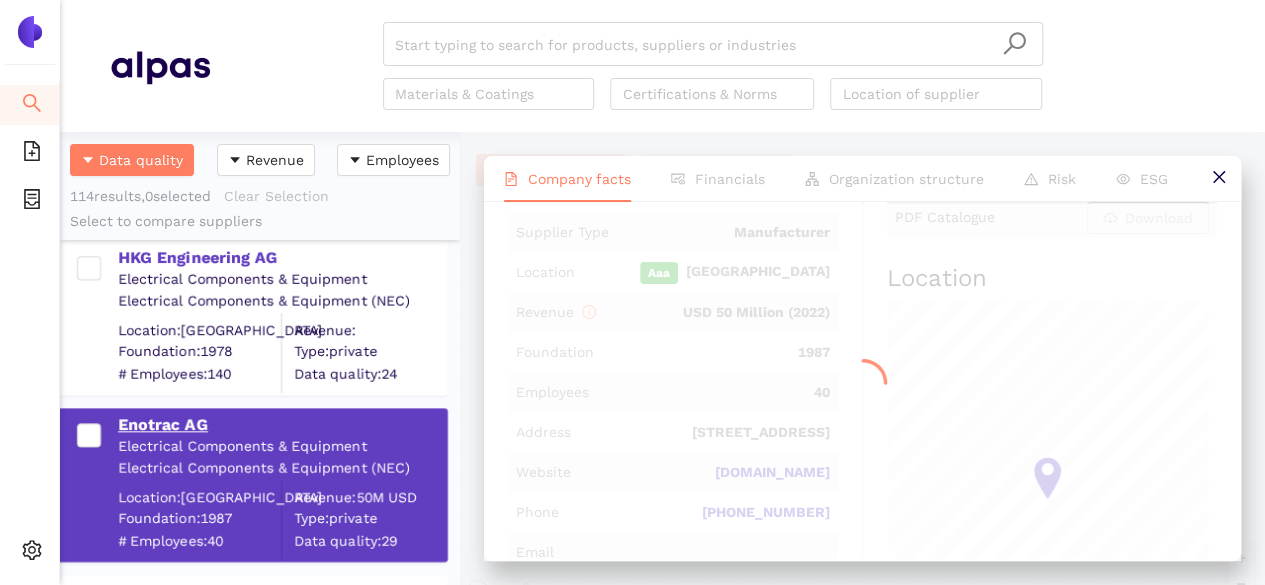 scroll, scrollTop: 0, scrollLeft: 0, axis: both 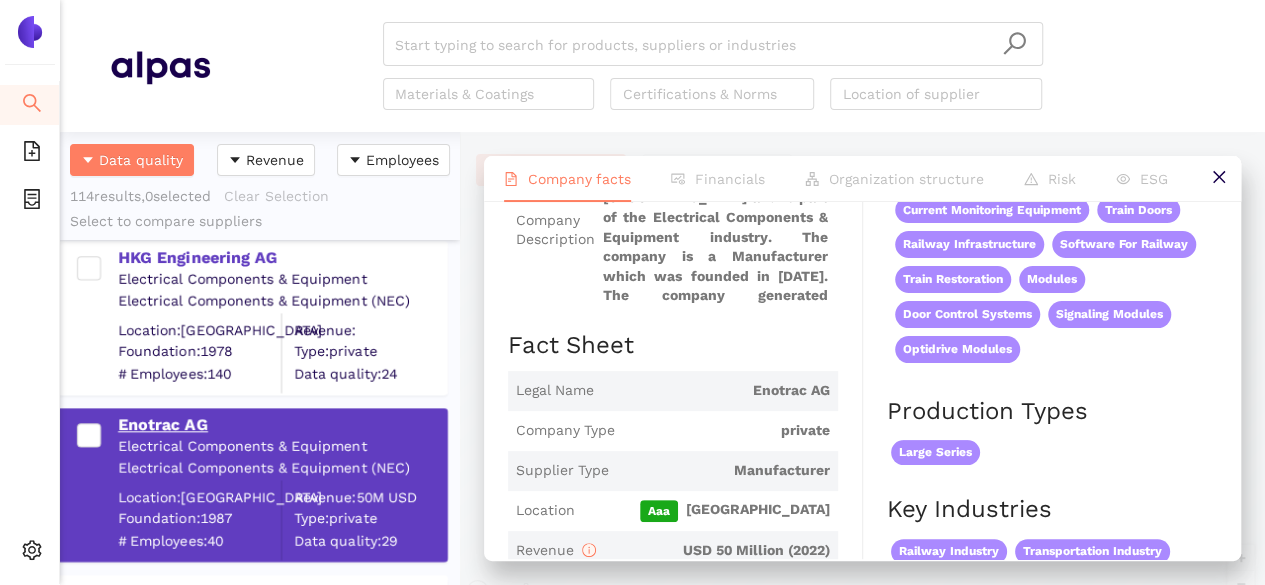 click on "Enotrac AG" at bounding box center [282, 425] 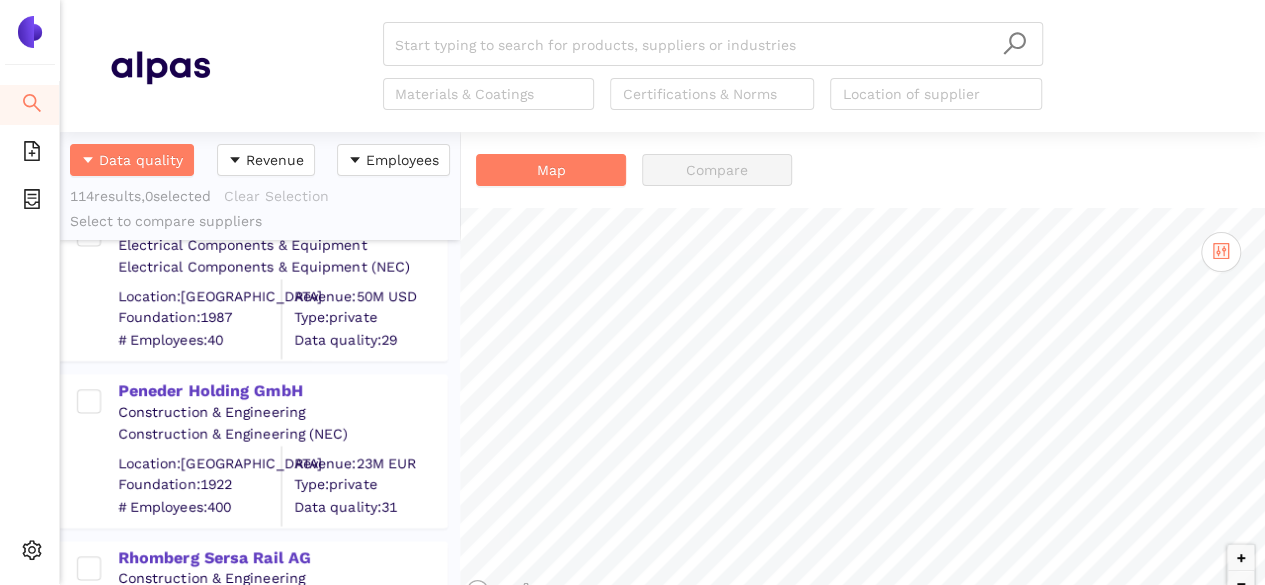 scroll, scrollTop: 1386, scrollLeft: 0, axis: vertical 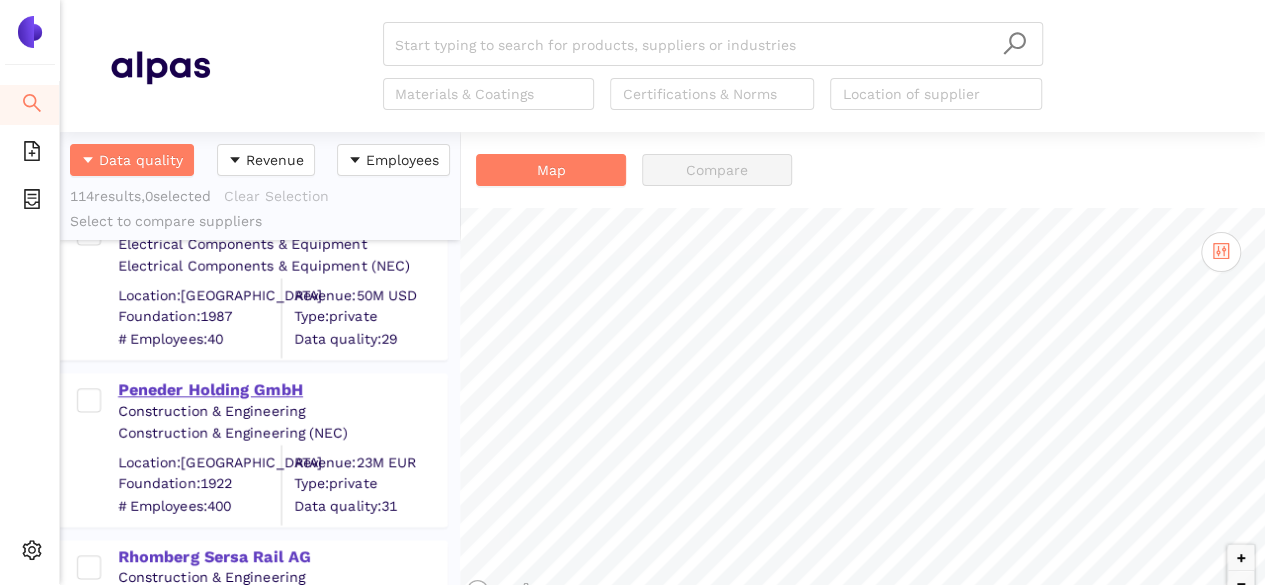 click on "Peneder Holding GmbH" at bounding box center [282, 390] 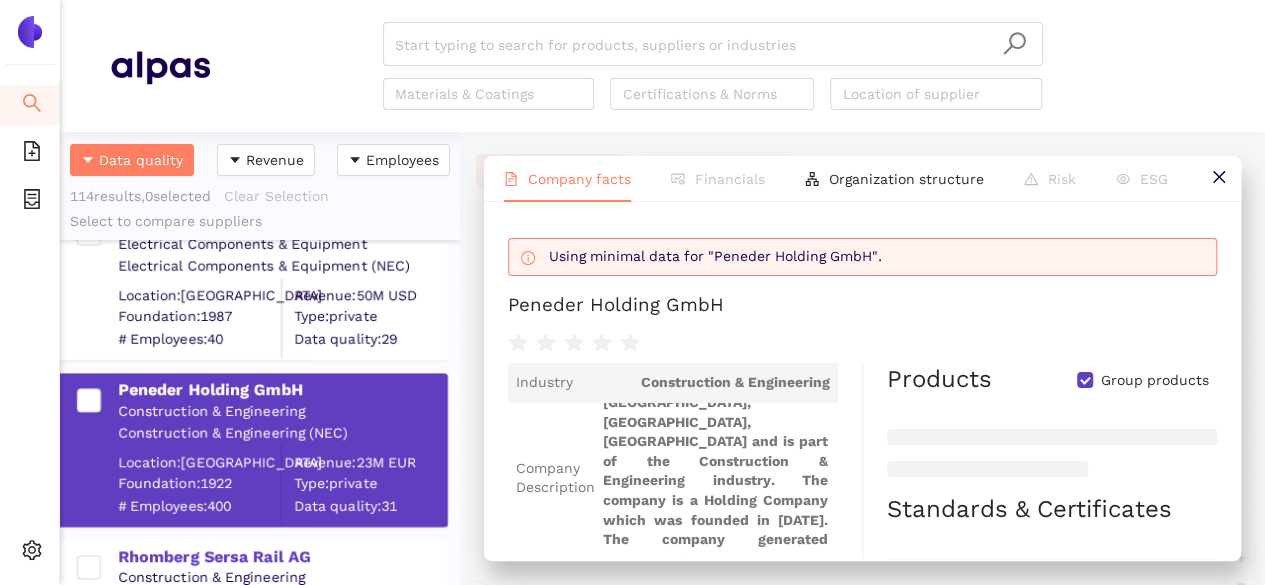 scroll, scrollTop: 104, scrollLeft: 0, axis: vertical 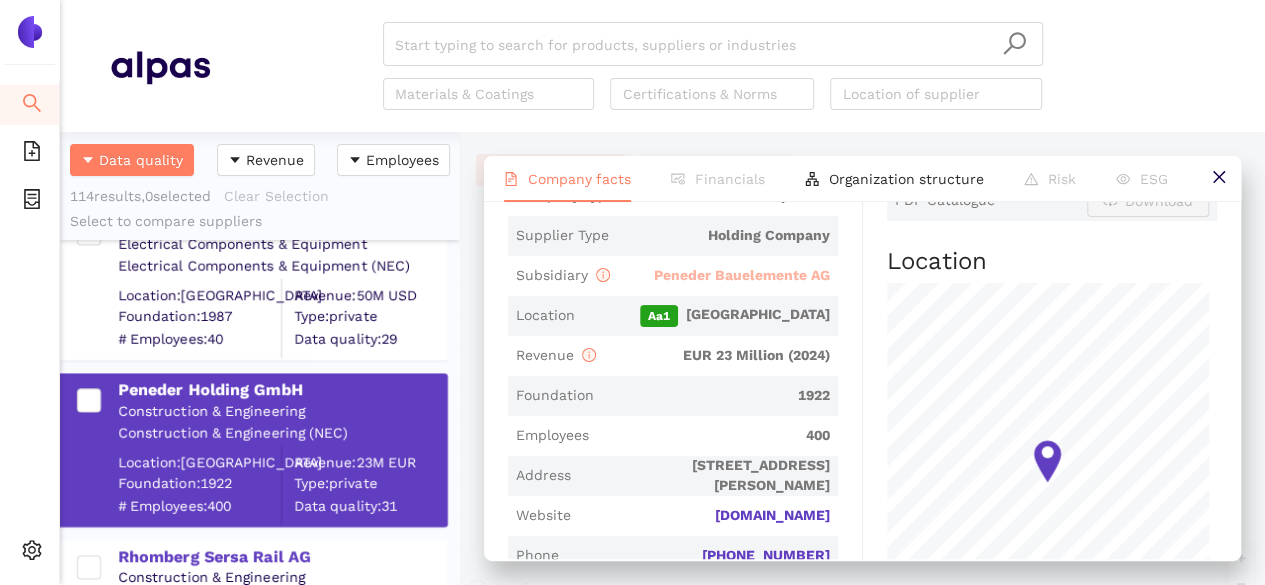 click on "Peneder Bauelemente AG" at bounding box center (742, 275) 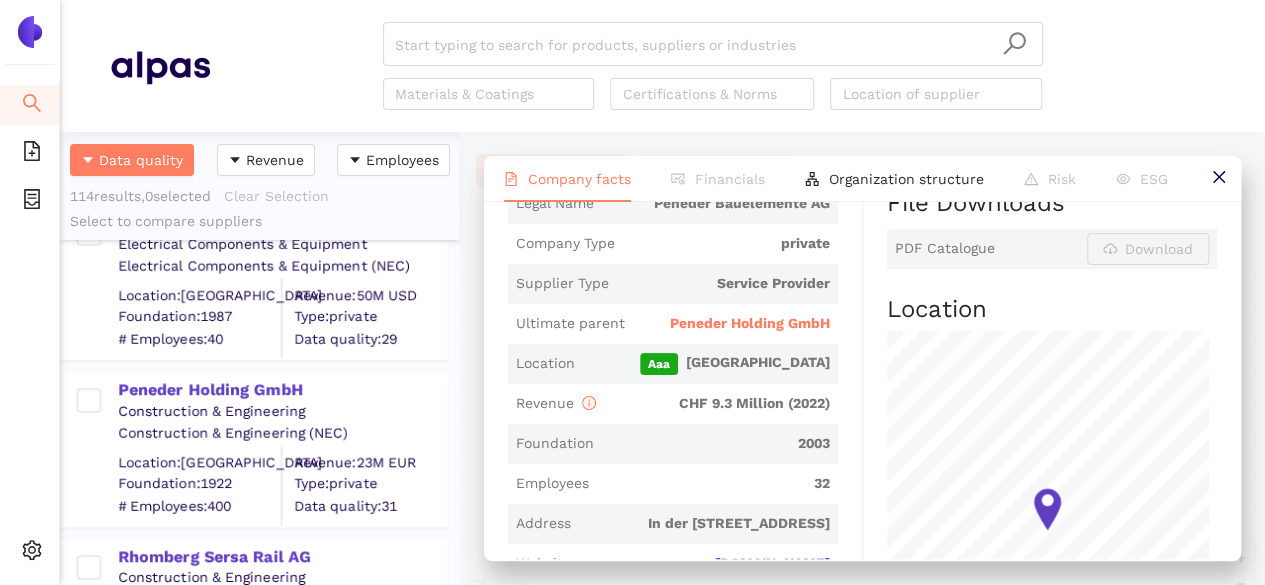 scroll, scrollTop: 0, scrollLeft: 0, axis: both 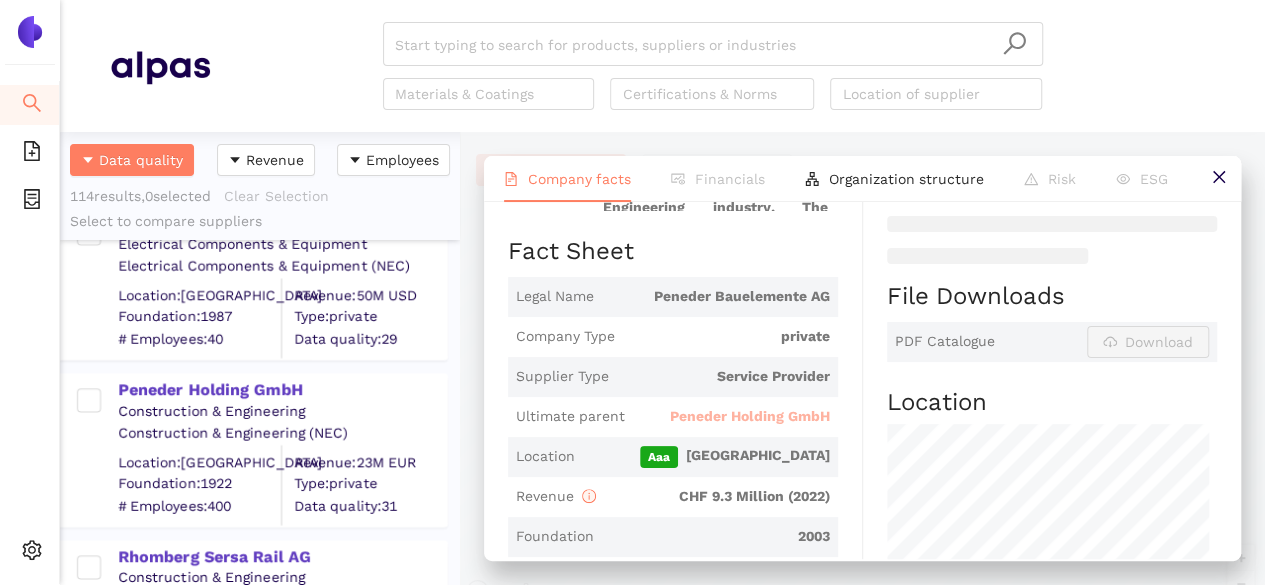 click on "Peneder Holding GmbH" at bounding box center (750, 417) 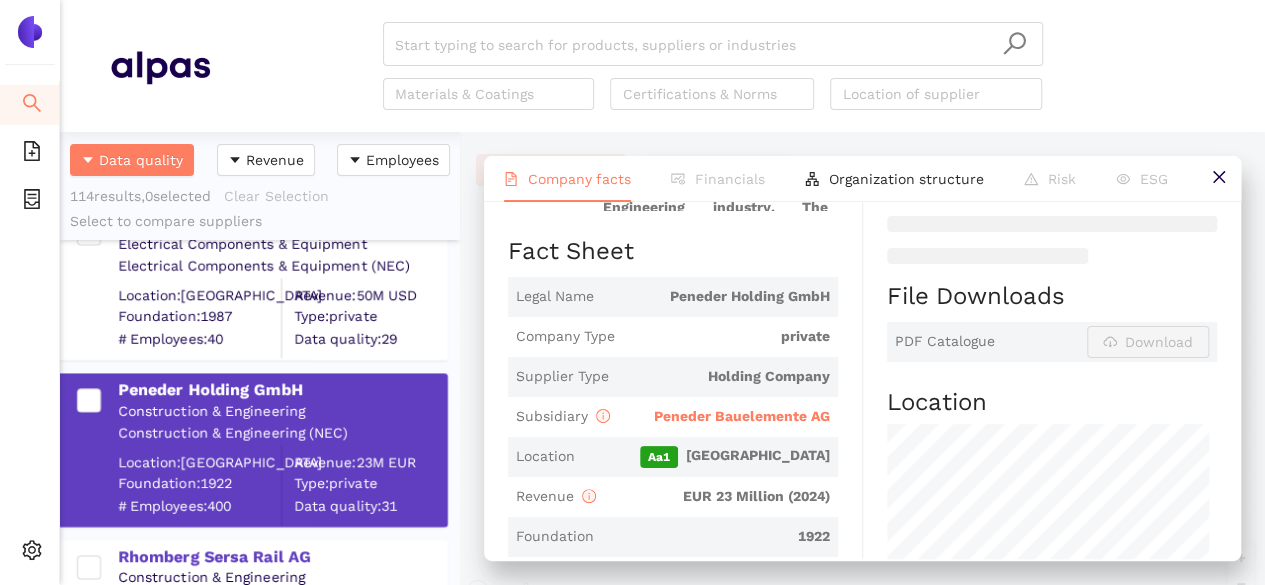 scroll, scrollTop: 0, scrollLeft: 0, axis: both 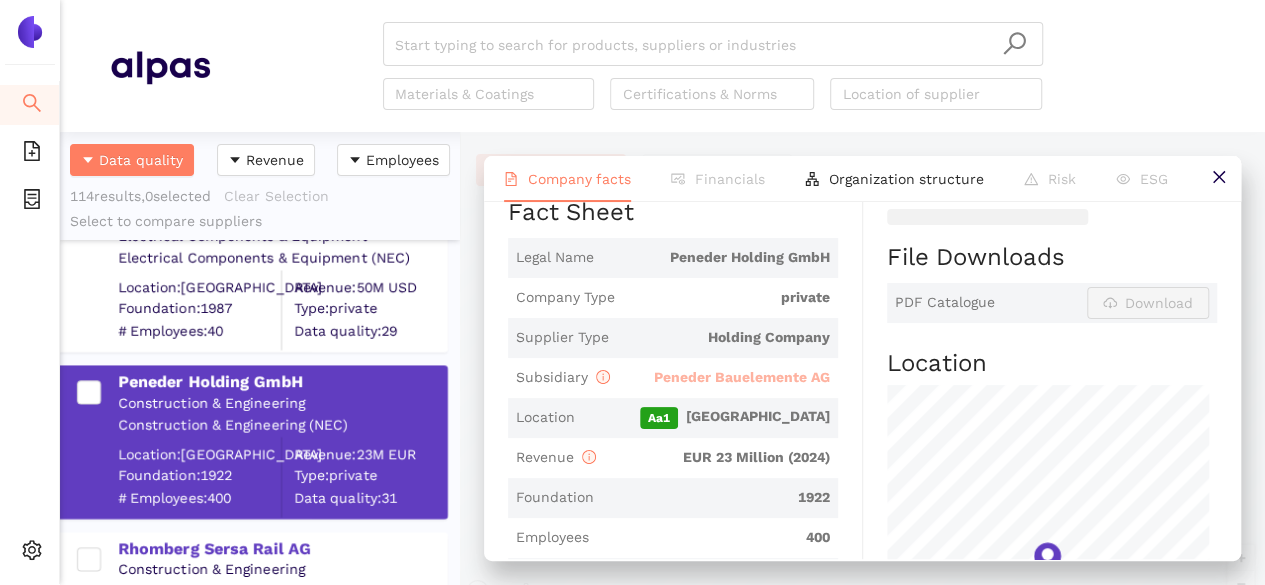 click on "Peneder Bauelemente AG" at bounding box center [742, 377] 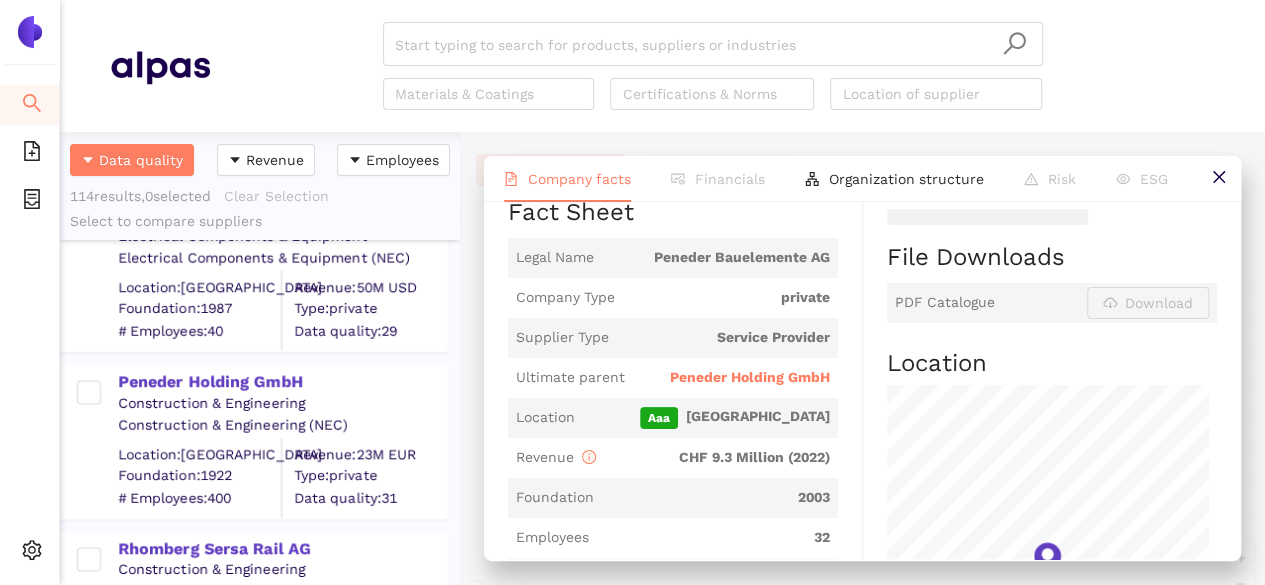 scroll, scrollTop: 0, scrollLeft: 0, axis: both 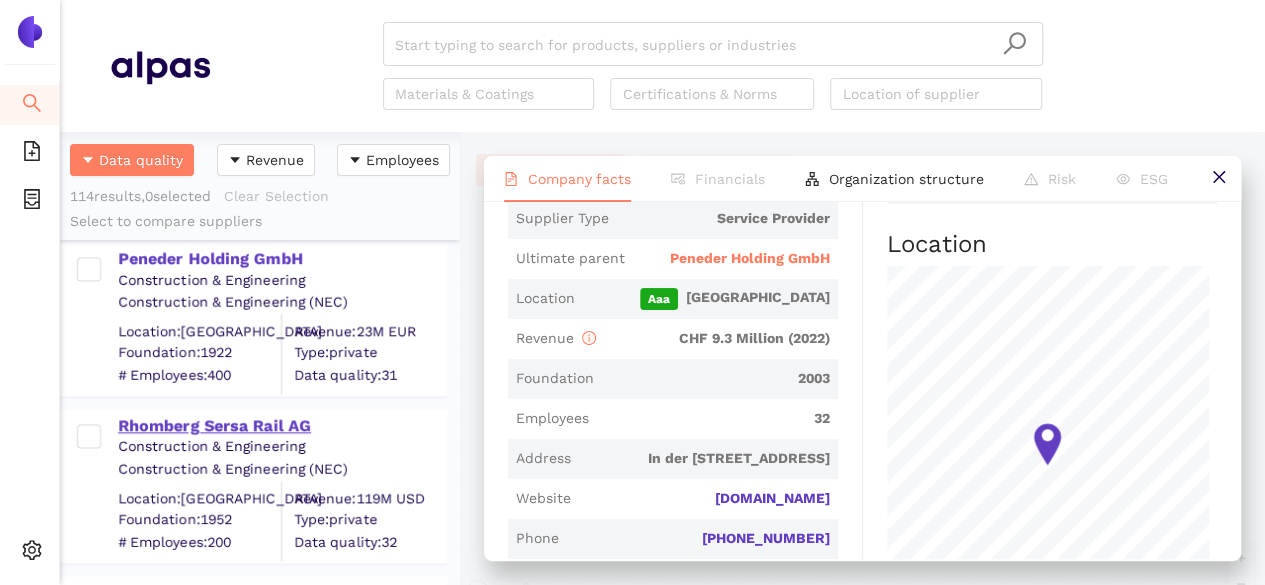click on "Rhomberg Sersa Rail AG" at bounding box center [282, 426] 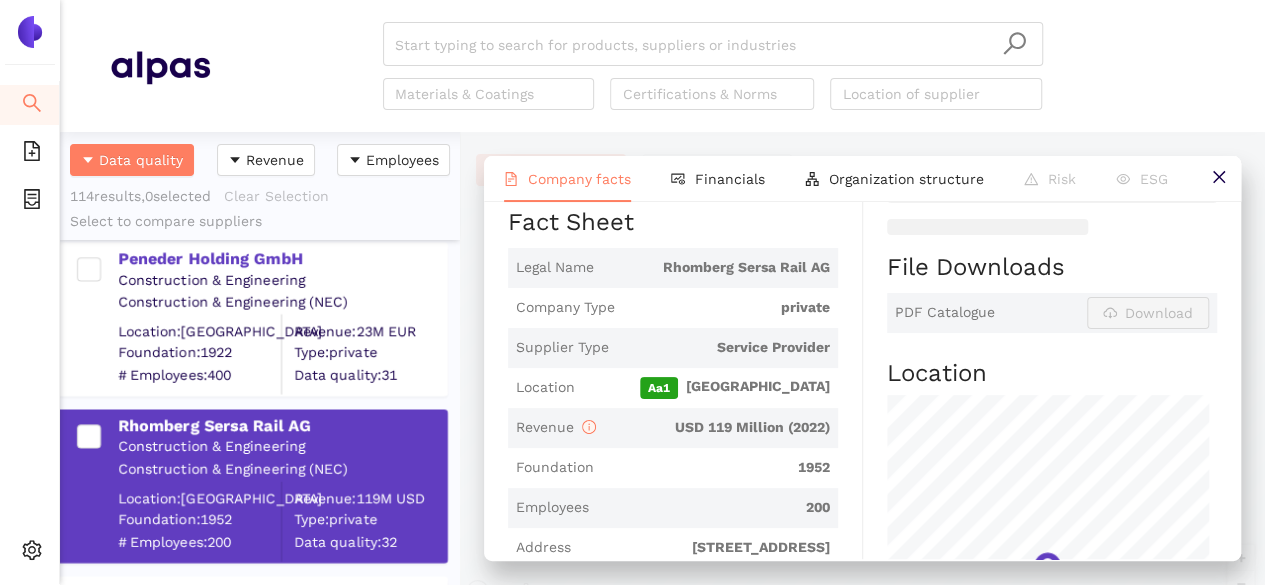 scroll, scrollTop: 467, scrollLeft: 0, axis: vertical 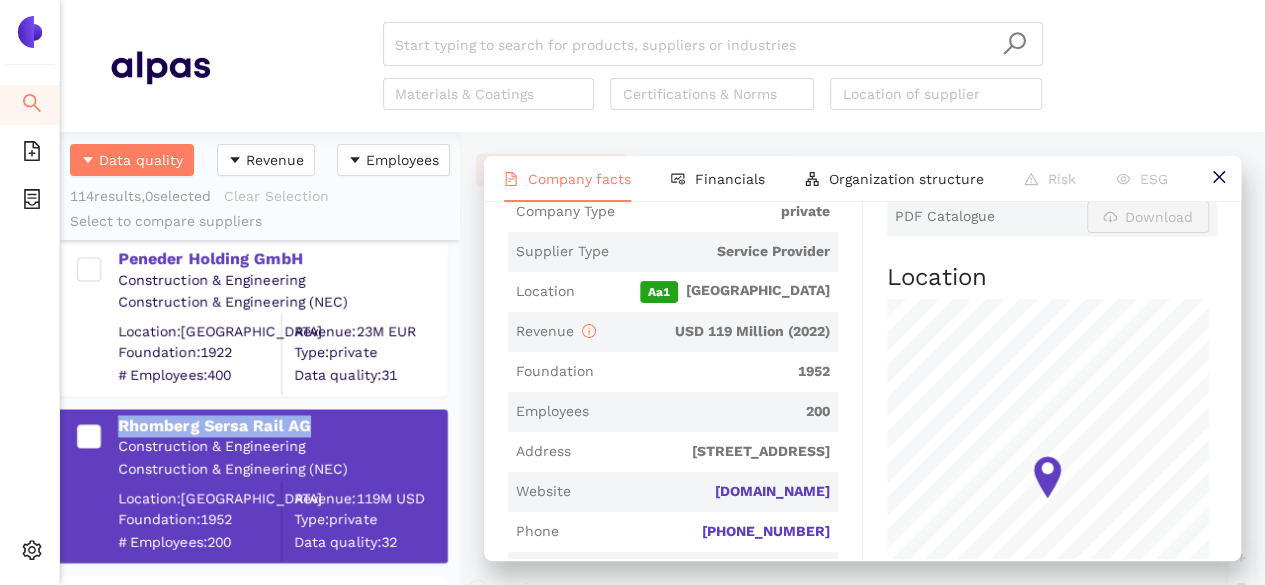 drag, startPoint x: 328, startPoint y: 429, endPoint x: 117, endPoint y: 424, distance: 211.05923 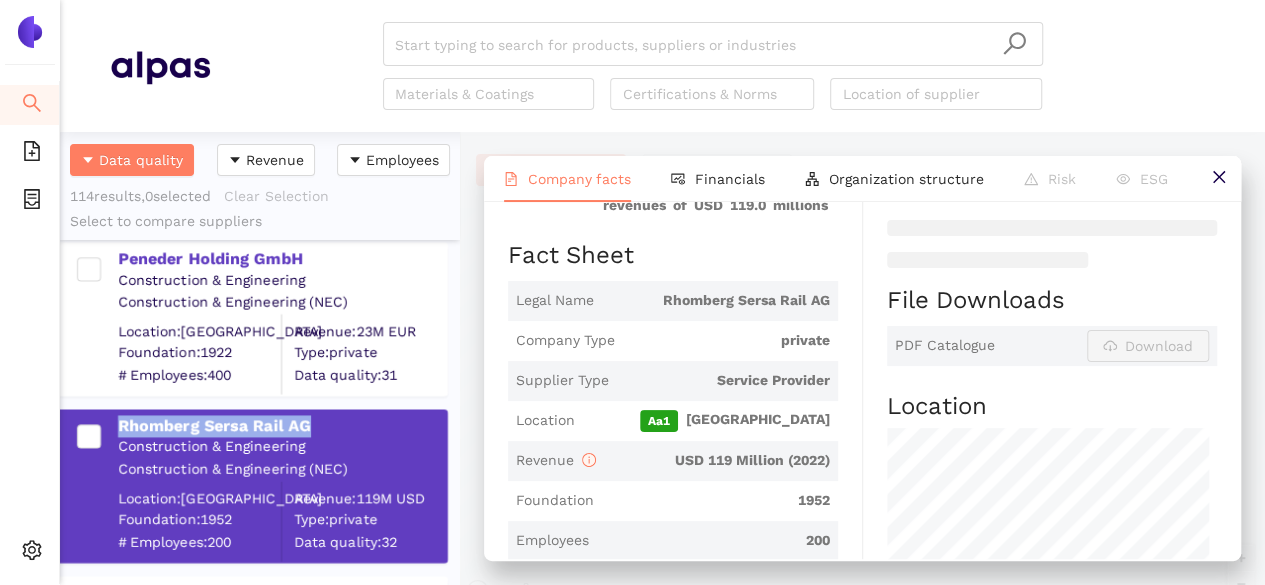 scroll, scrollTop: 308, scrollLeft: 0, axis: vertical 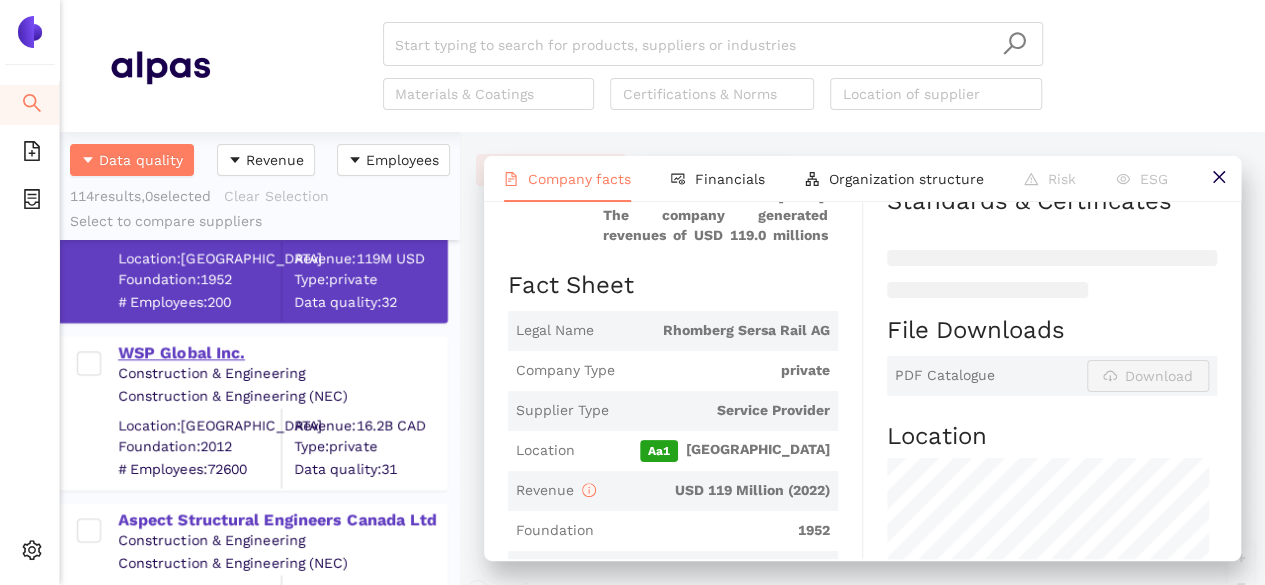 click on "WSP Global Inc." at bounding box center [282, 353] 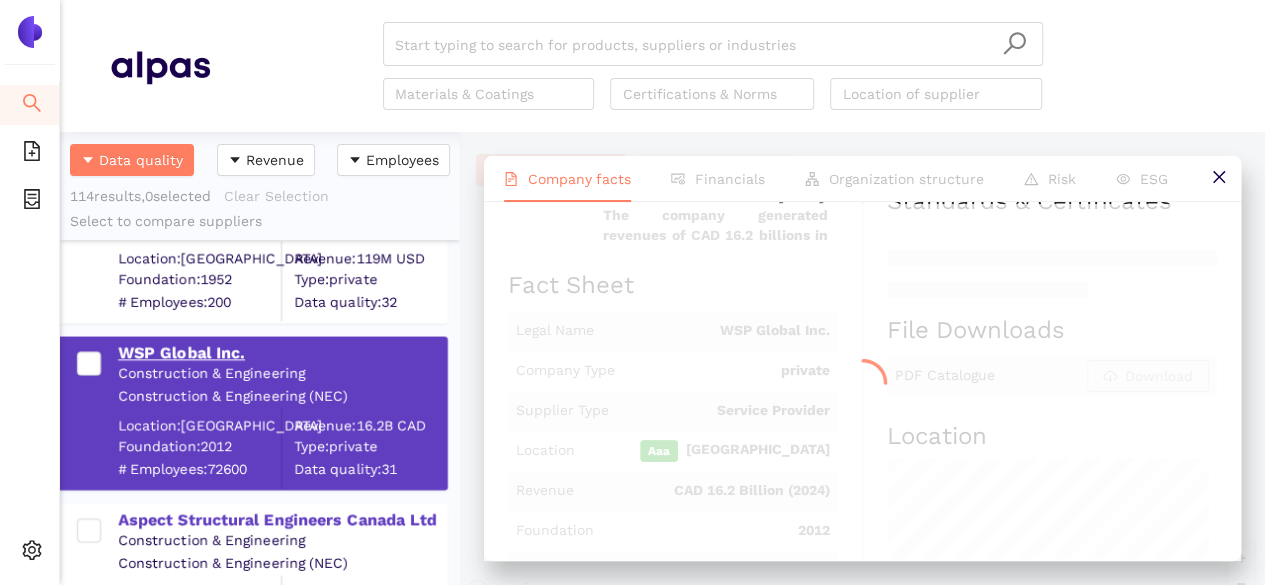 scroll, scrollTop: 0, scrollLeft: 0, axis: both 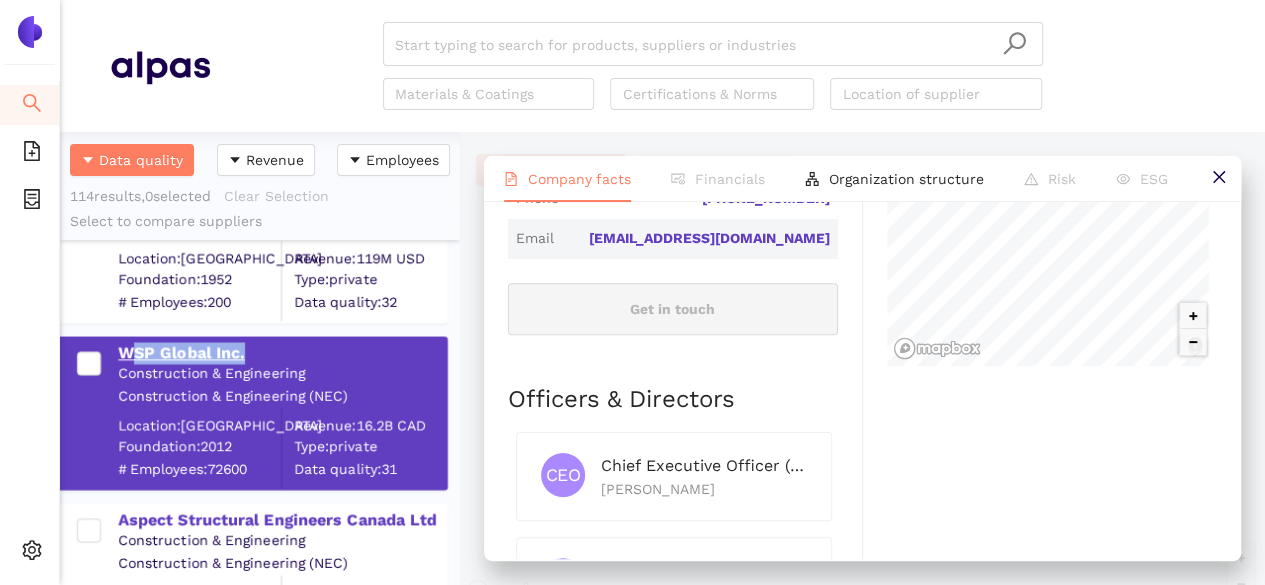 drag, startPoint x: 264, startPoint y: 354, endPoint x: 135, endPoint y: 358, distance: 129.062 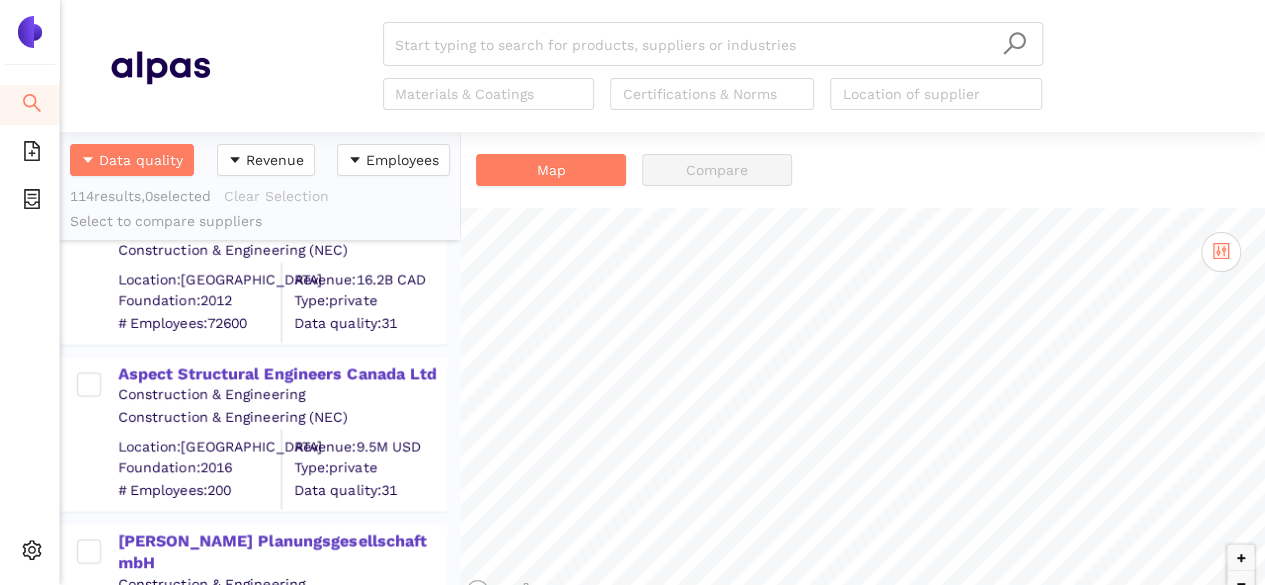 scroll, scrollTop: 1904, scrollLeft: 0, axis: vertical 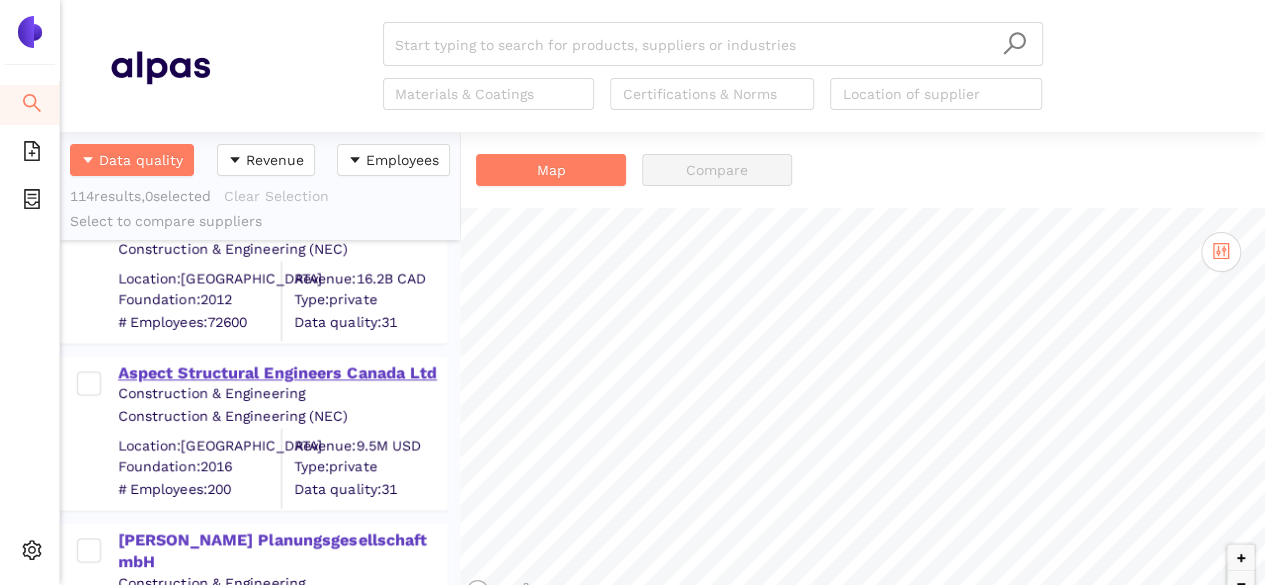 click on "Aspect Structural Engineers Canada Ltd" at bounding box center (282, 373) 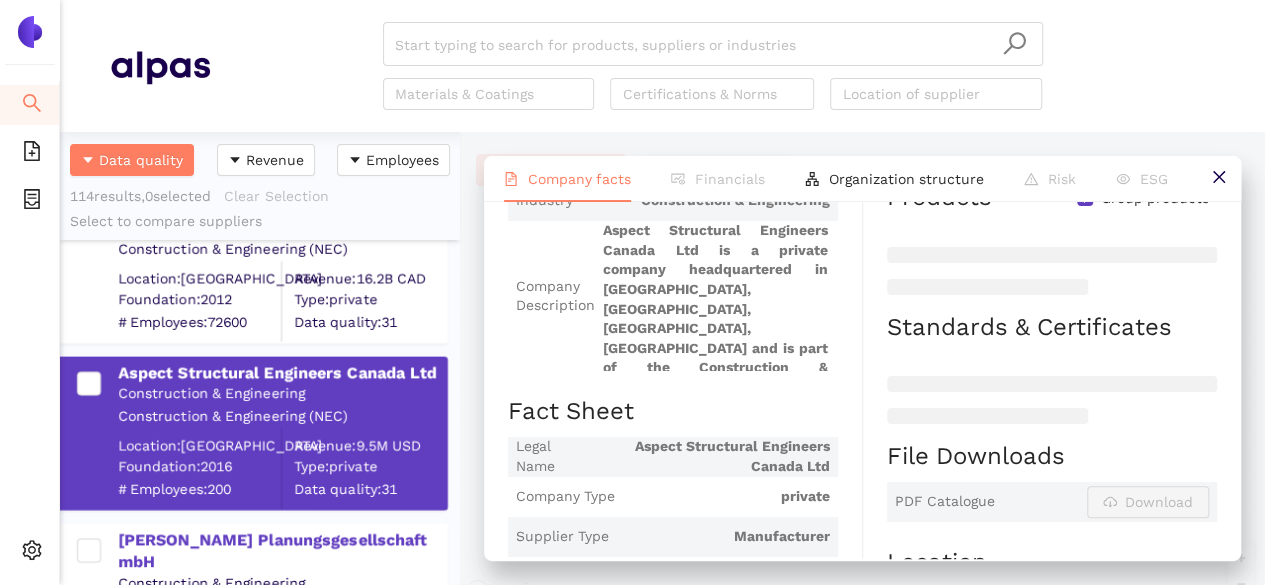 scroll, scrollTop: 181, scrollLeft: 0, axis: vertical 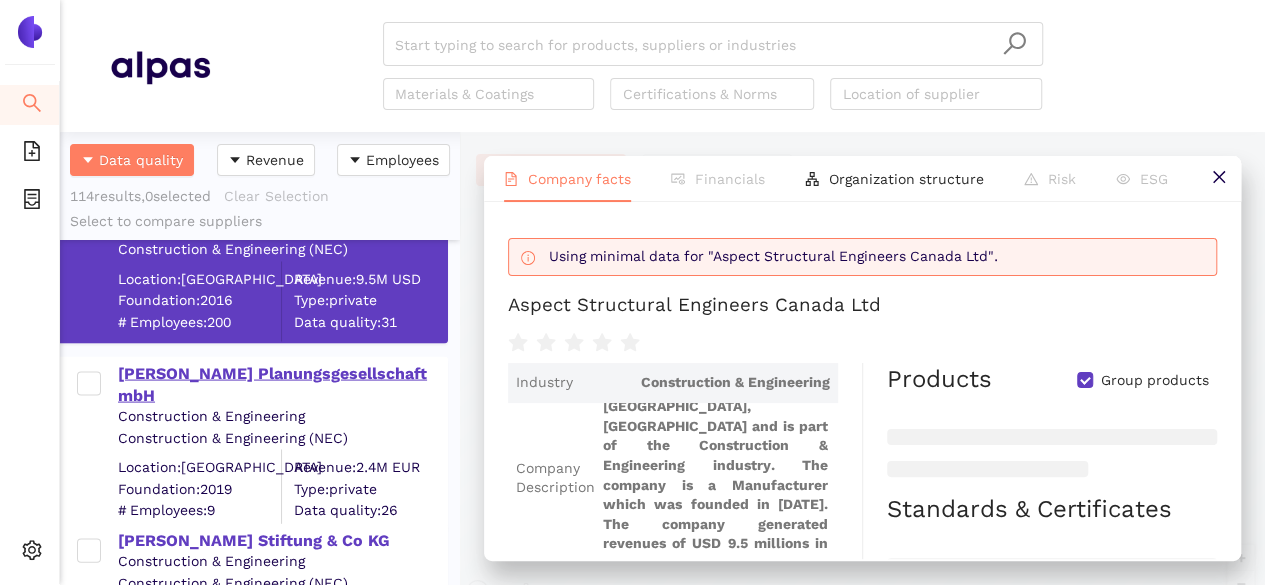 click on "ib Schweizer Planungsgesellschaft mbH" at bounding box center (282, 384) 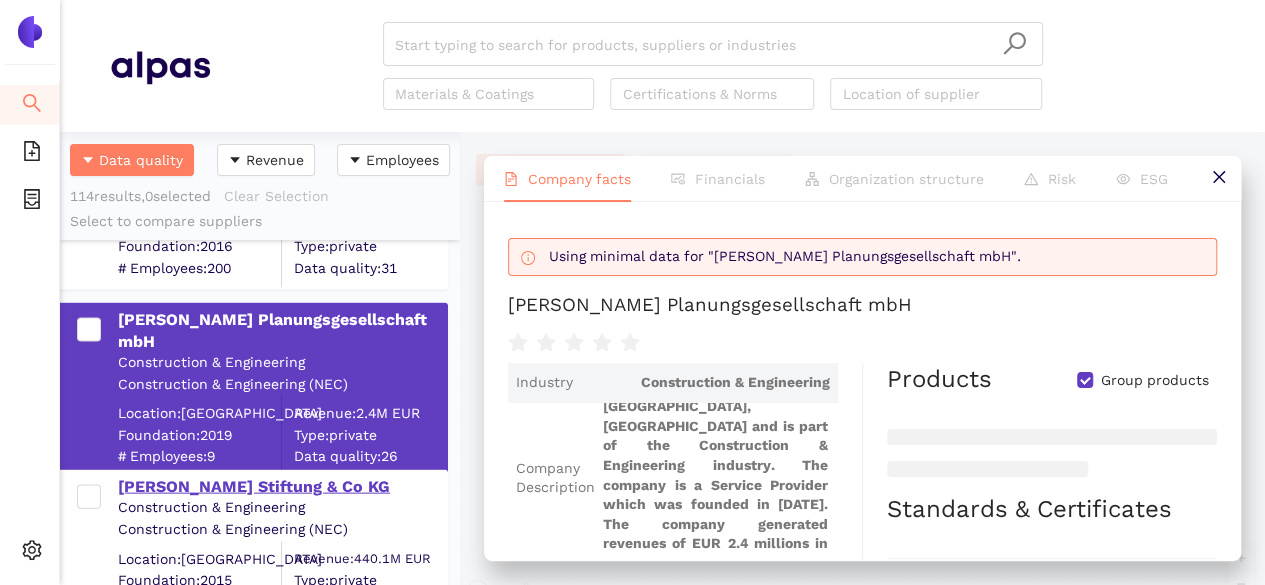 scroll, scrollTop: 2124, scrollLeft: 0, axis: vertical 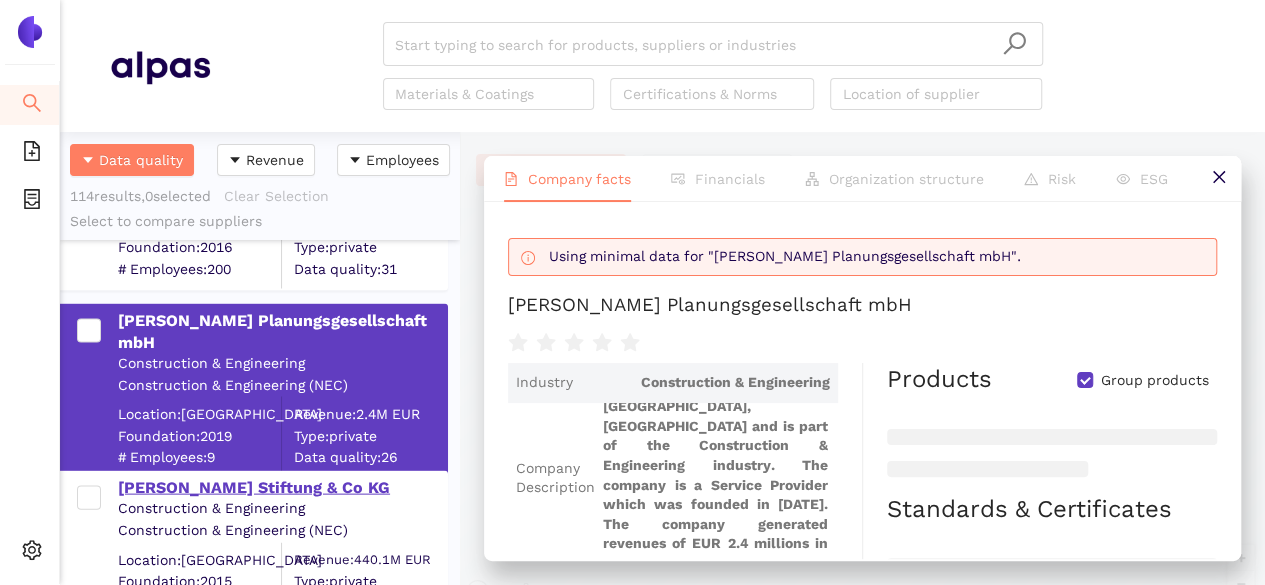 click on "Friedhelm Loh Stiftung & Co KG" at bounding box center [282, 487] 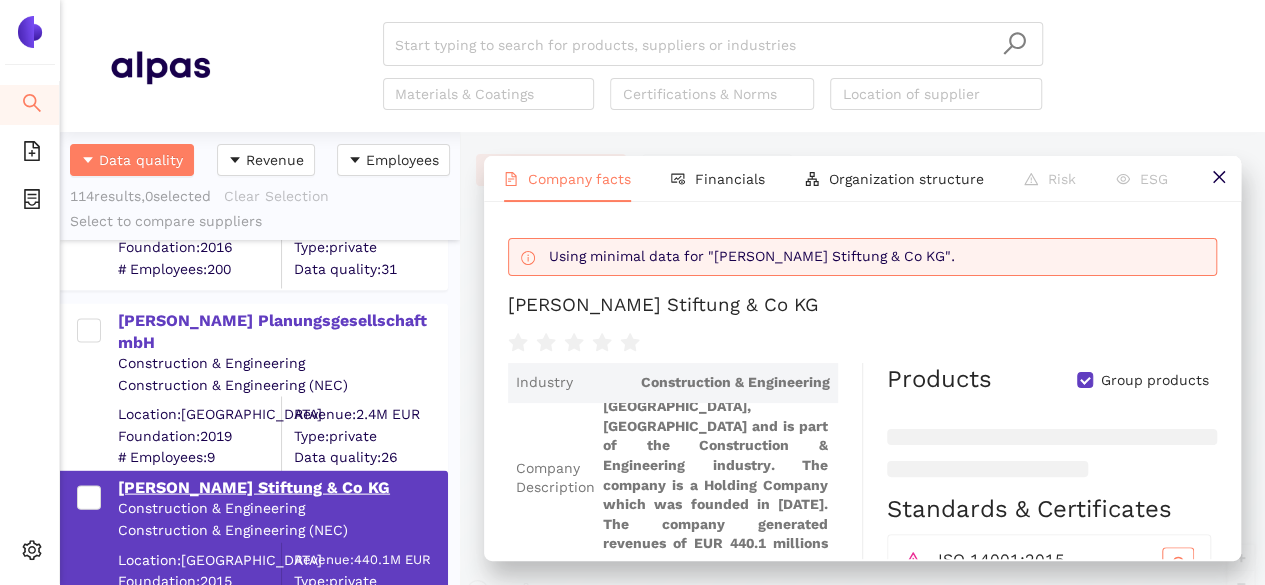 scroll, scrollTop: 85, scrollLeft: 0, axis: vertical 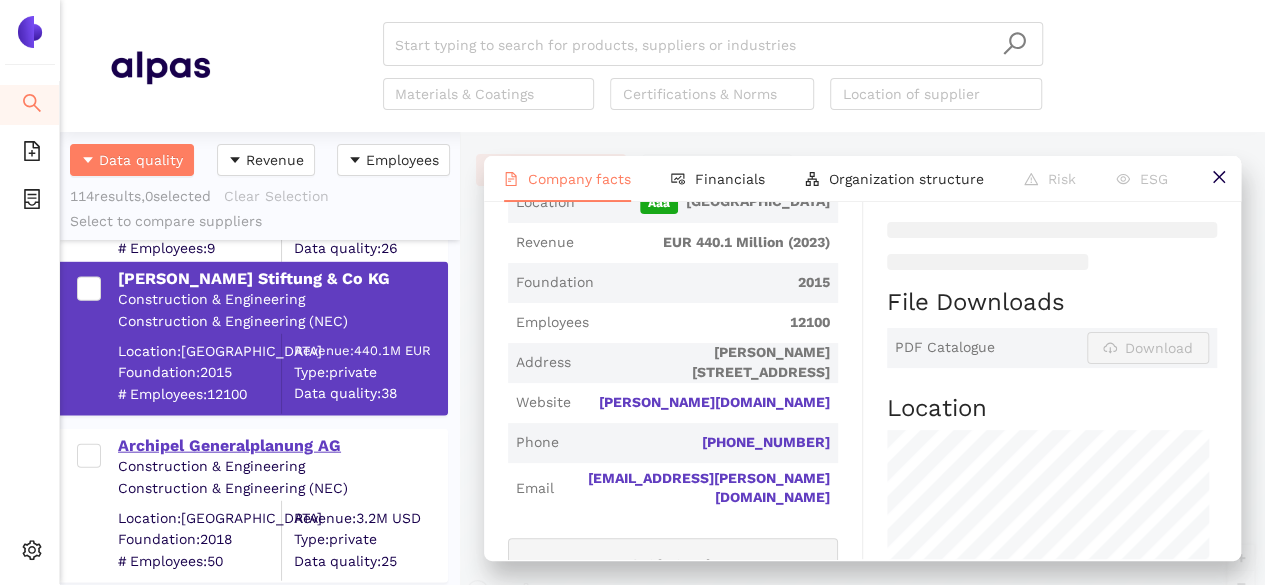click on "Archipel Generalplanung AG" at bounding box center (282, 446) 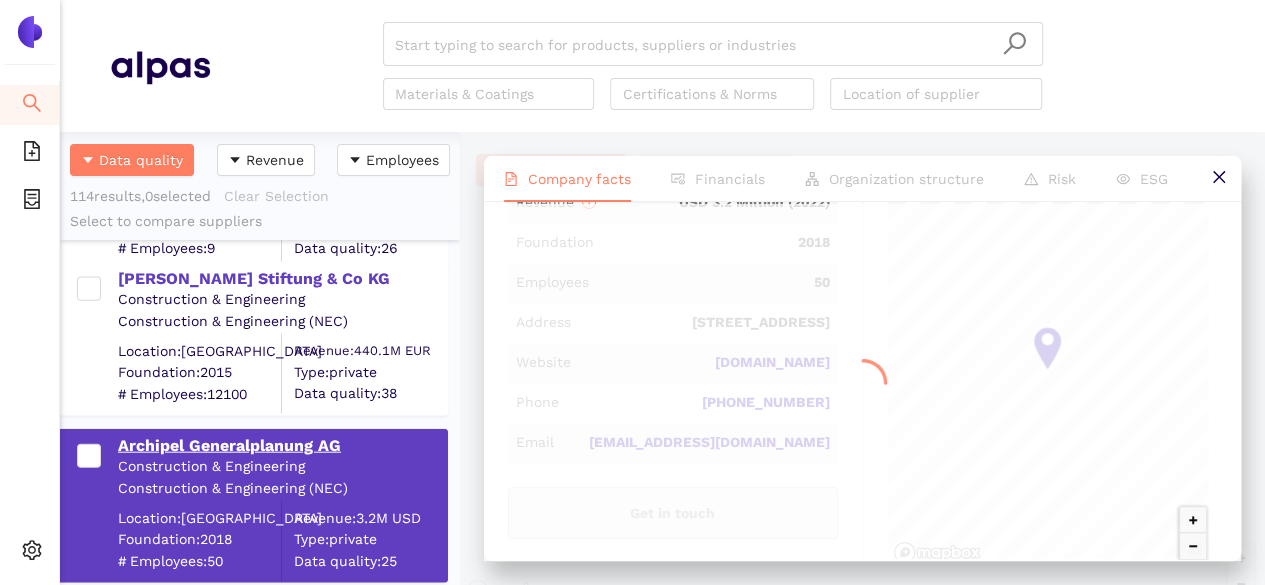 scroll, scrollTop: 0, scrollLeft: 0, axis: both 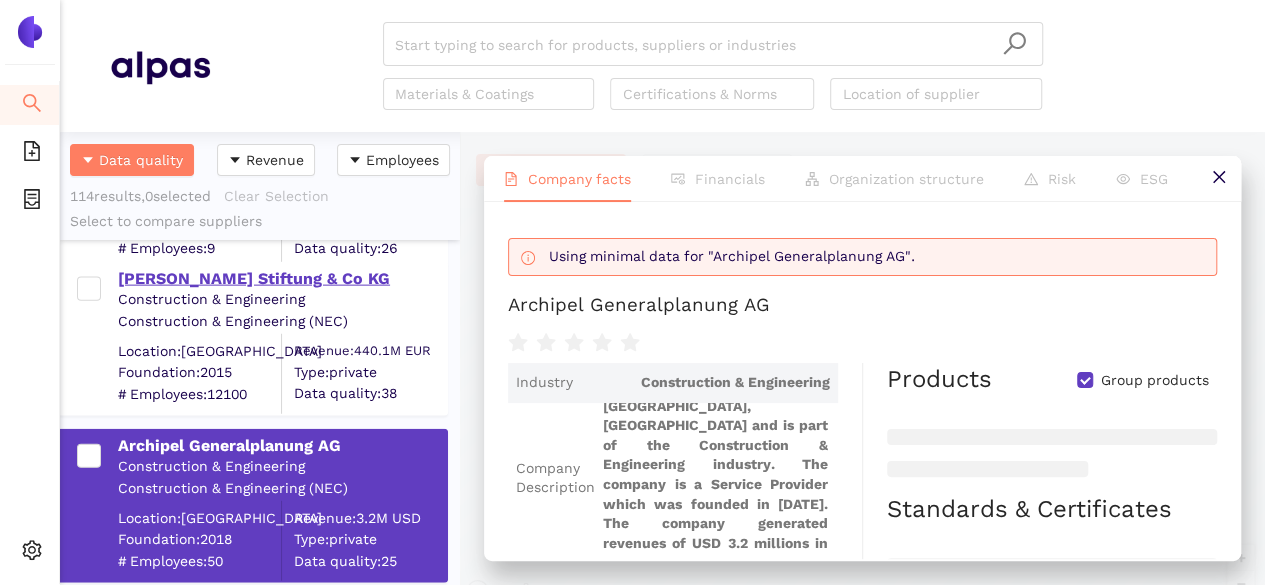 click on "Friedhelm Loh Stiftung & Co KG" at bounding box center (282, 279) 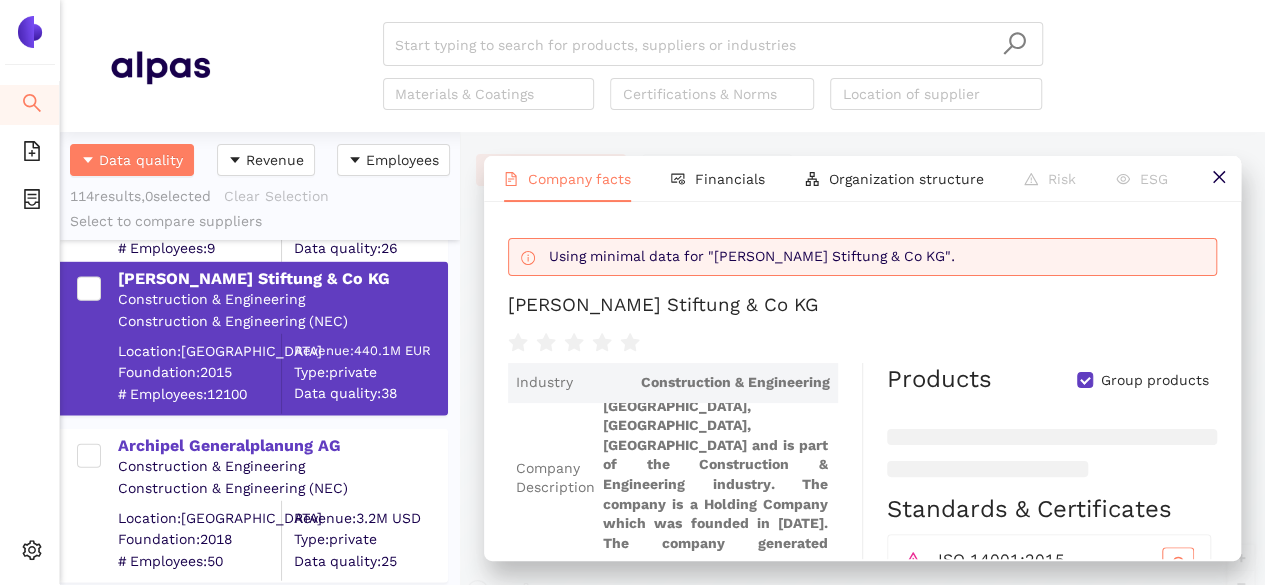 scroll, scrollTop: 258, scrollLeft: 0, axis: vertical 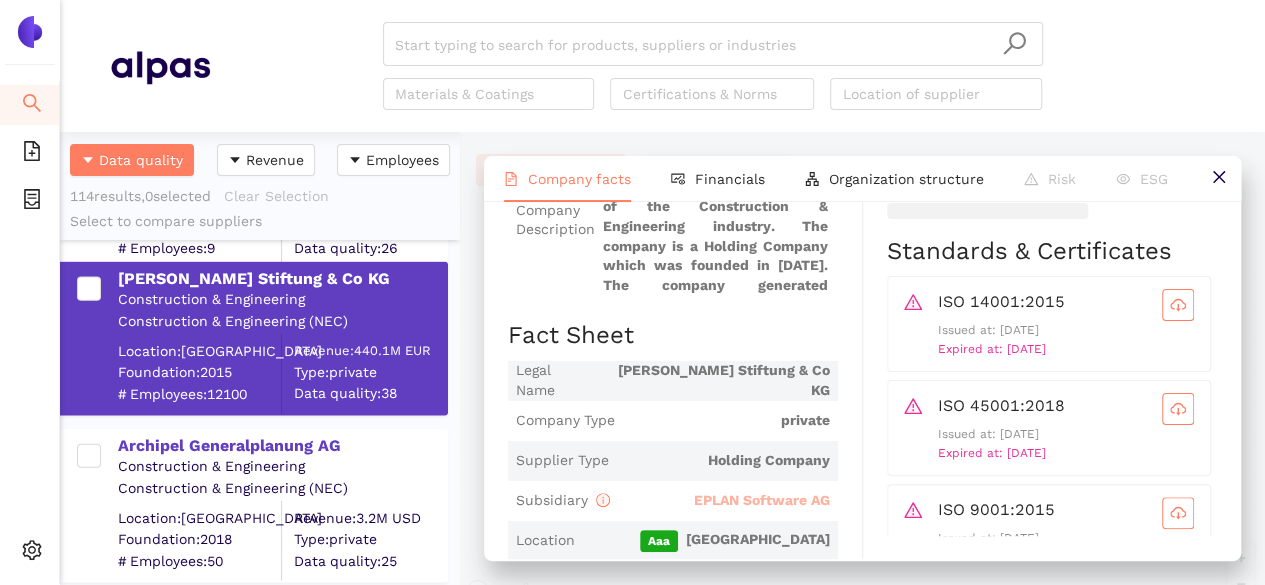 click on "EPLAN Software AG" at bounding box center (762, 500) 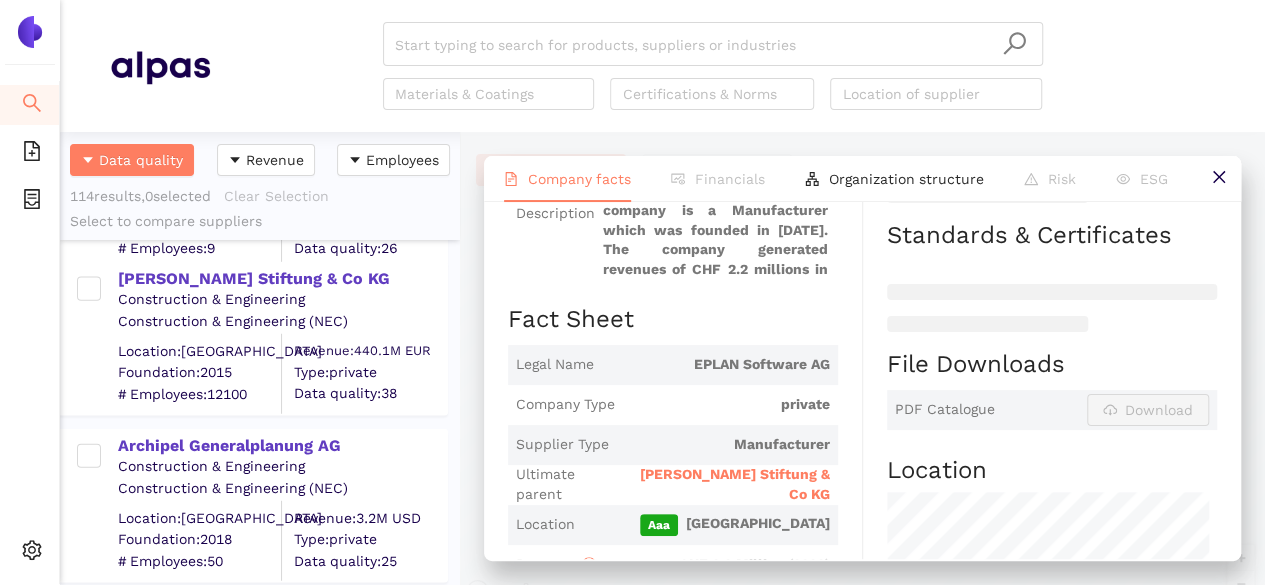 scroll, scrollTop: 323, scrollLeft: 0, axis: vertical 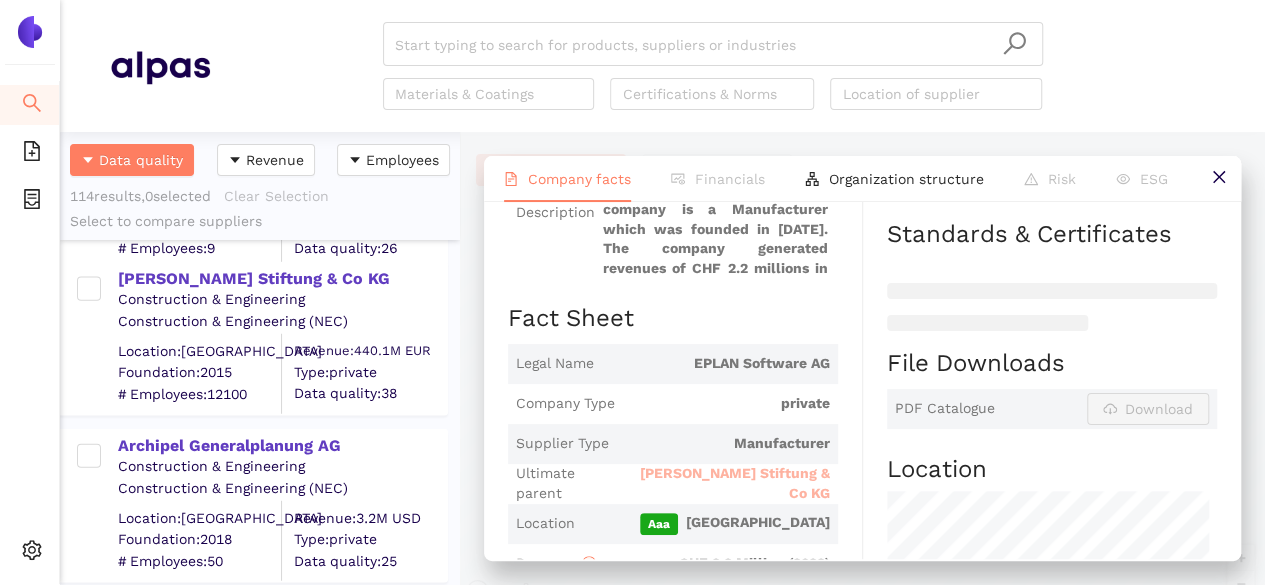click on "Friedhelm Loh Stiftung & Co KG" at bounding box center [725, 483] 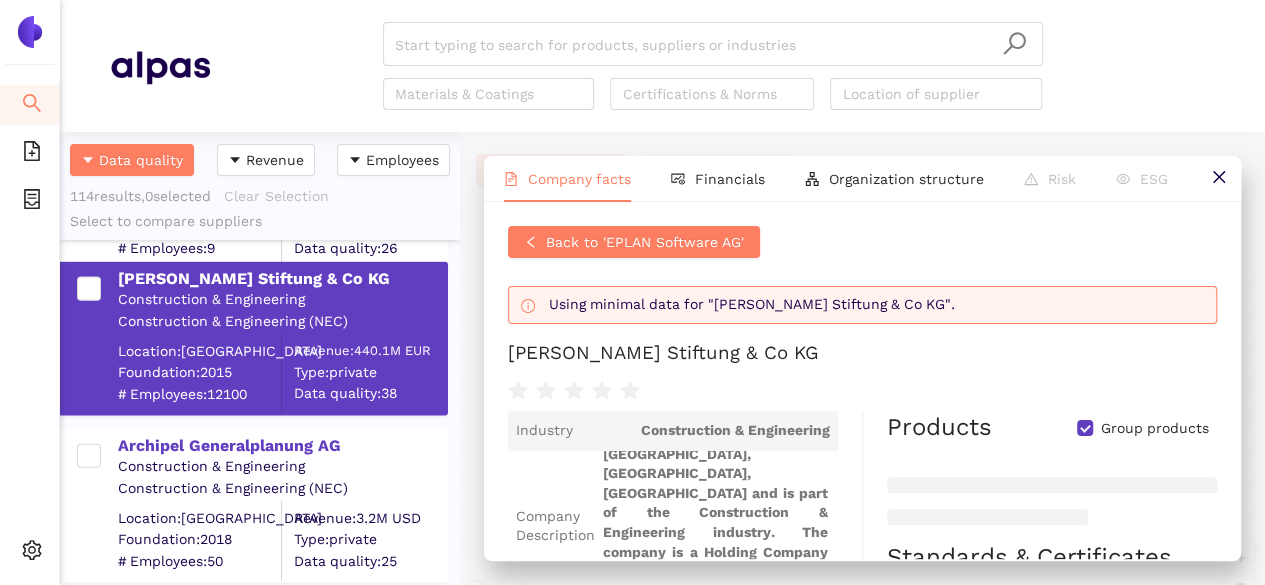 scroll, scrollTop: 0, scrollLeft: 0, axis: both 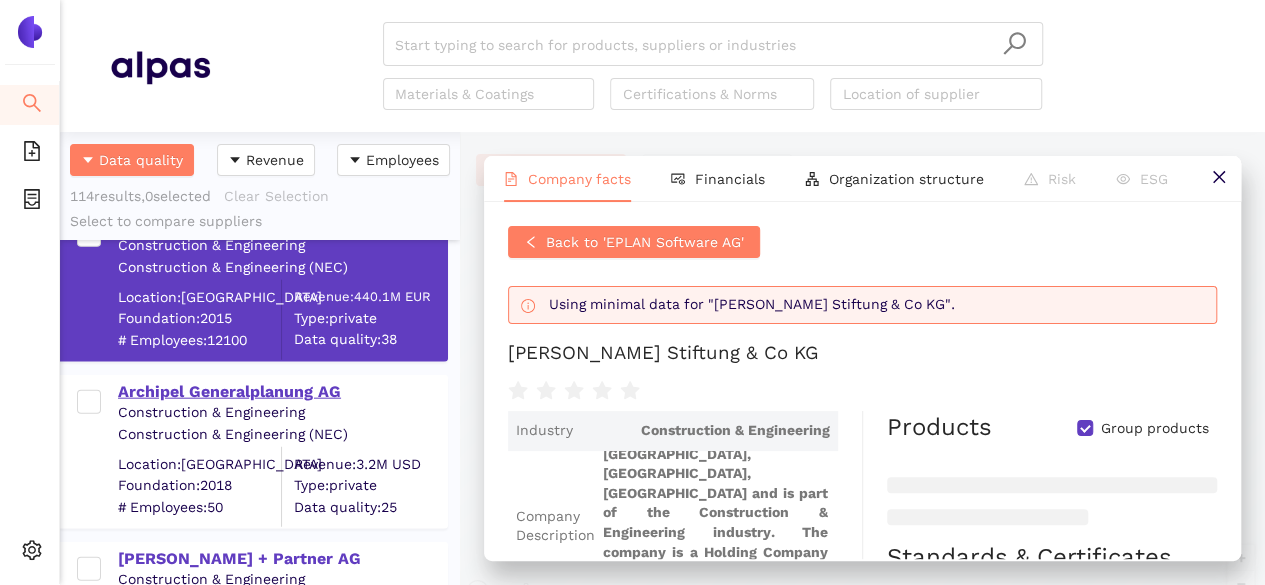 click on "Archipel Generalplanung AG" at bounding box center [282, 392] 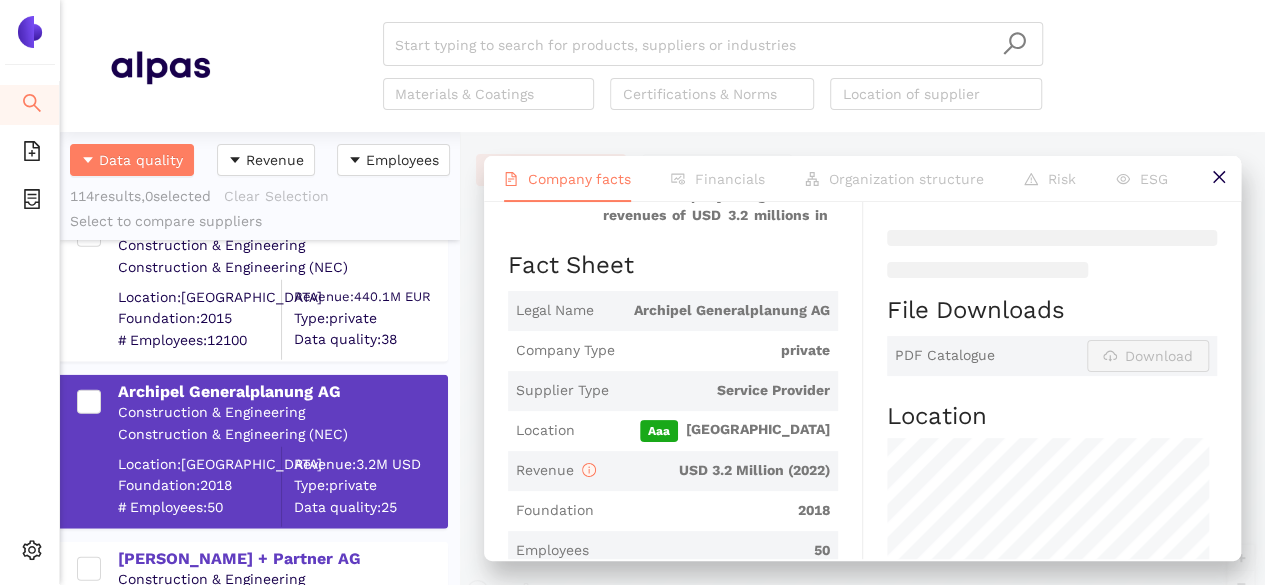 scroll, scrollTop: 324, scrollLeft: 0, axis: vertical 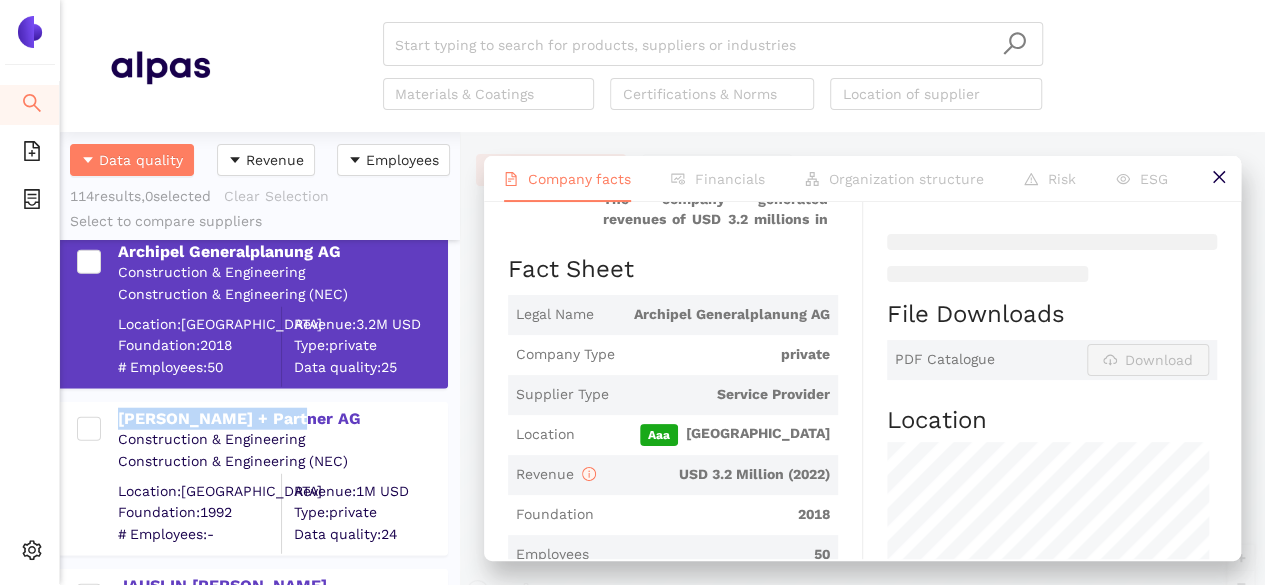 drag, startPoint x: 311, startPoint y: 408, endPoint x: 116, endPoint y: 405, distance: 195.02307 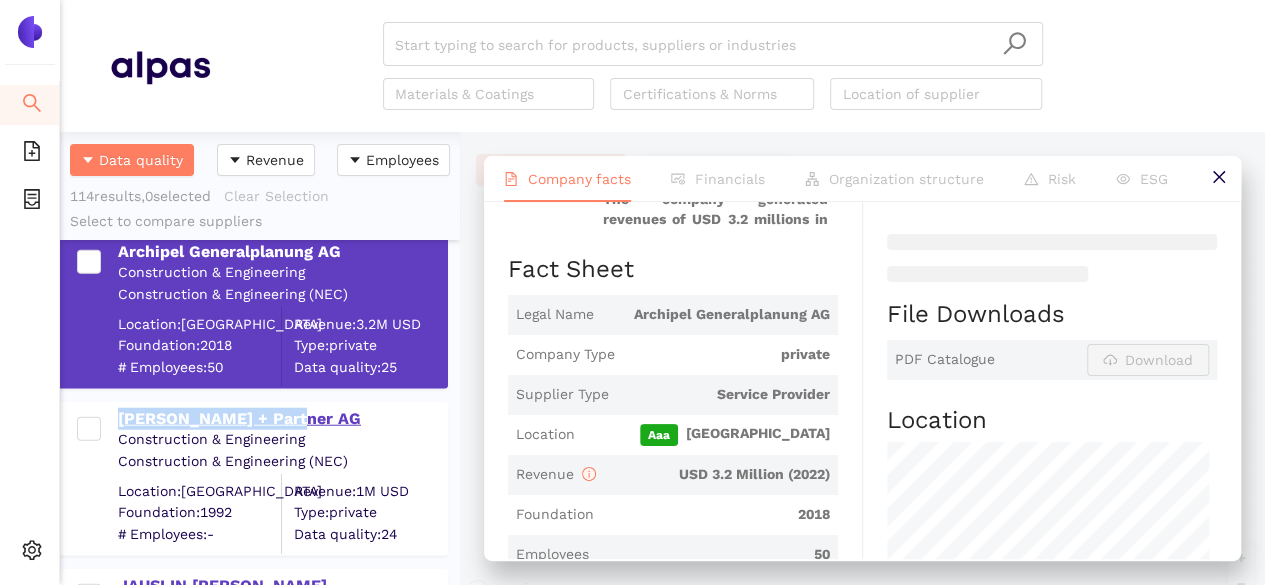 click on "Schmutz + Partner AG" at bounding box center (282, 419) 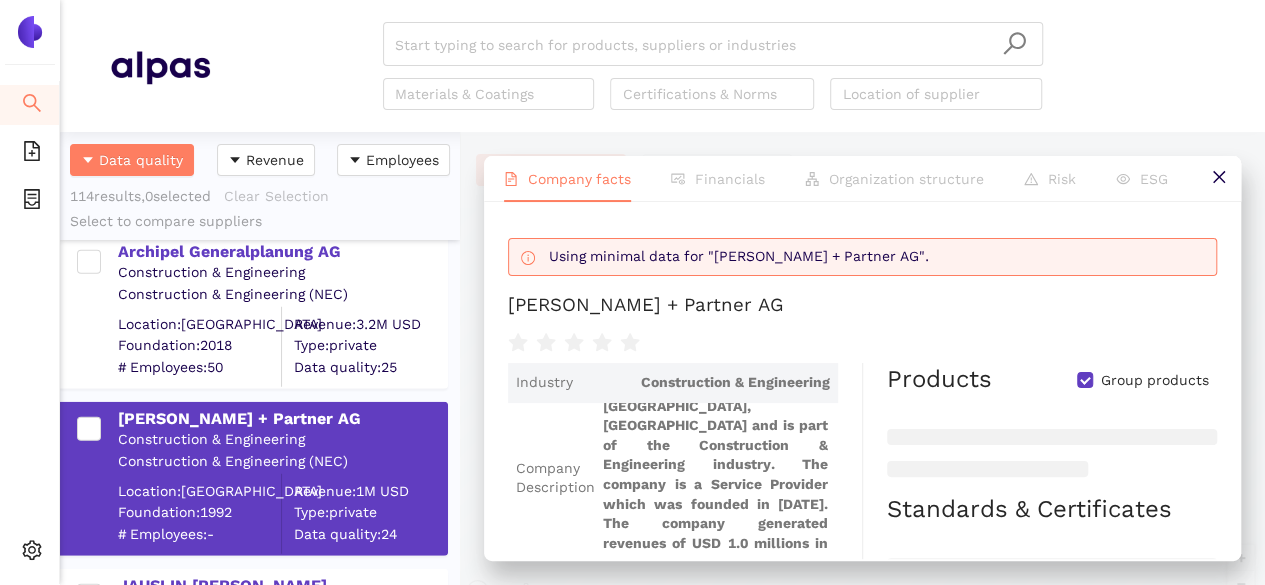 scroll, scrollTop: 306, scrollLeft: 0, axis: vertical 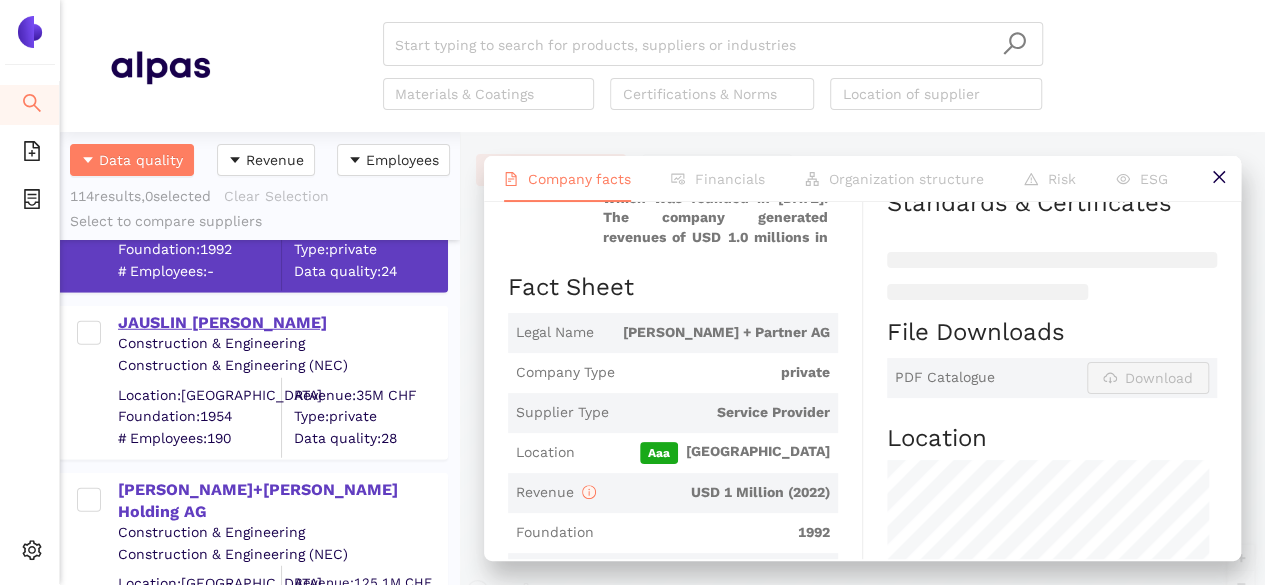 click on "JAUSLIN STEBLER AG" at bounding box center (282, 321) 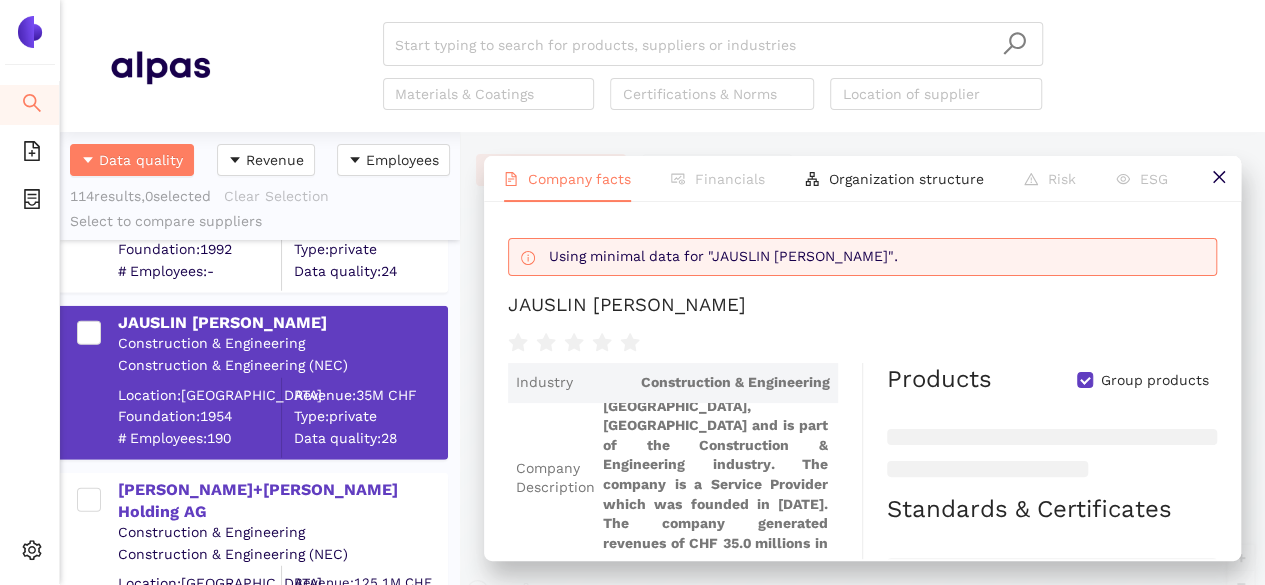 scroll, scrollTop: 146, scrollLeft: 0, axis: vertical 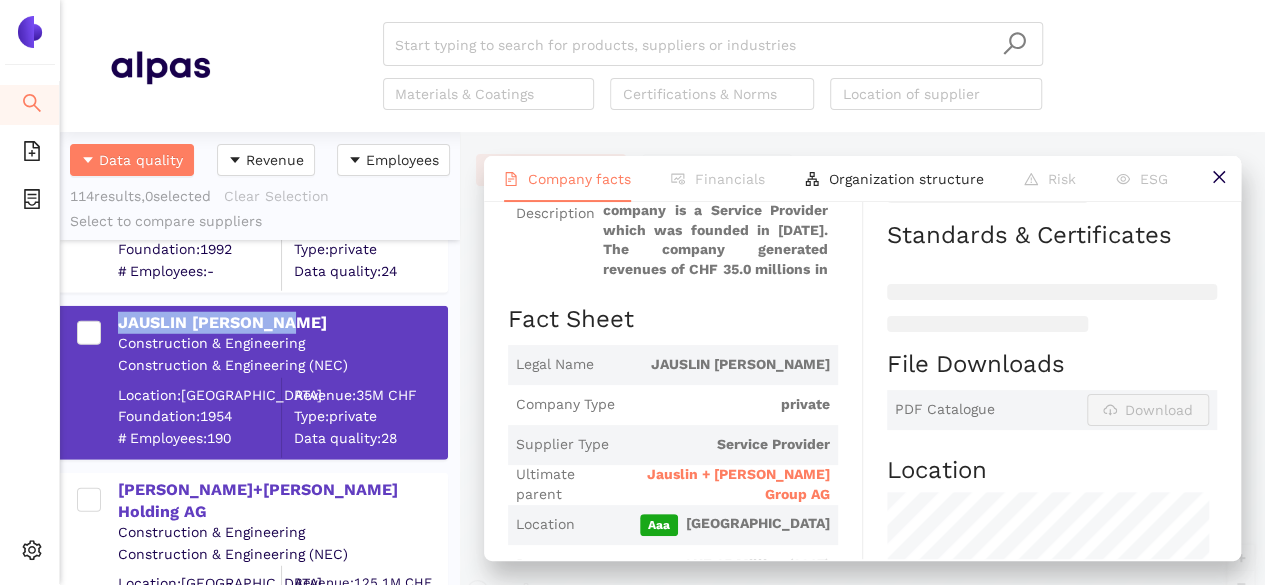 drag, startPoint x: 309, startPoint y: 315, endPoint x: 114, endPoint y: 315, distance: 195 